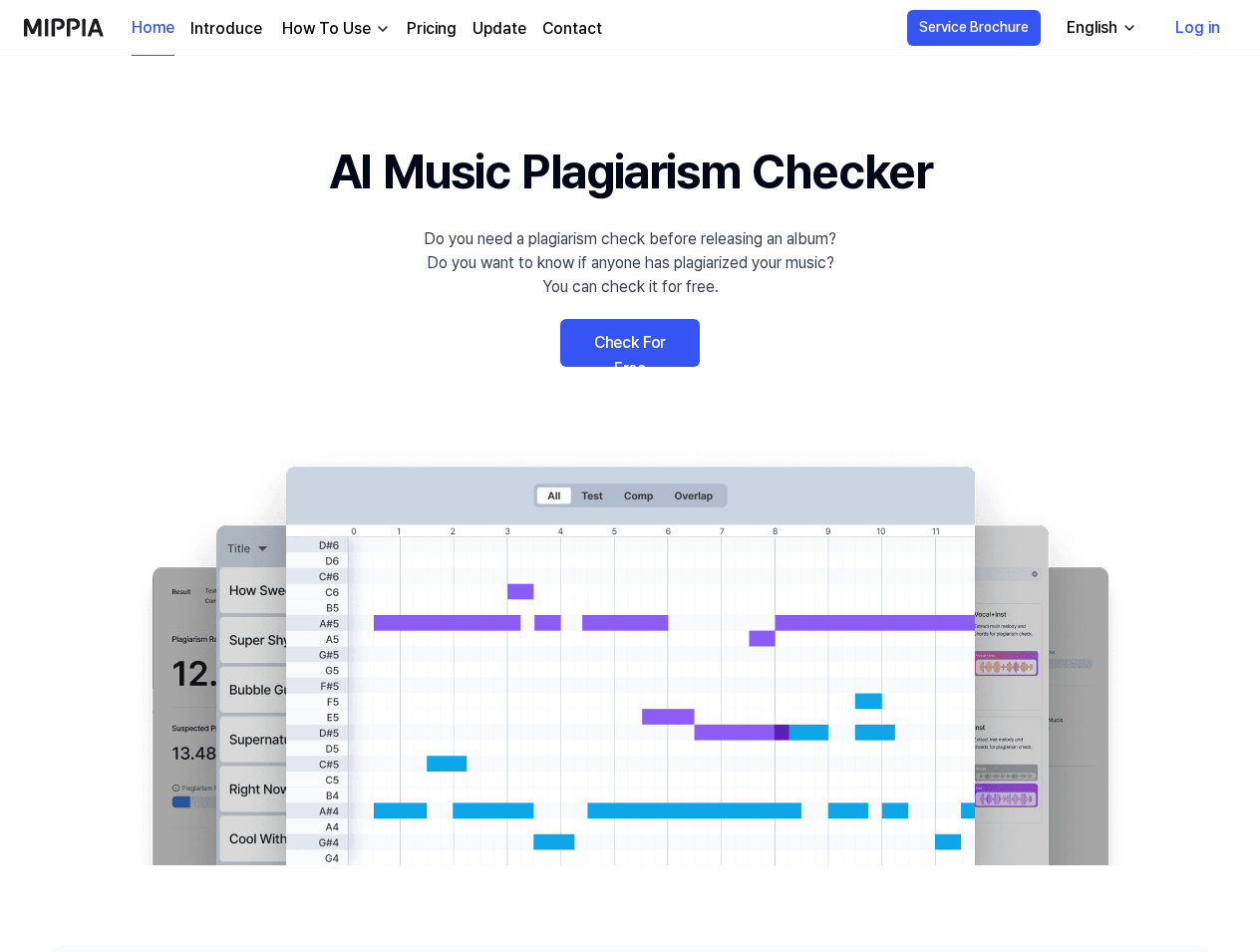 scroll, scrollTop: 0, scrollLeft: 0, axis: both 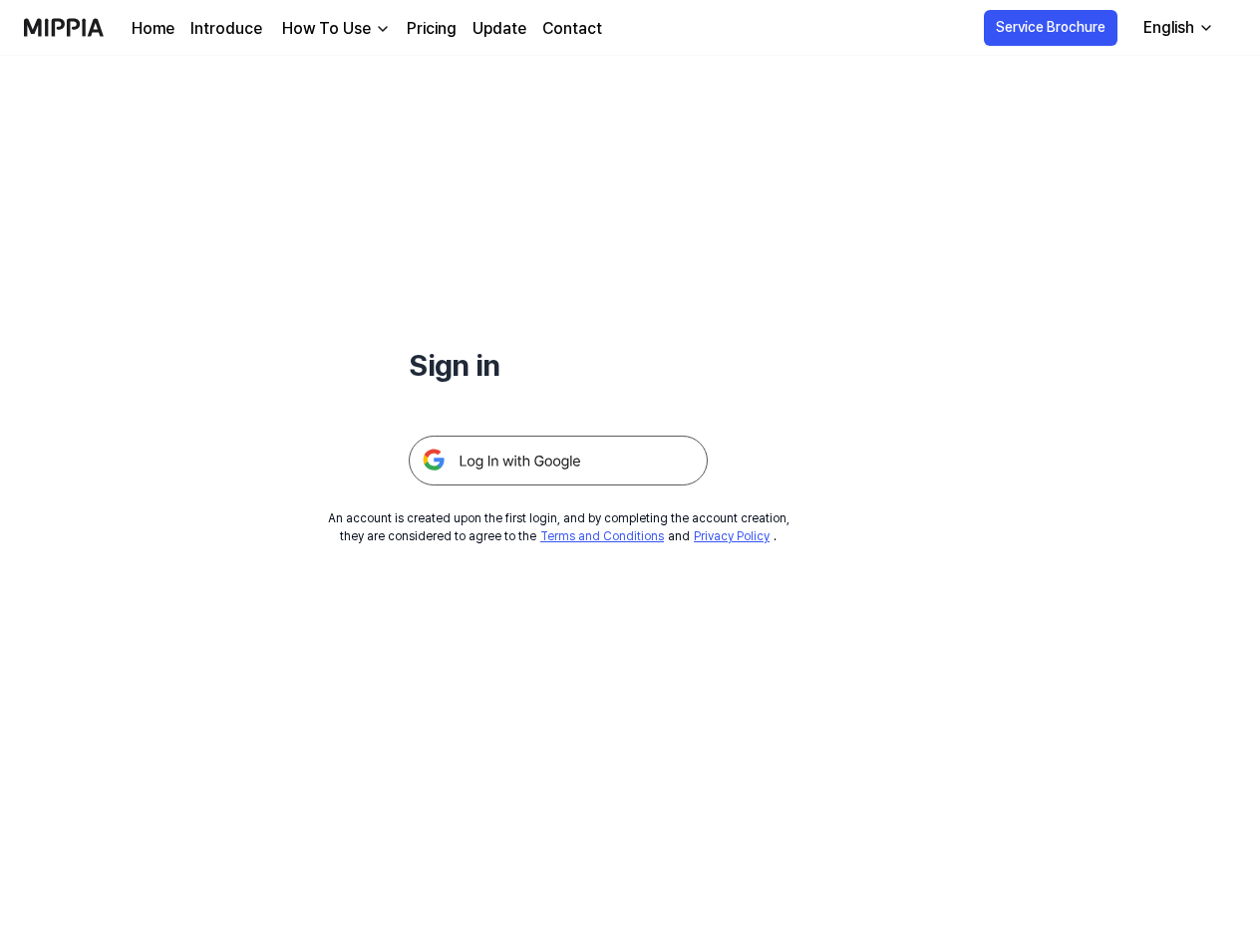 click at bounding box center (558, 461) 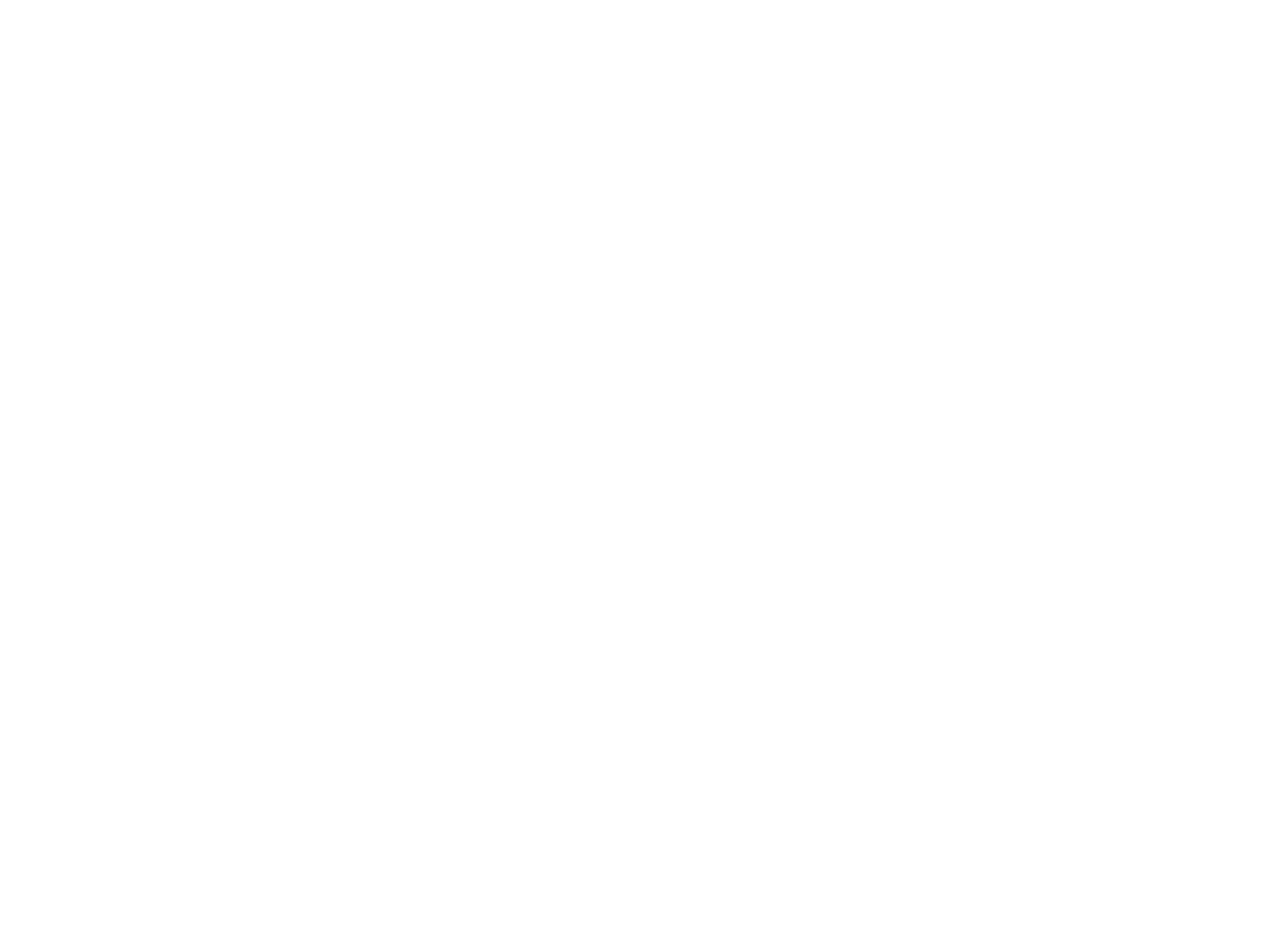 scroll, scrollTop: 0, scrollLeft: 0, axis: both 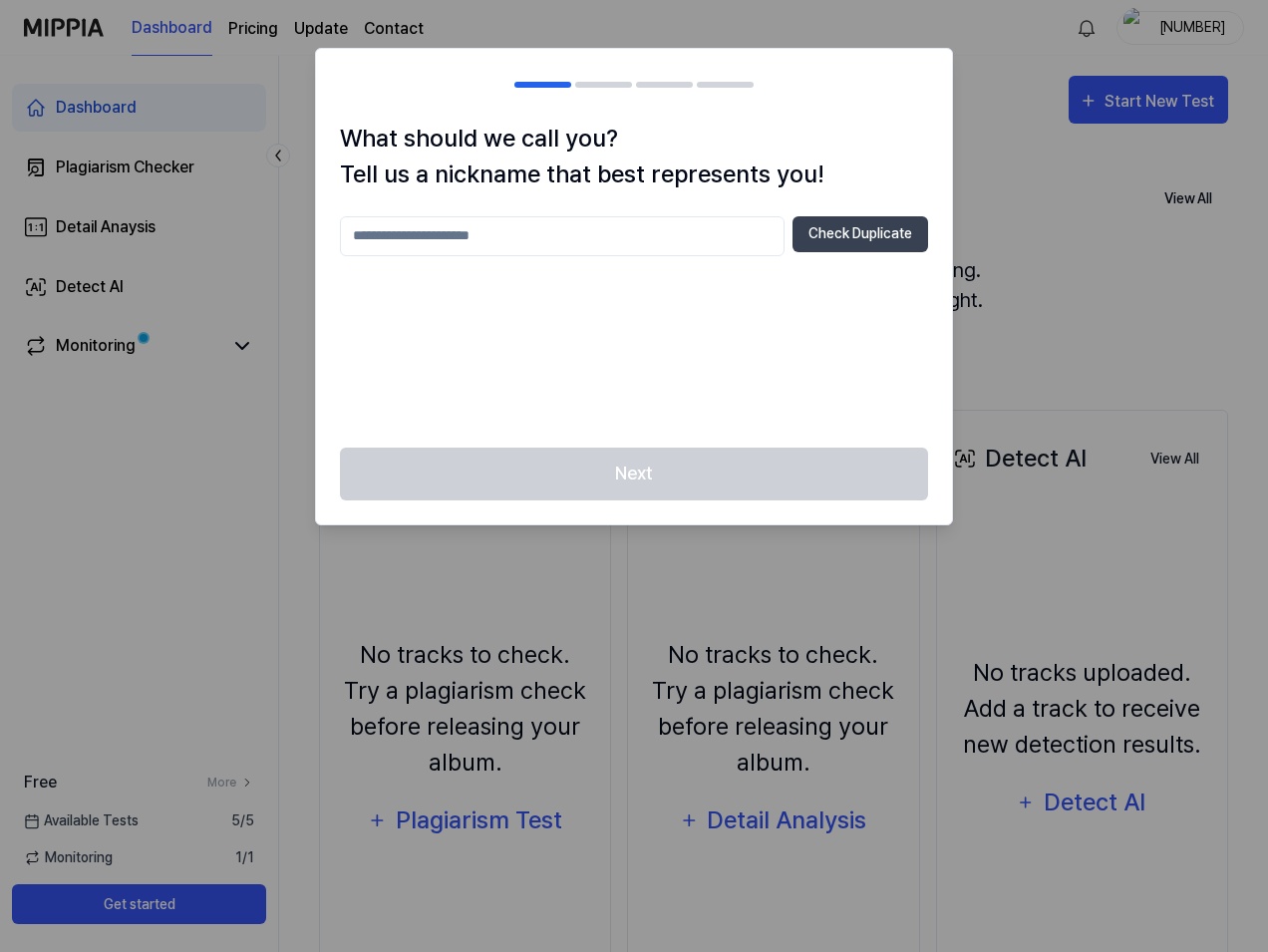 click on "Next" at bounding box center [634, 485] 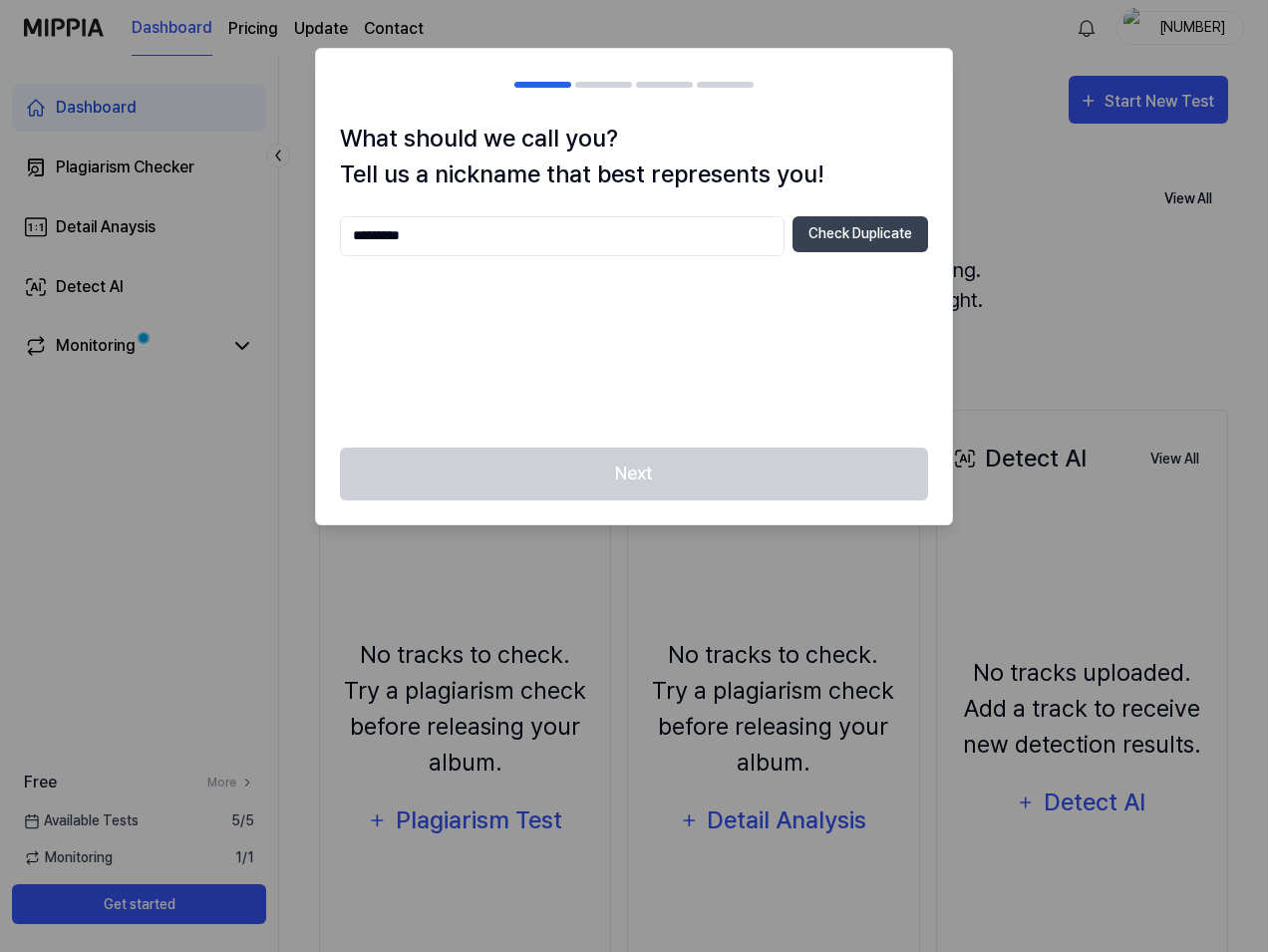 type on "*********" 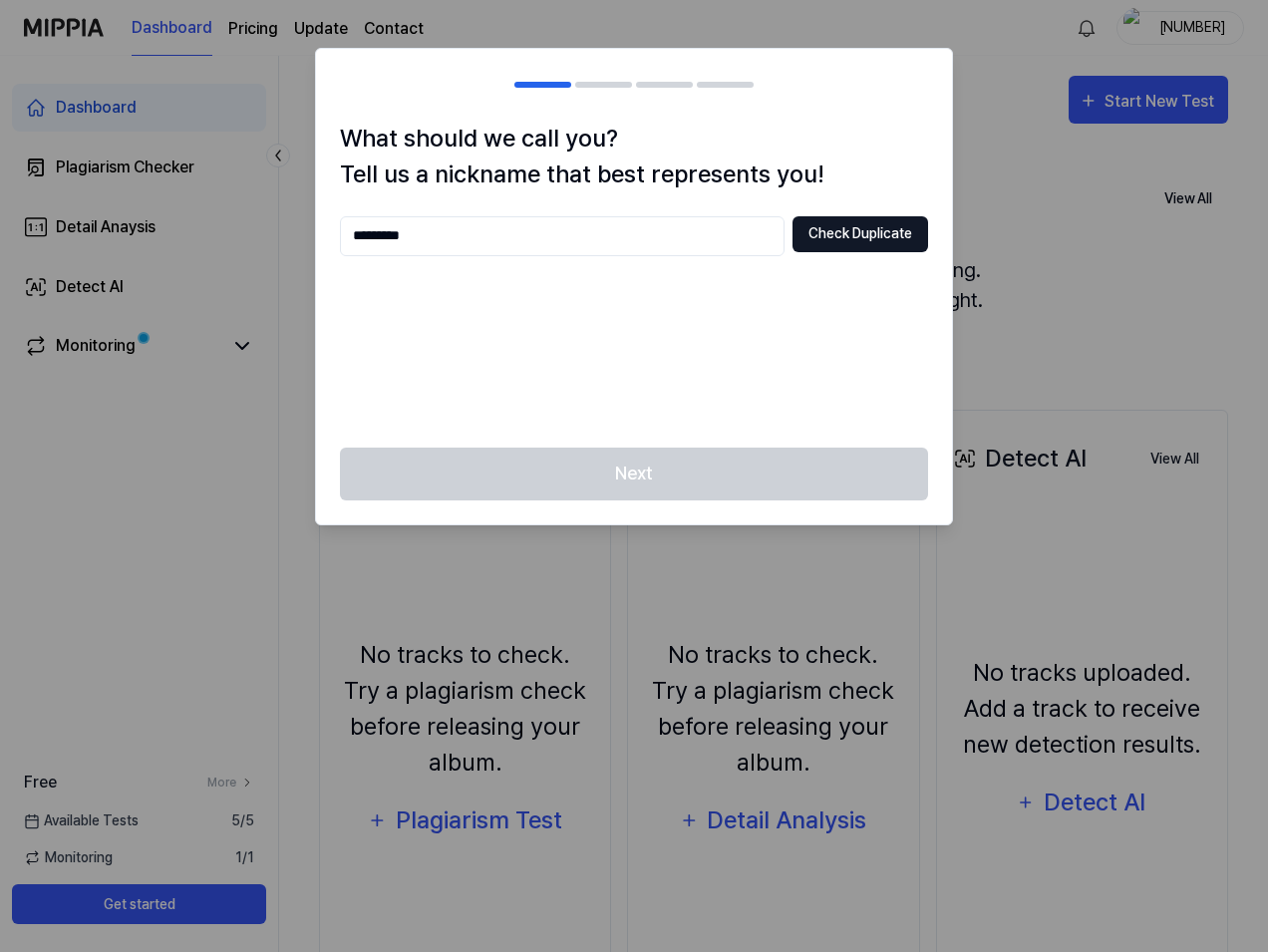 click on "Check Duplicate" at bounding box center [860, 234] 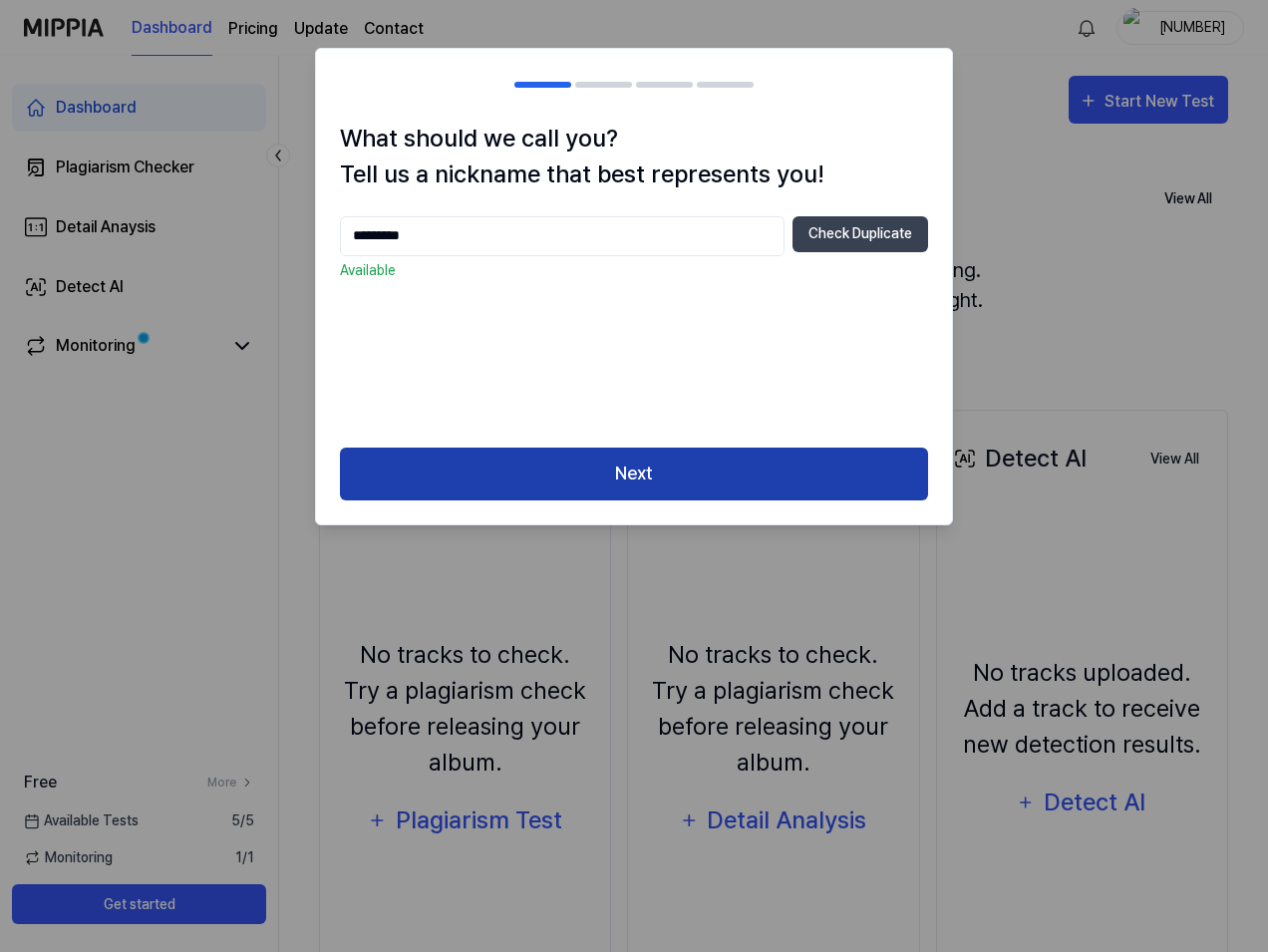 click on "Next" at bounding box center [634, 474] 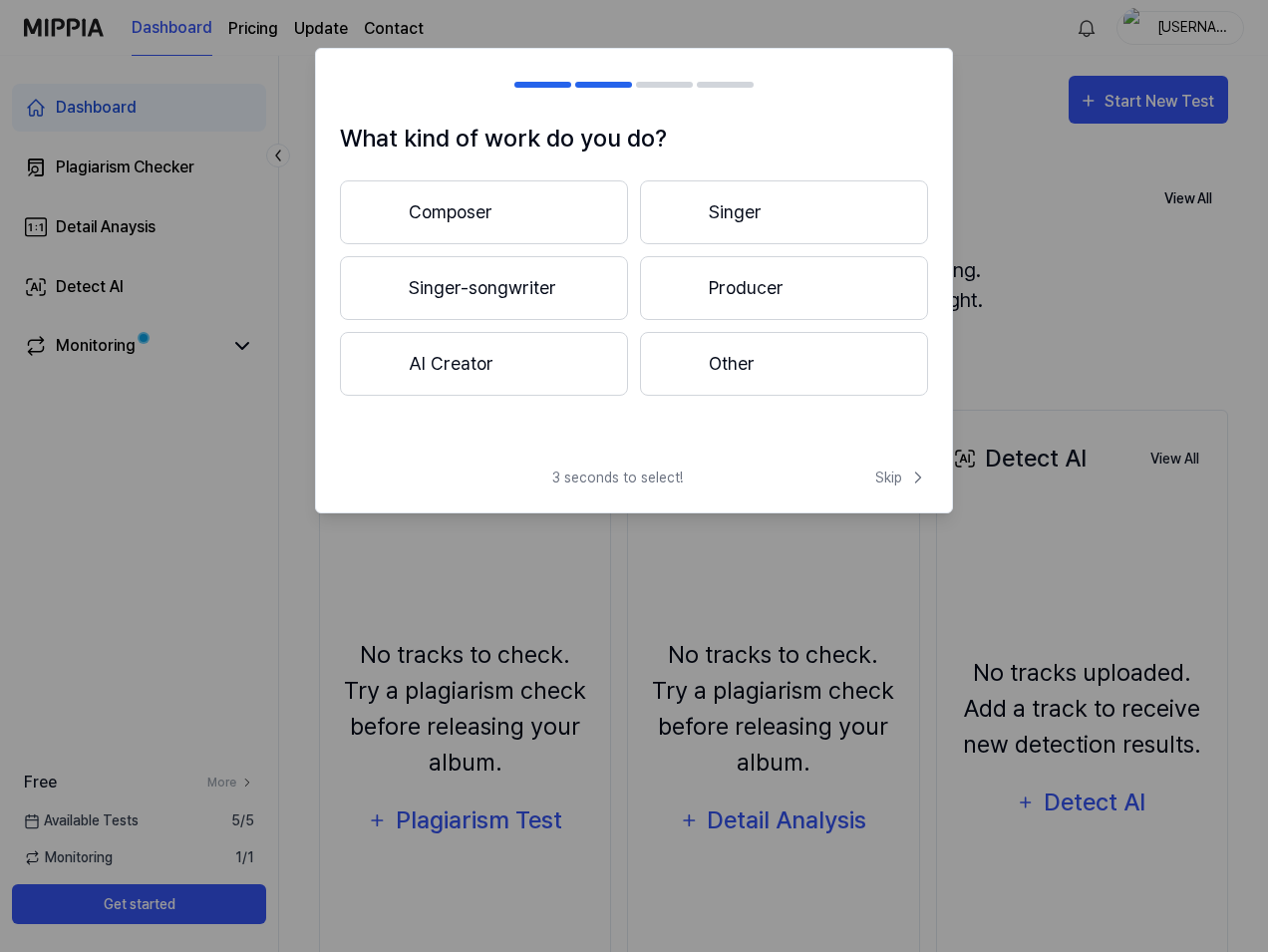 click on "Producer" at bounding box center (784, 288) 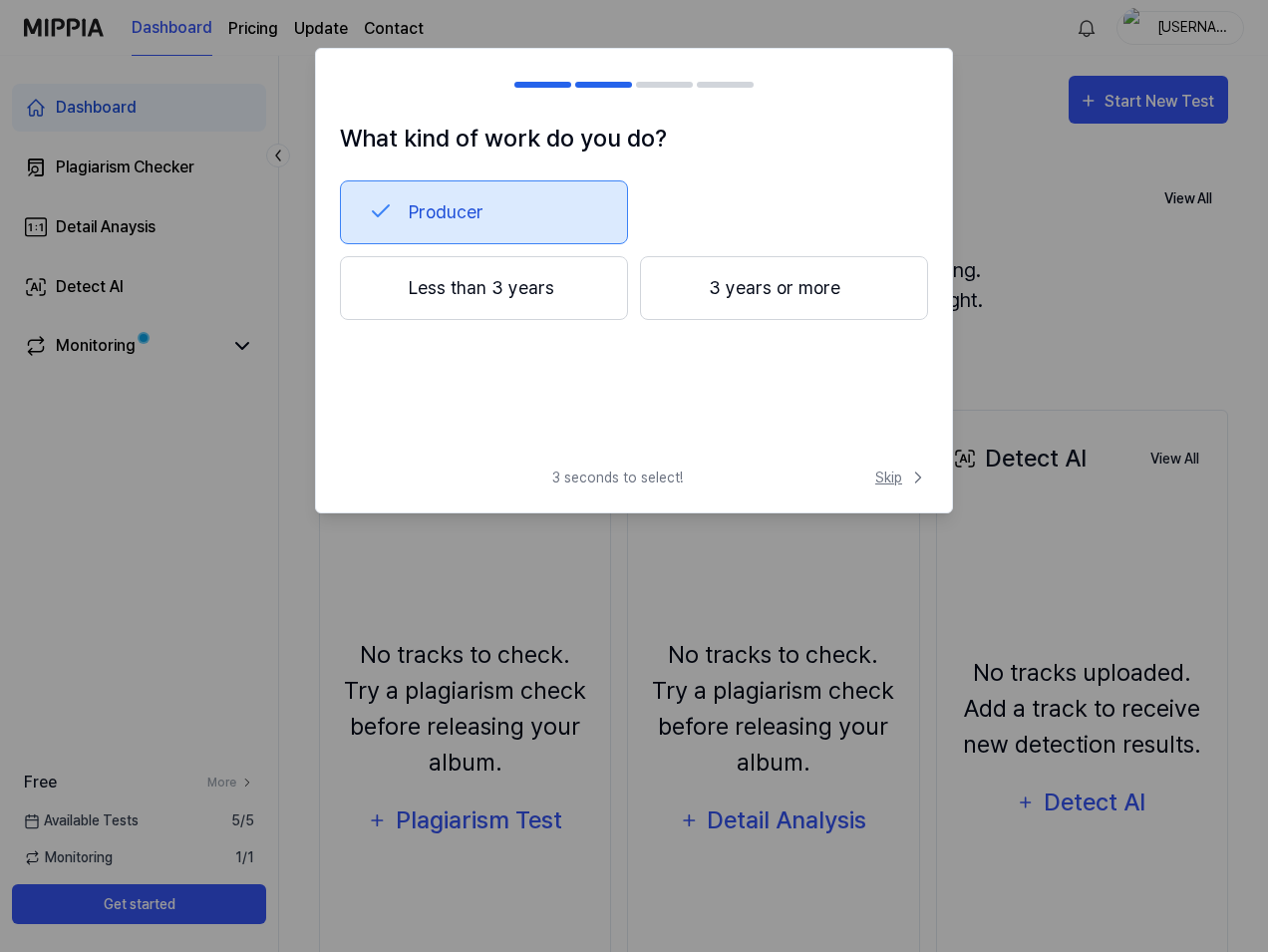 click on "Skip" at bounding box center [901, 477] 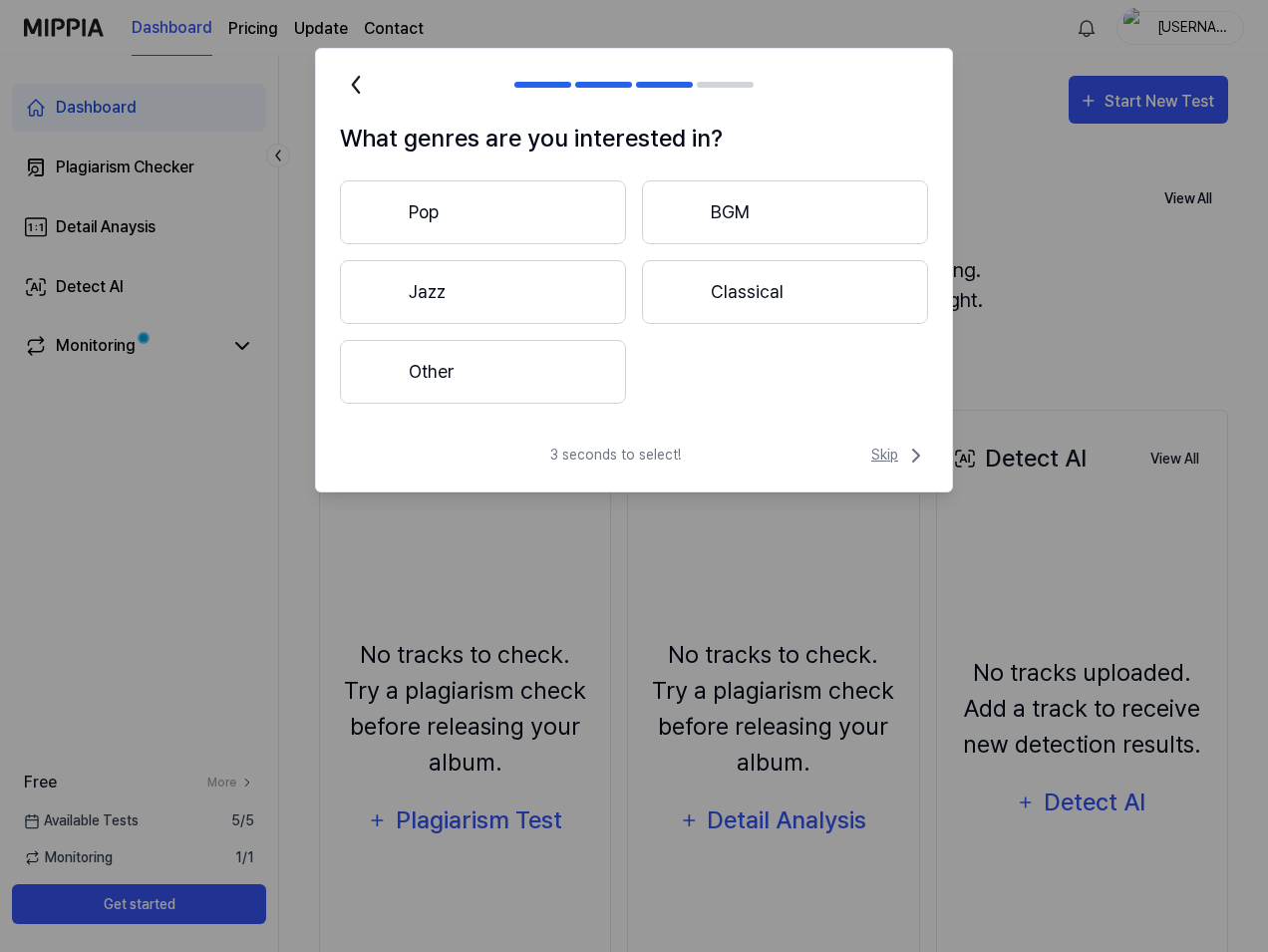 click on "Skip" at bounding box center (899, 456) 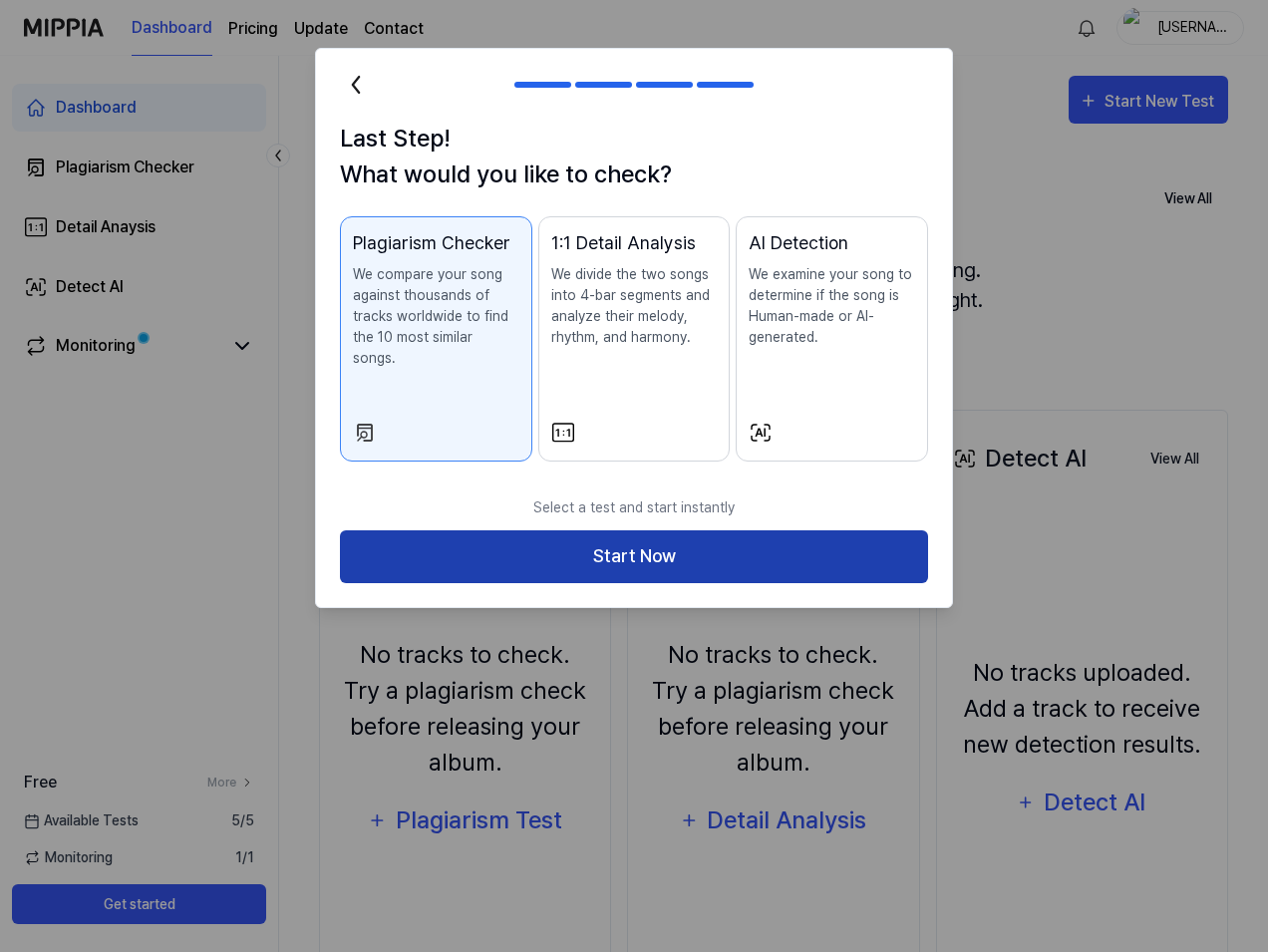 click on "Start Now" at bounding box center (634, 556) 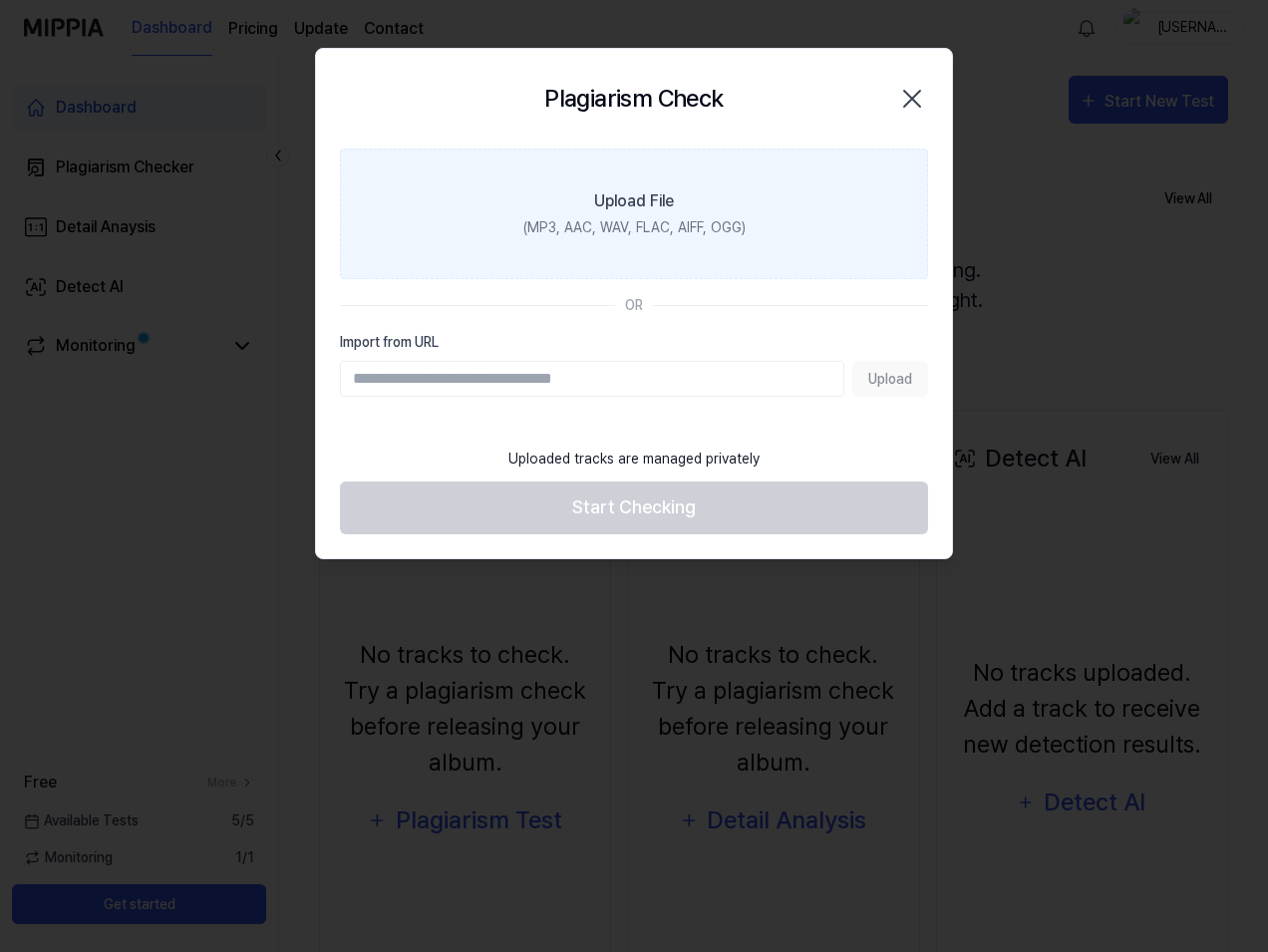 click on "Upload File" at bounding box center [634, 201] 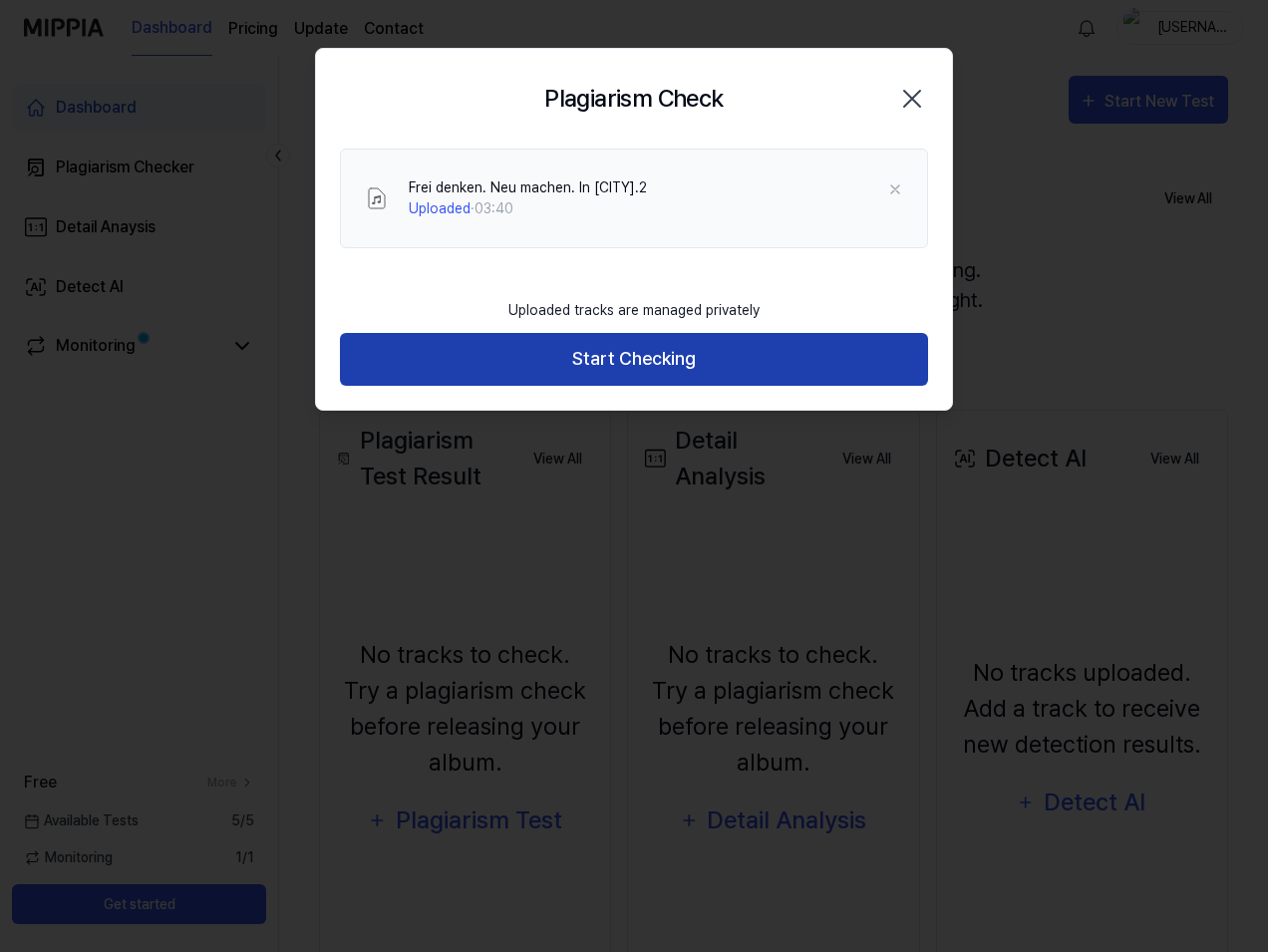 click on "Start Checking" at bounding box center [634, 359] 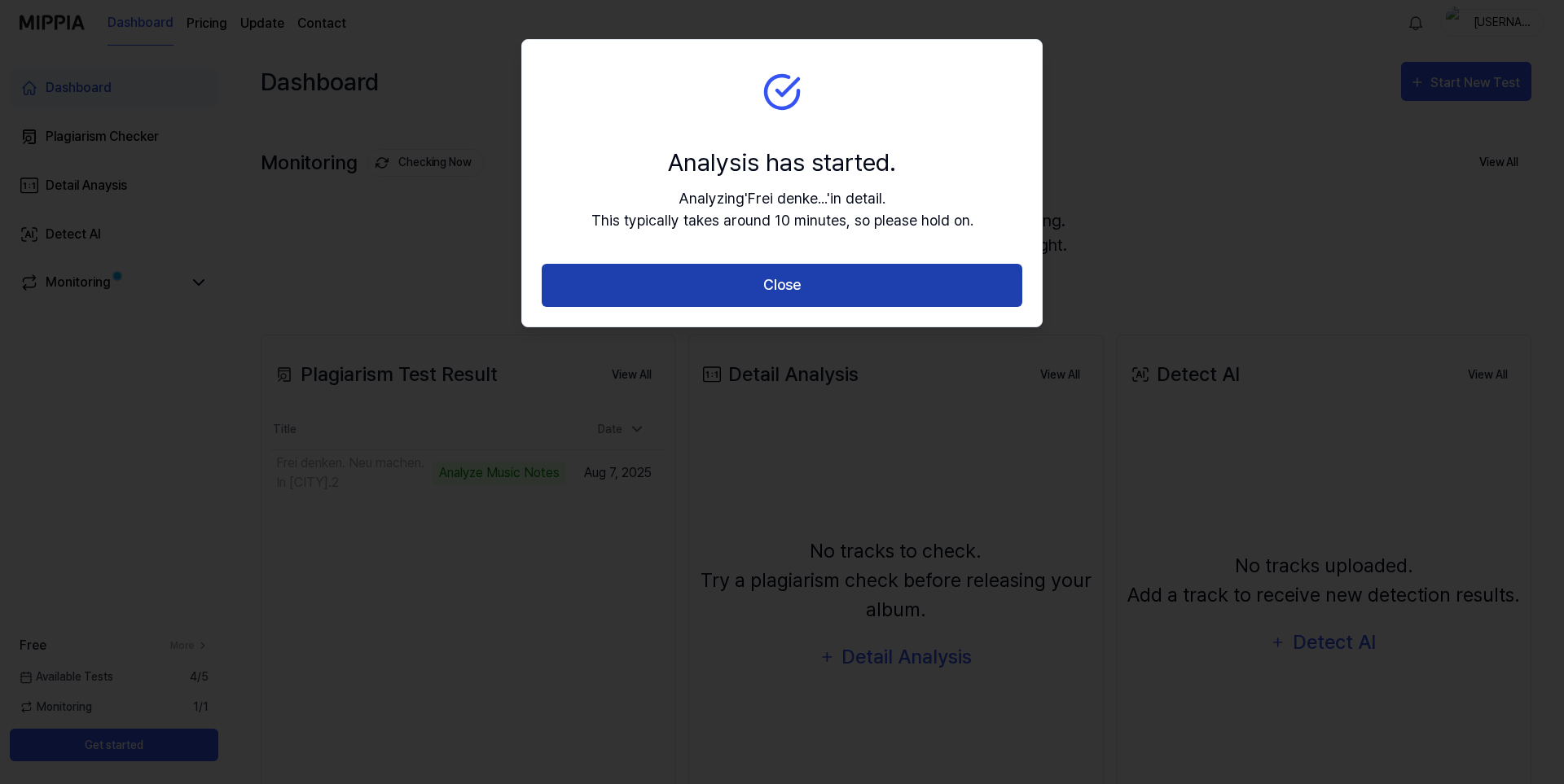 click on "Close" at bounding box center (782, 285) 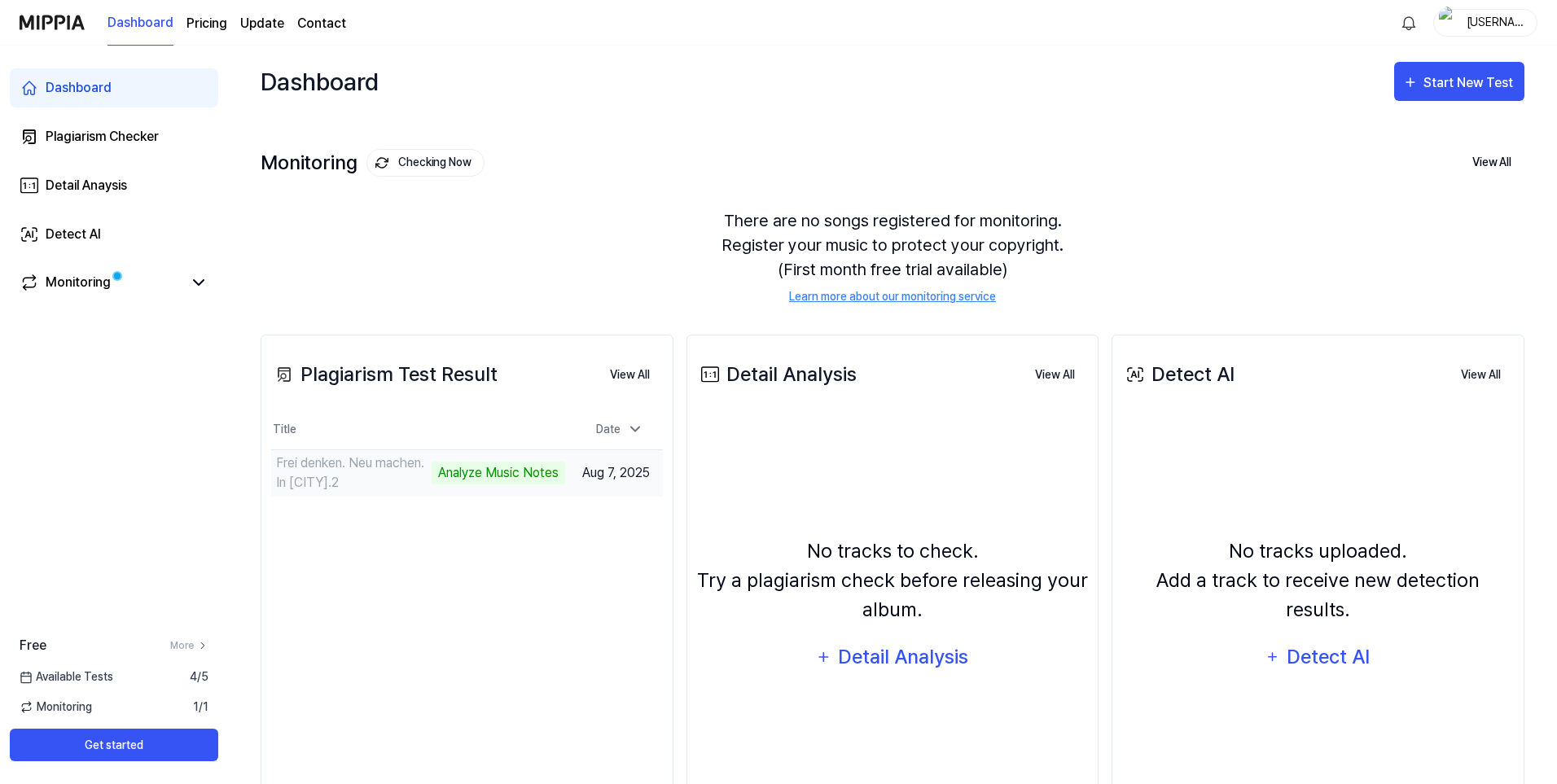 click on "Analyze Music Notes" at bounding box center (498, 473) 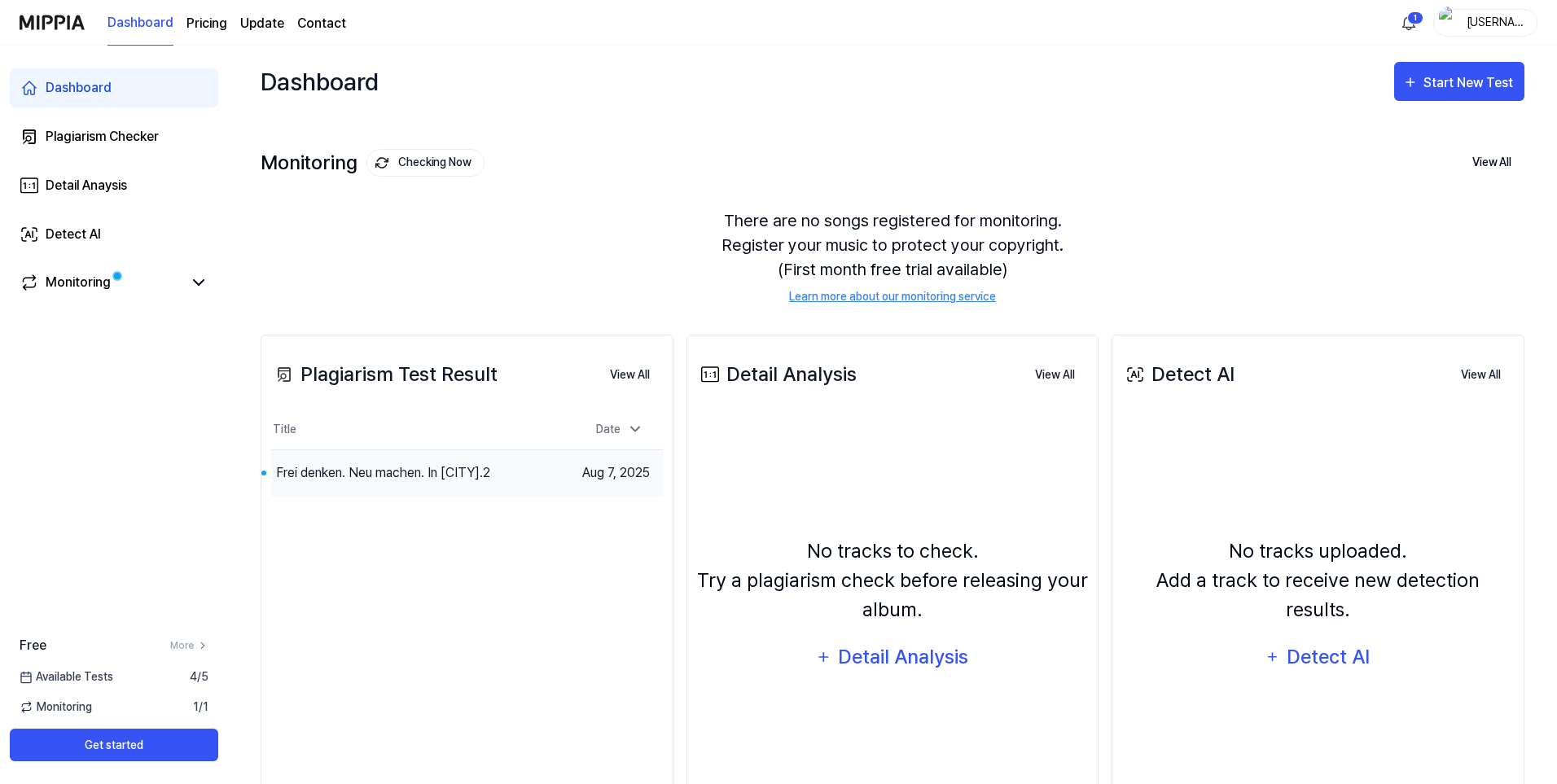 click on "Frei denken. Neu machen. In Gladbach.2" at bounding box center [418, 473] 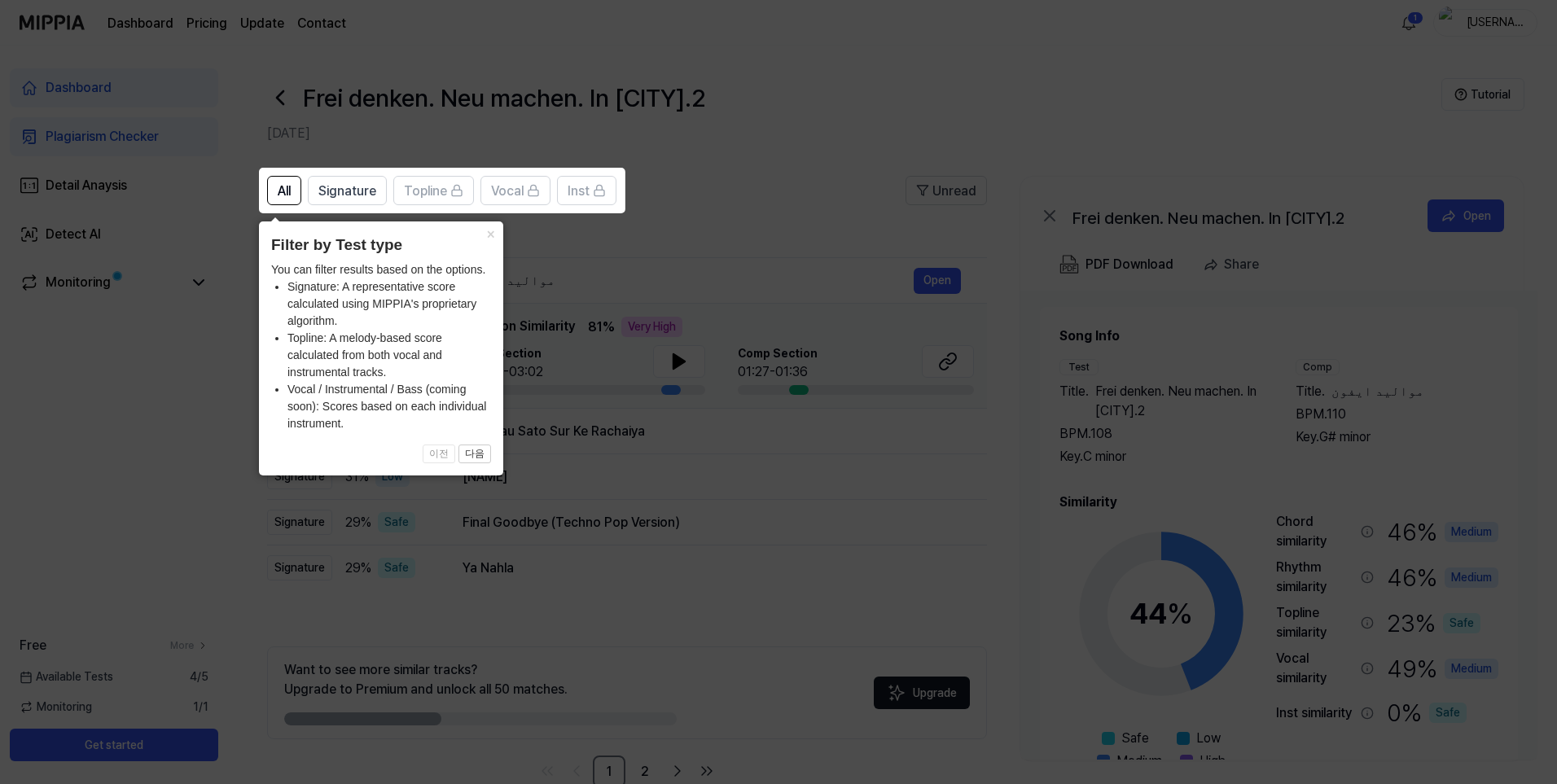 click 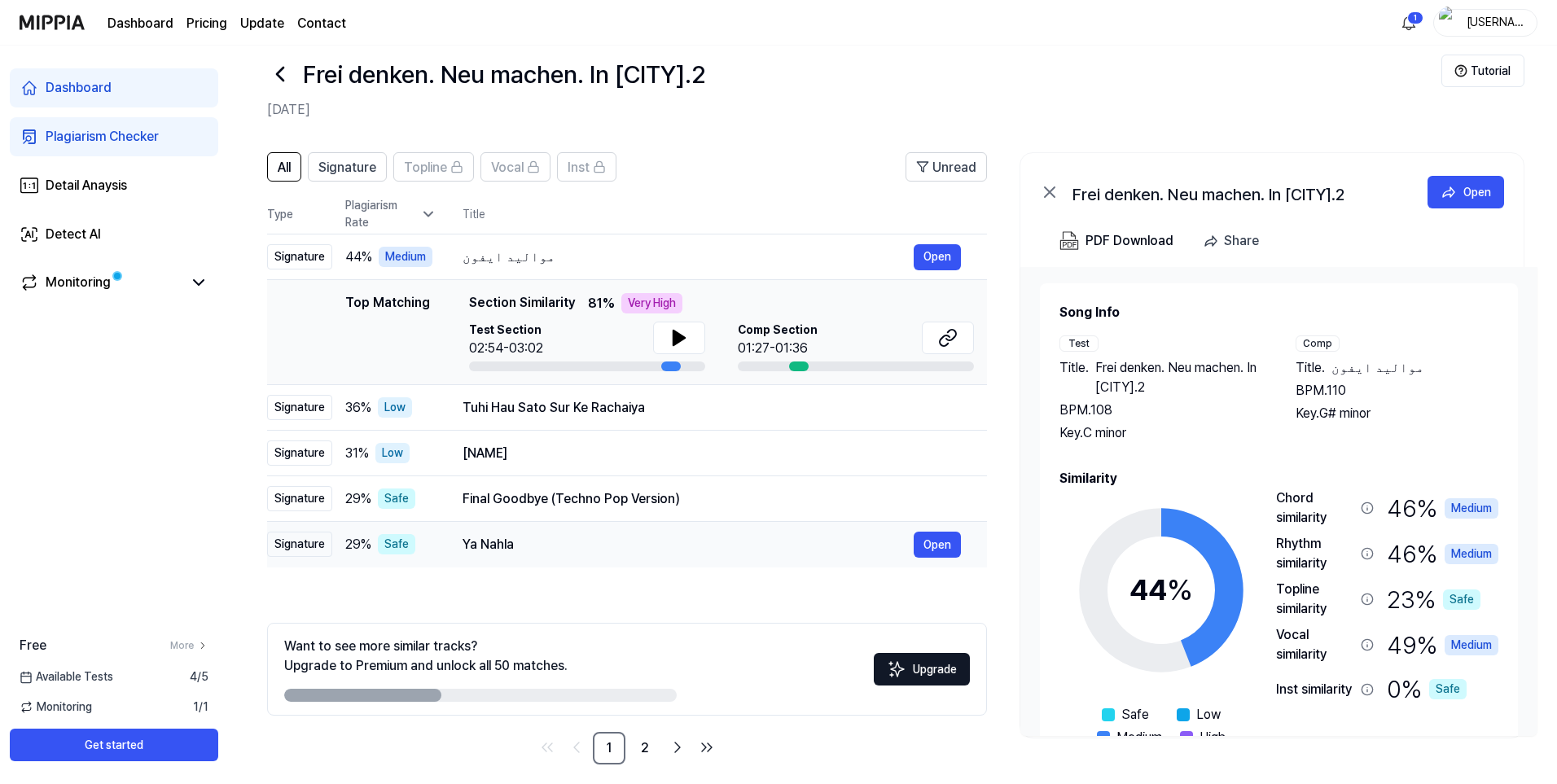 scroll, scrollTop: 37, scrollLeft: 0, axis: vertical 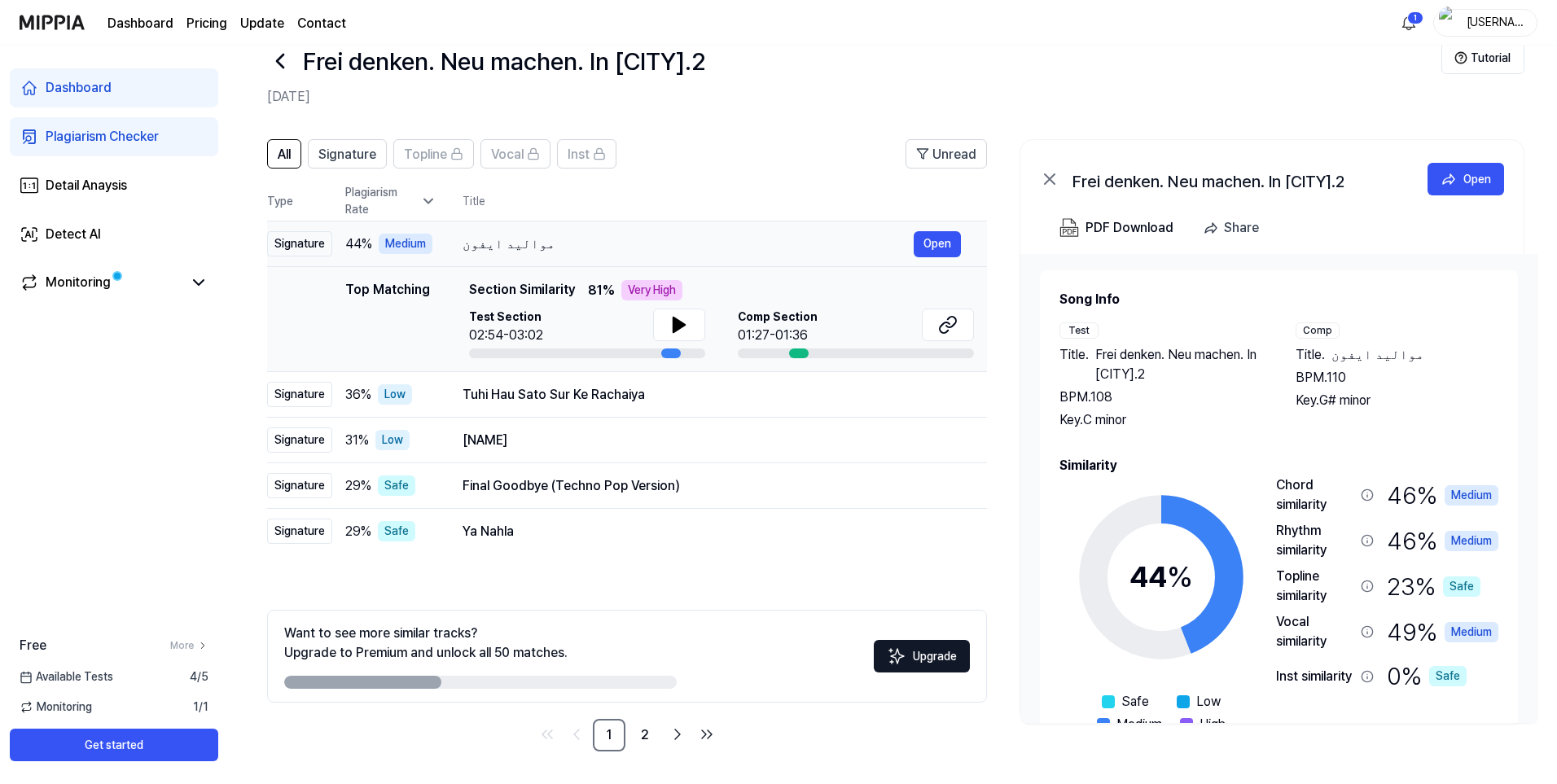 click on "مواليد ايفون" at bounding box center (688, 244) 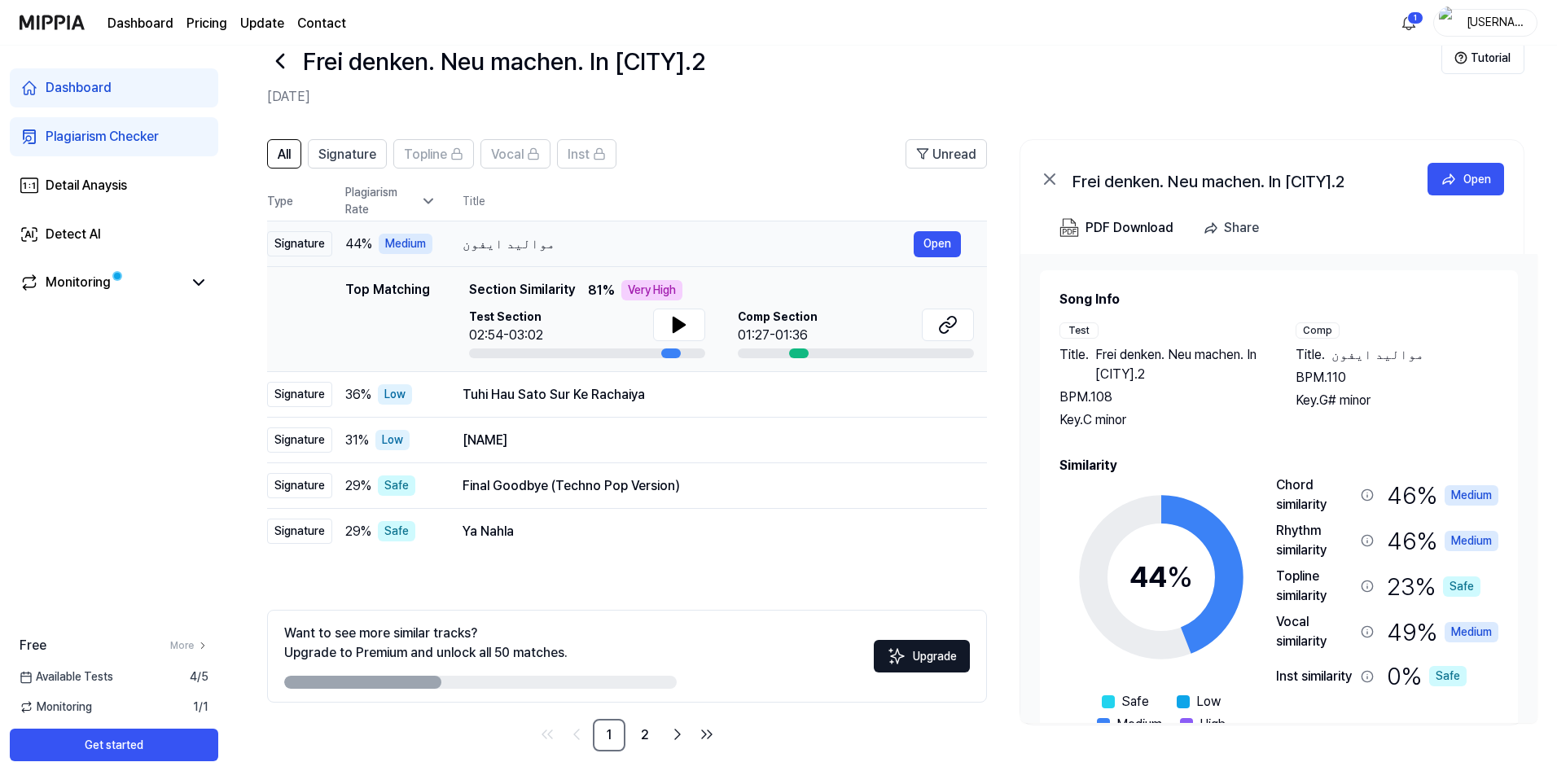 click on "مواليد ايفون" at bounding box center (688, 244) 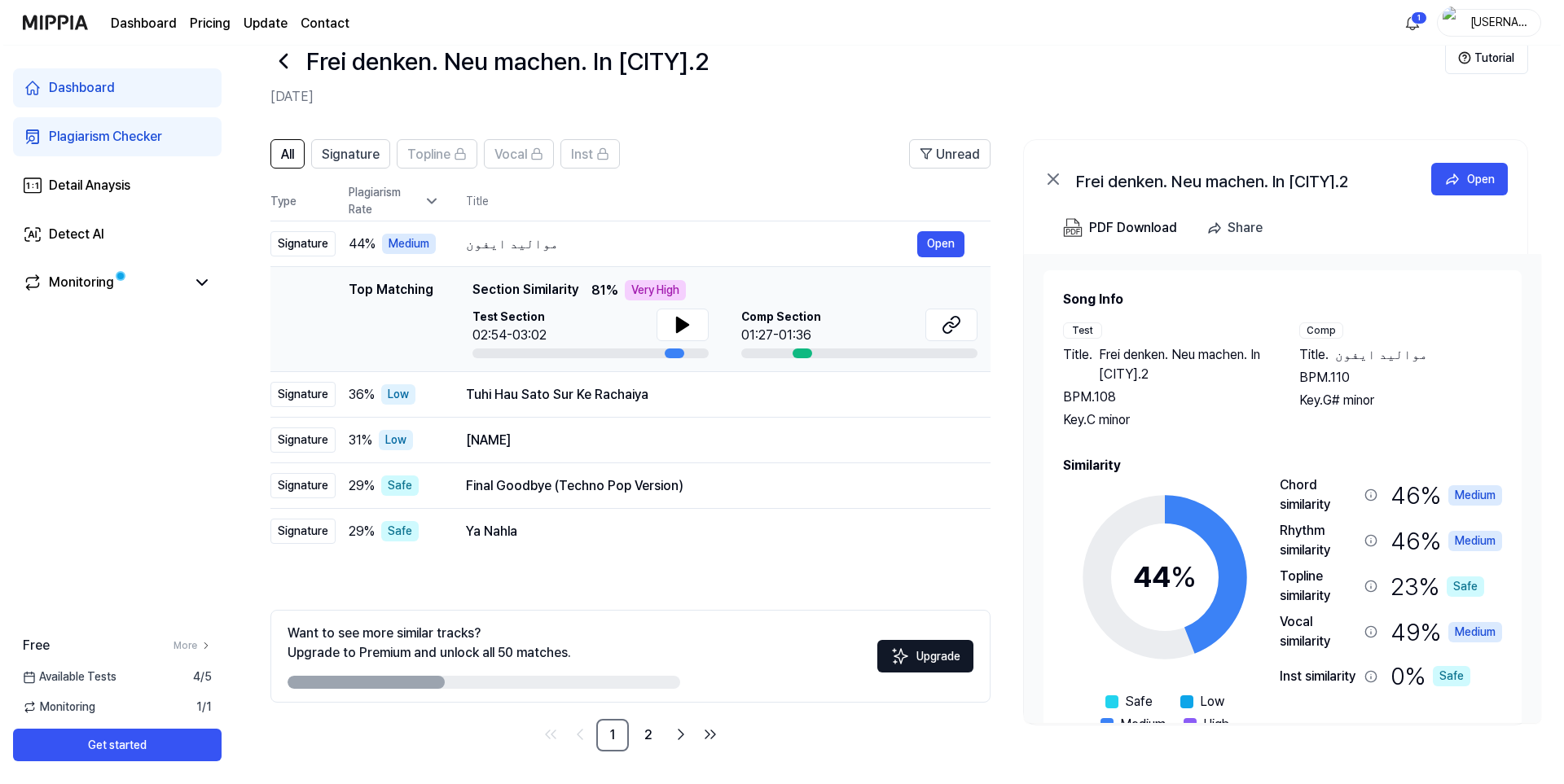 scroll, scrollTop: 0, scrollLeft: 0, axis: both 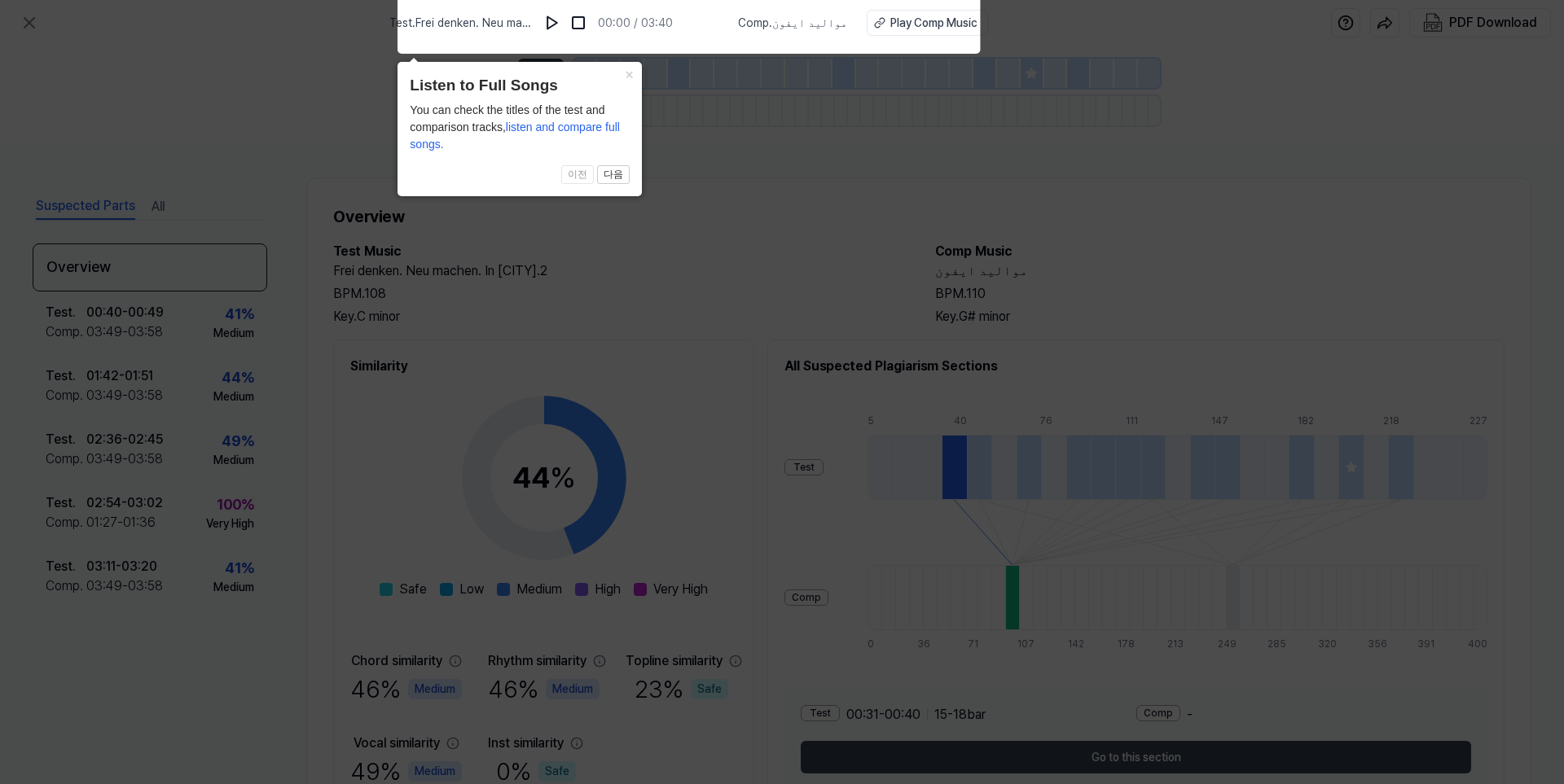 click 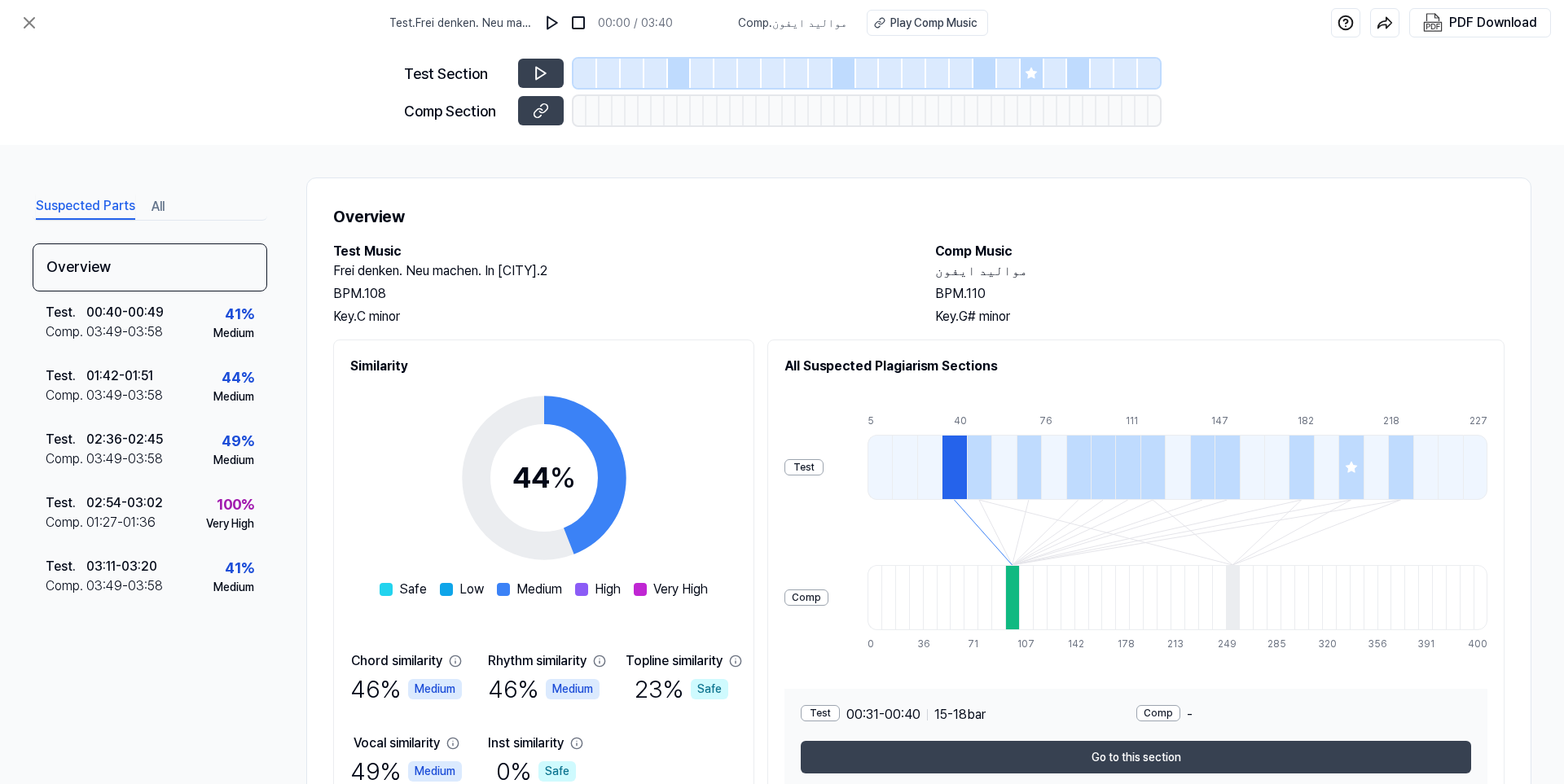 scroll, scrollTop: 81, scrollLeft: 0, axis: vertical 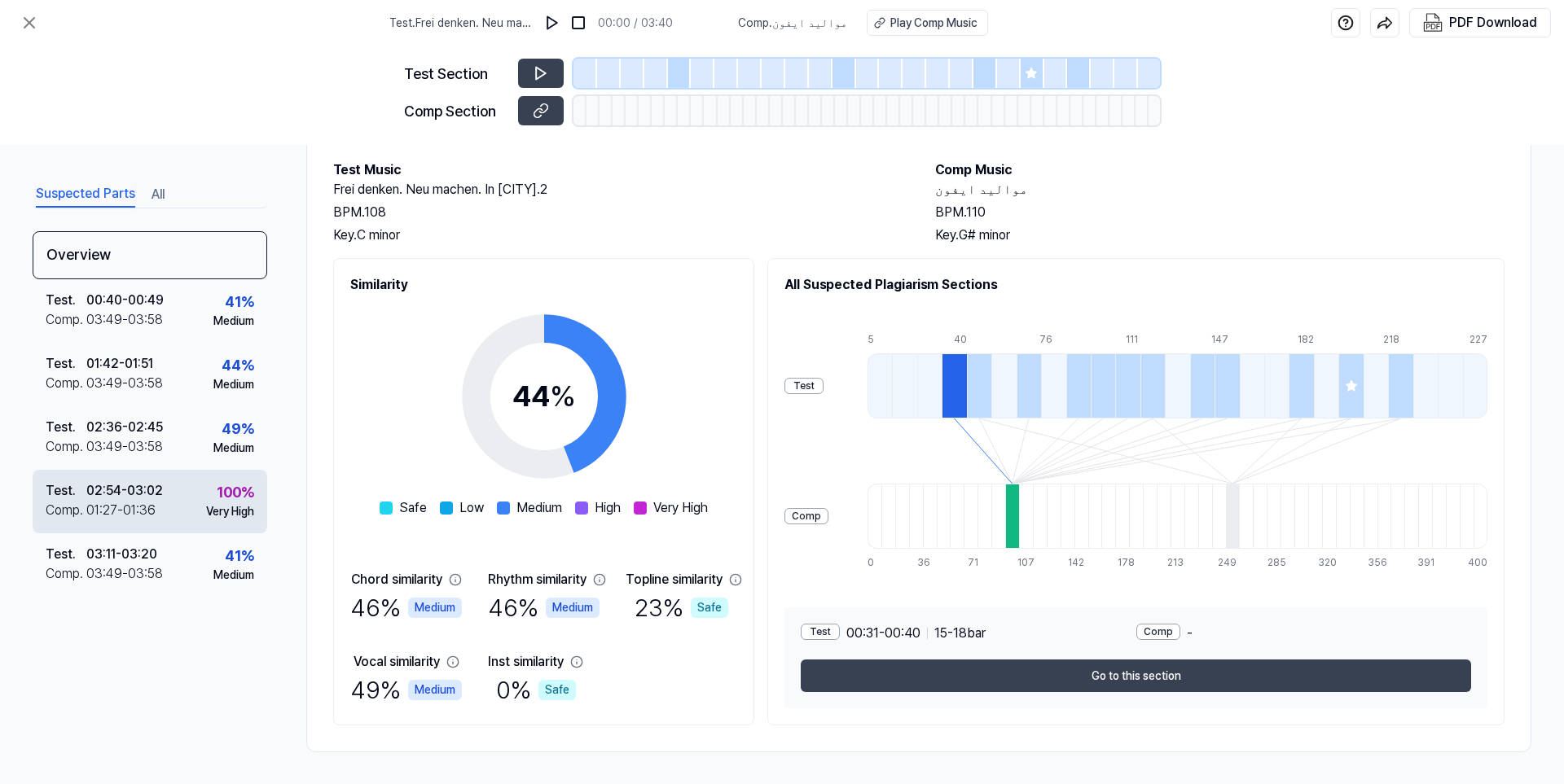 click on "100 %" at bounding box center (235, 492) 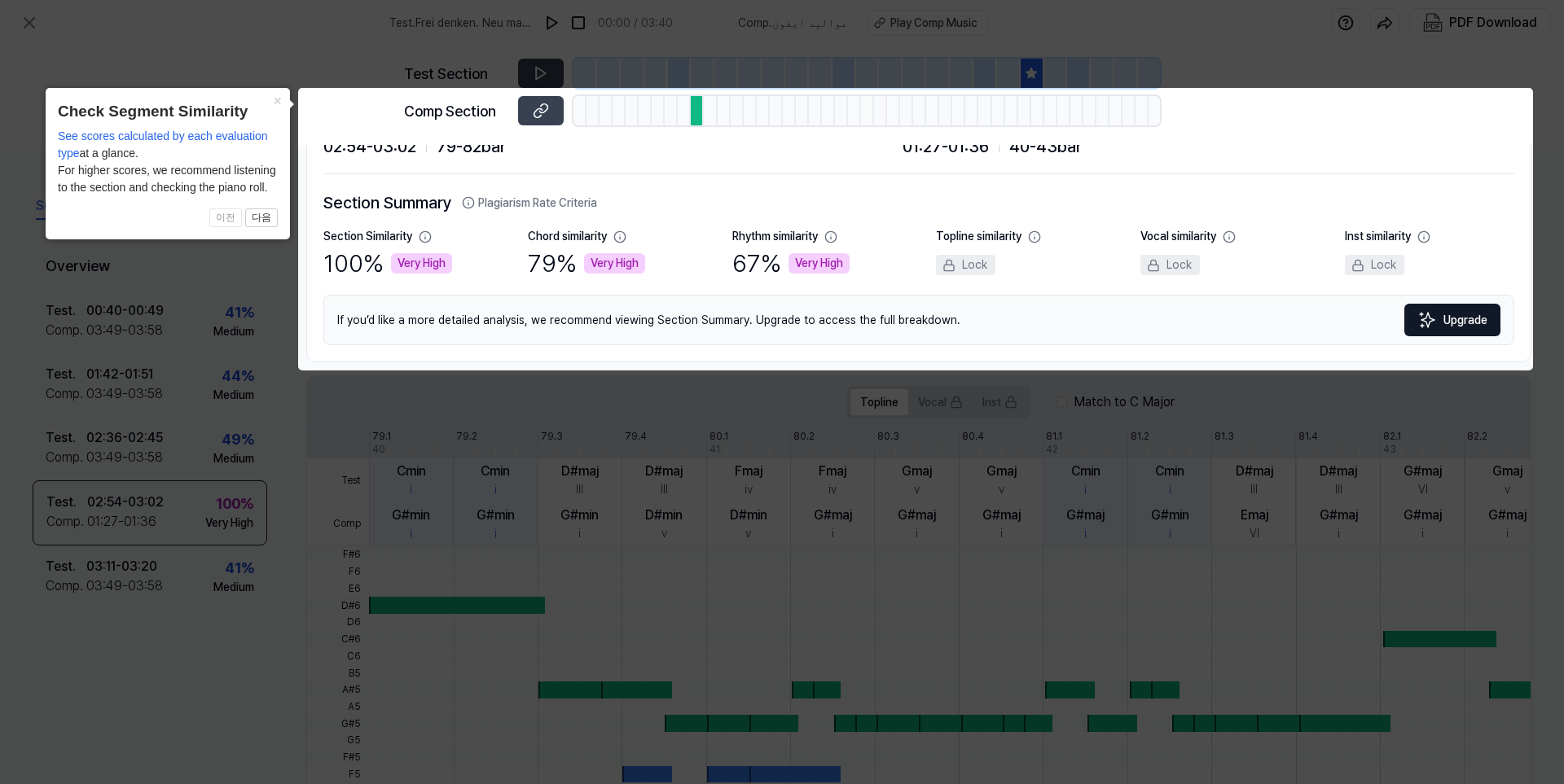 click 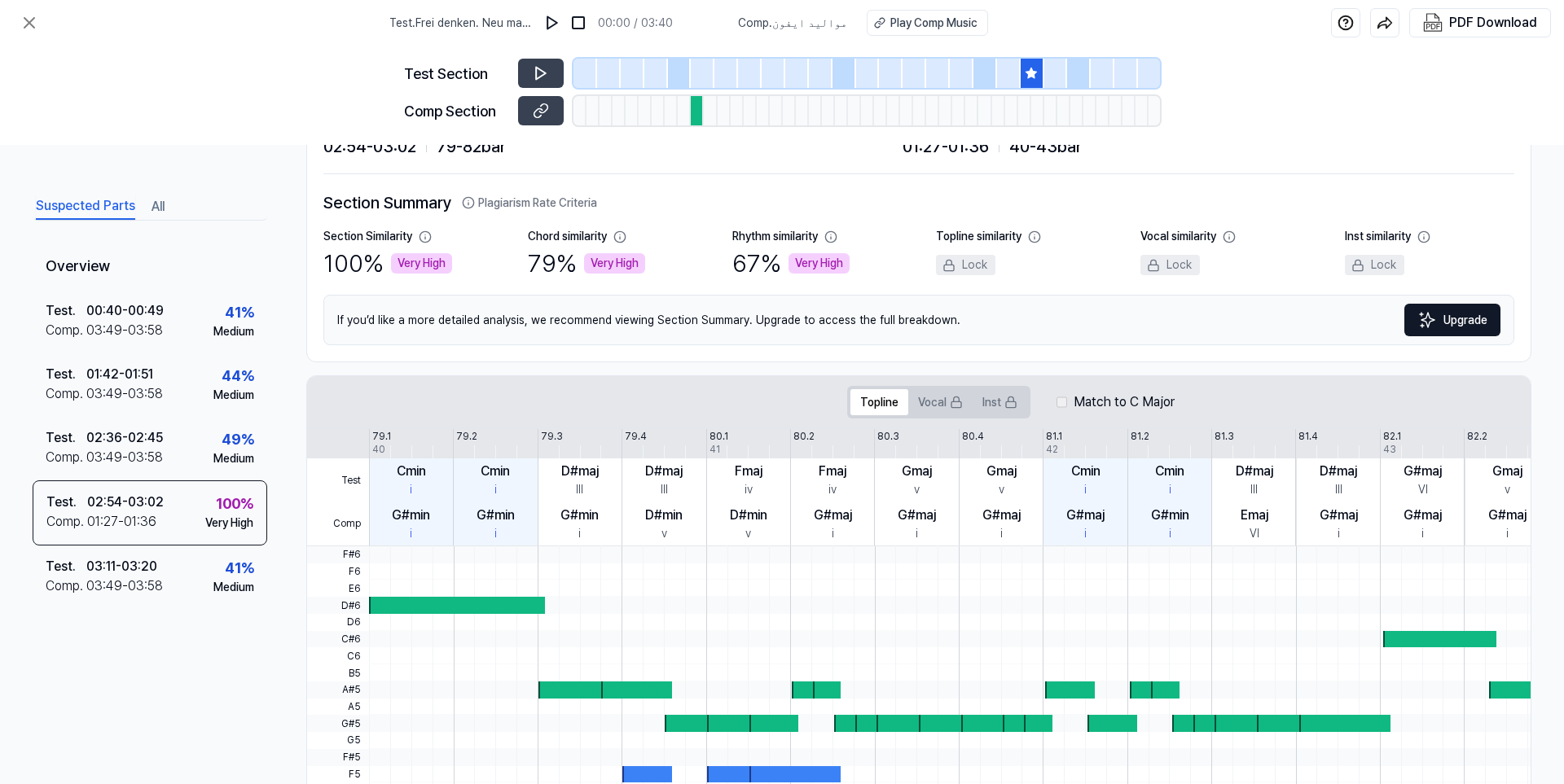 click at bounding box center (457, 605) 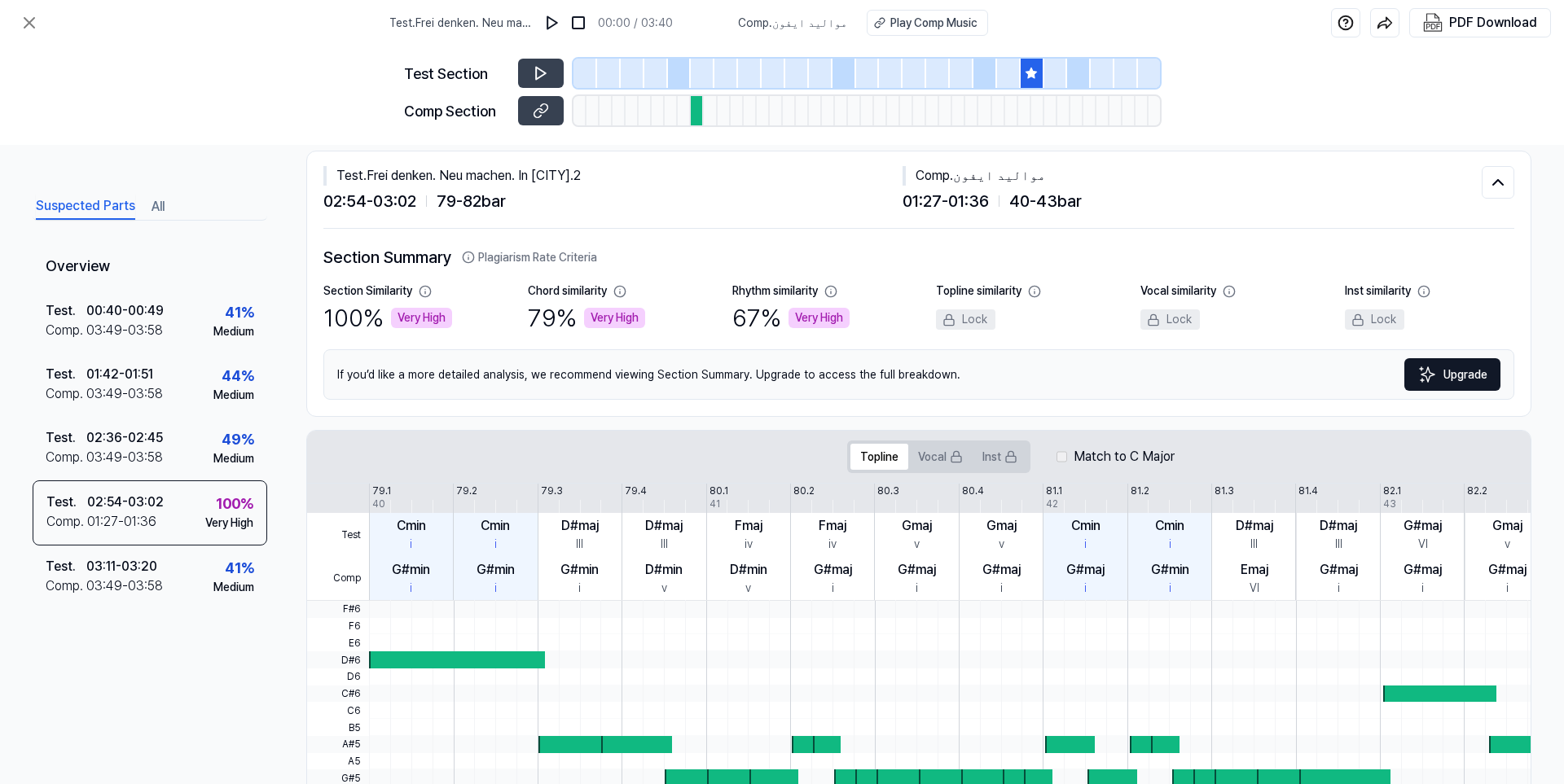 scroll, scrollTop: 0, scrollLeft: 0, axis: both 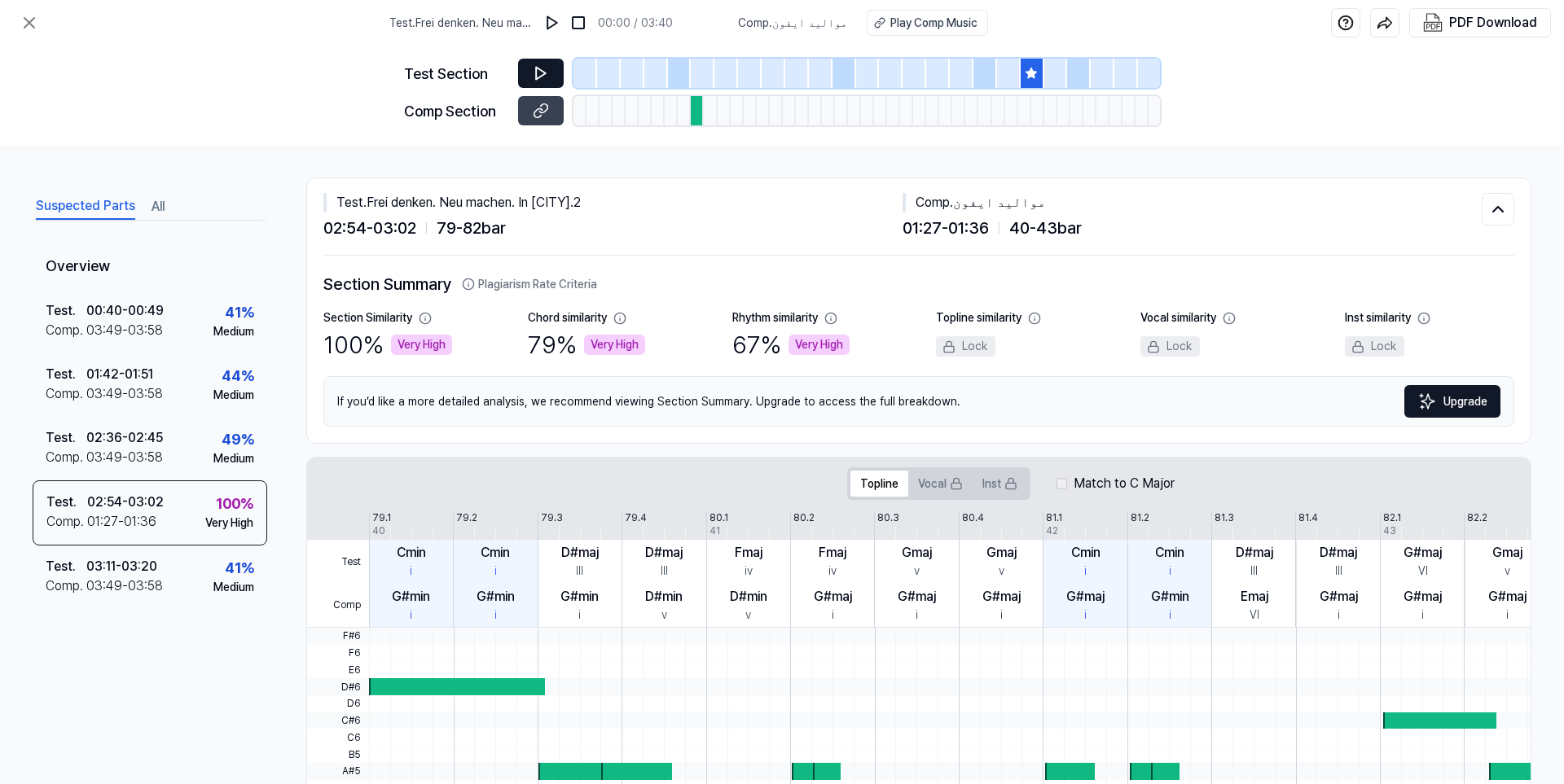 click 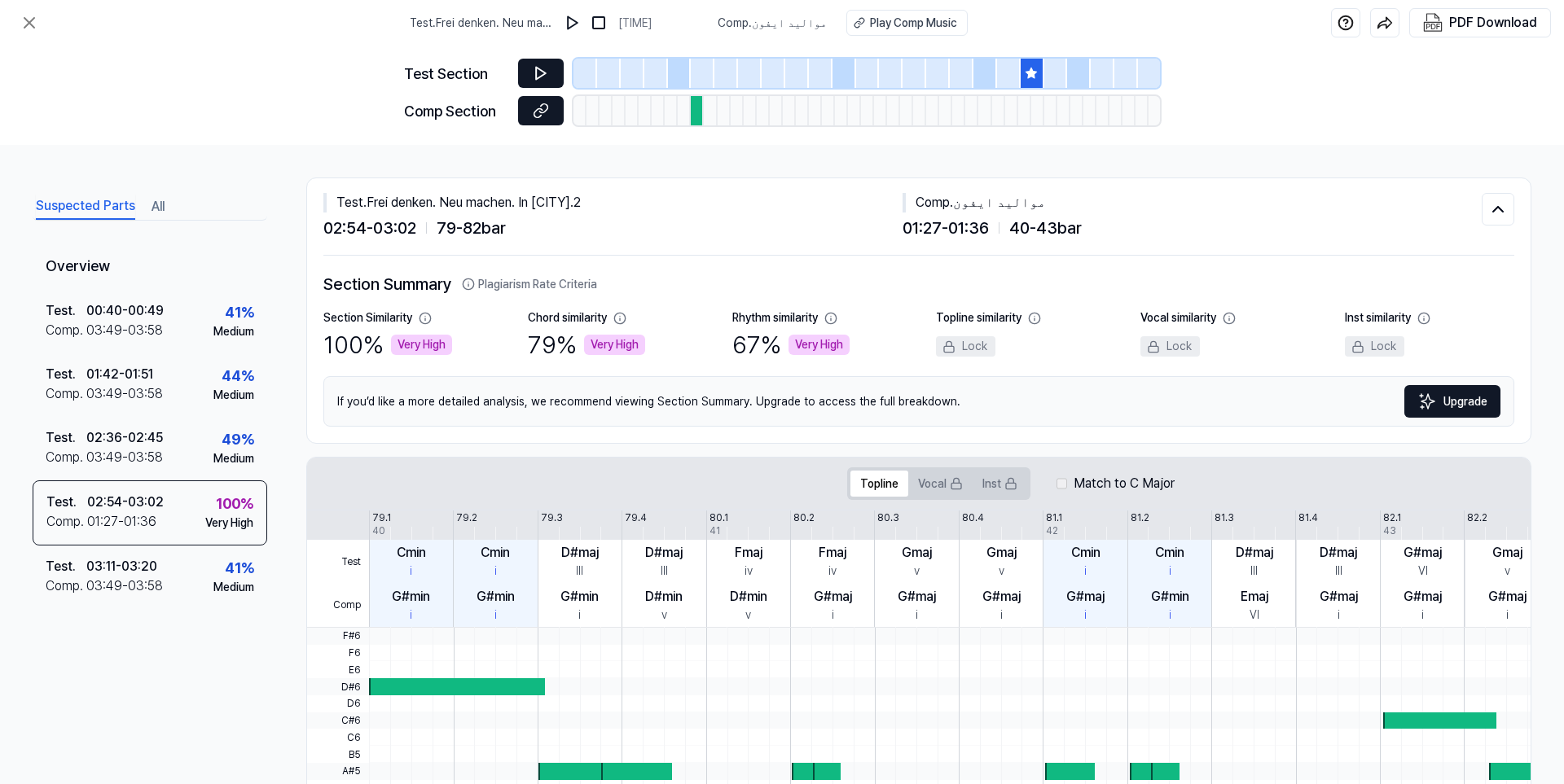 click 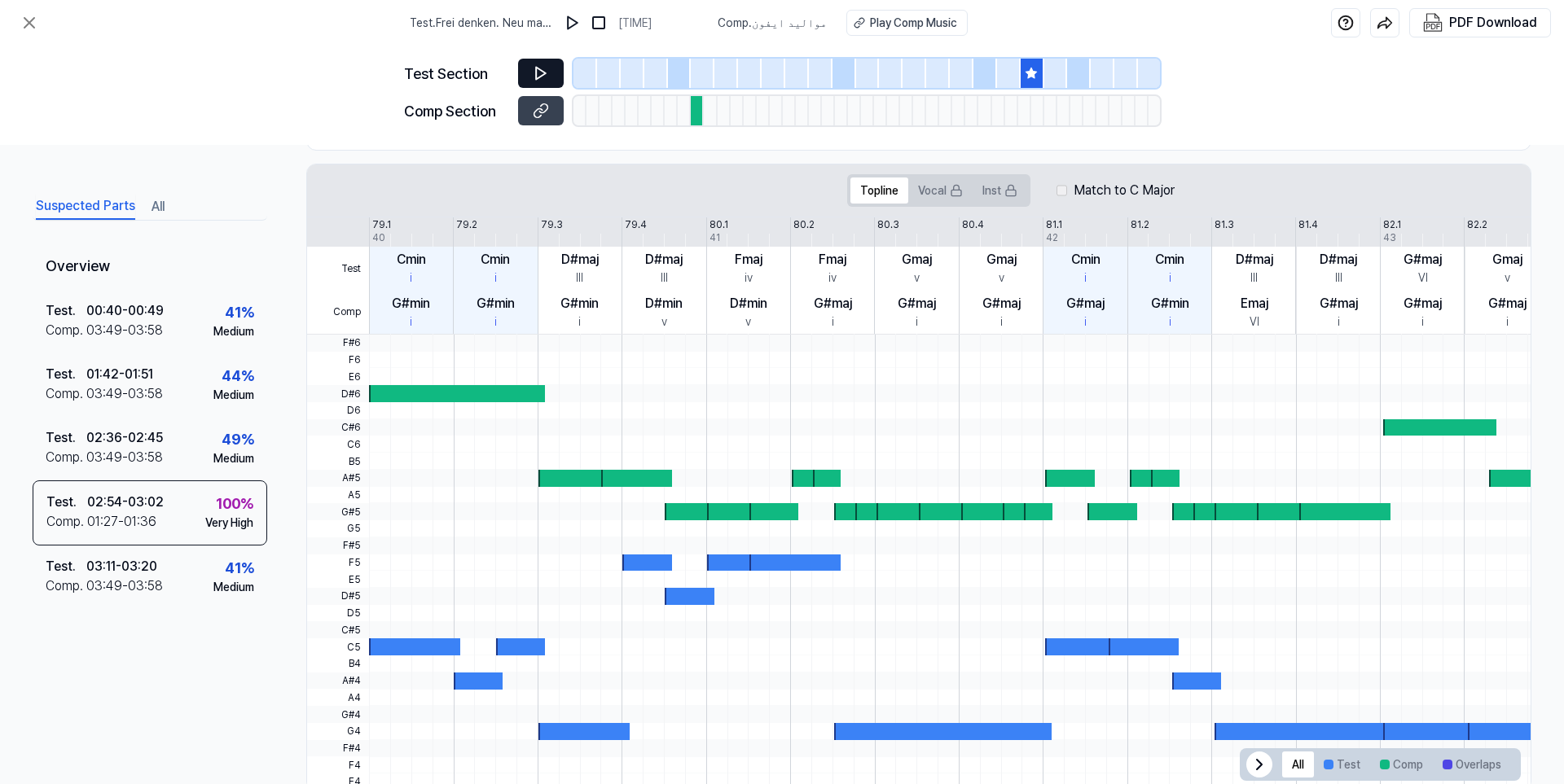 scroll, scrollTop: 333, scrollLeft: 0, axis: vertical 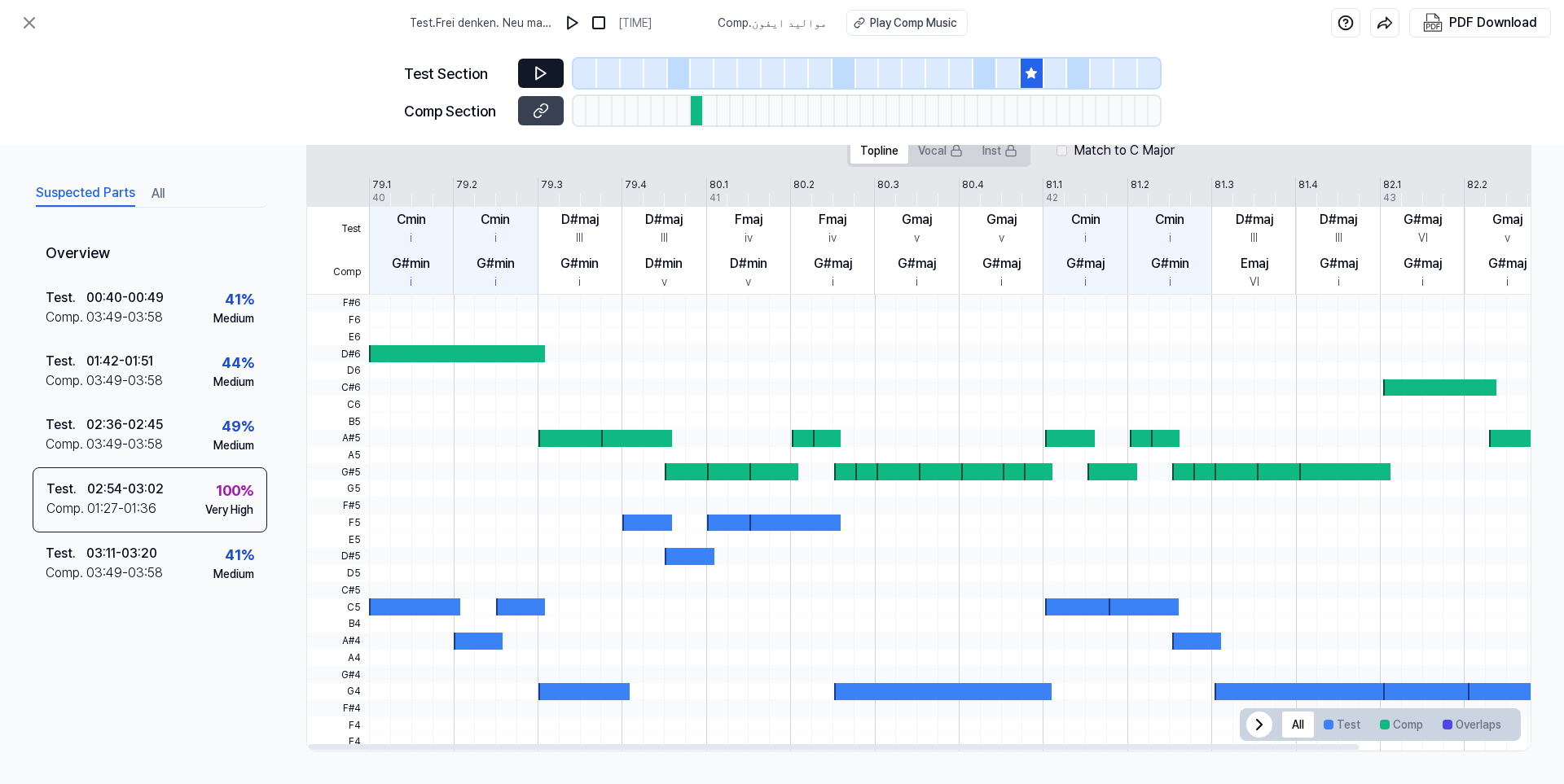 click at bounding box center (689, 471) 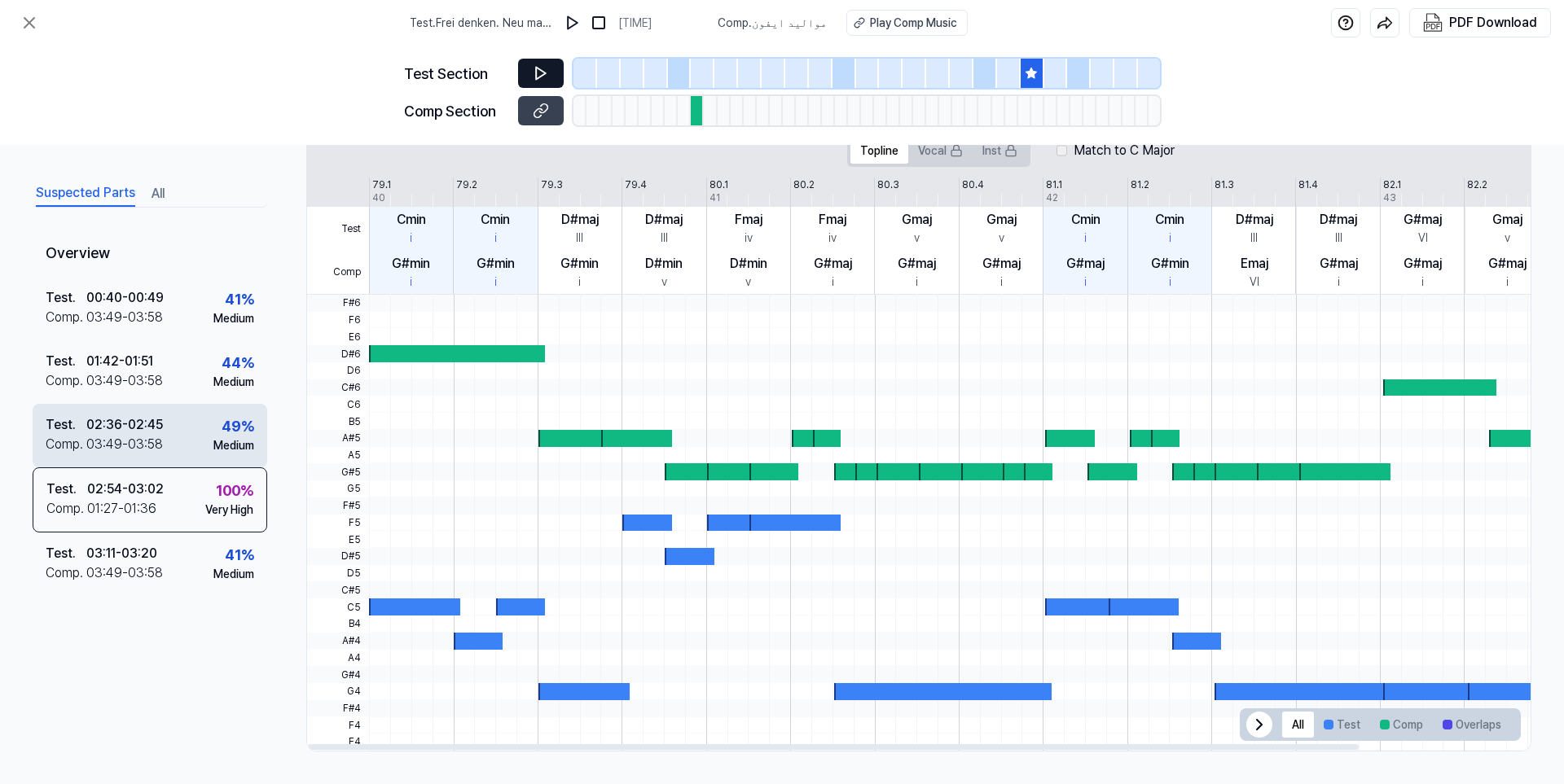 click on "Test . 02:36 - 02:45 Comp . 03:49 - 03:58 49 % Medium" at bounding box center (150, 436) 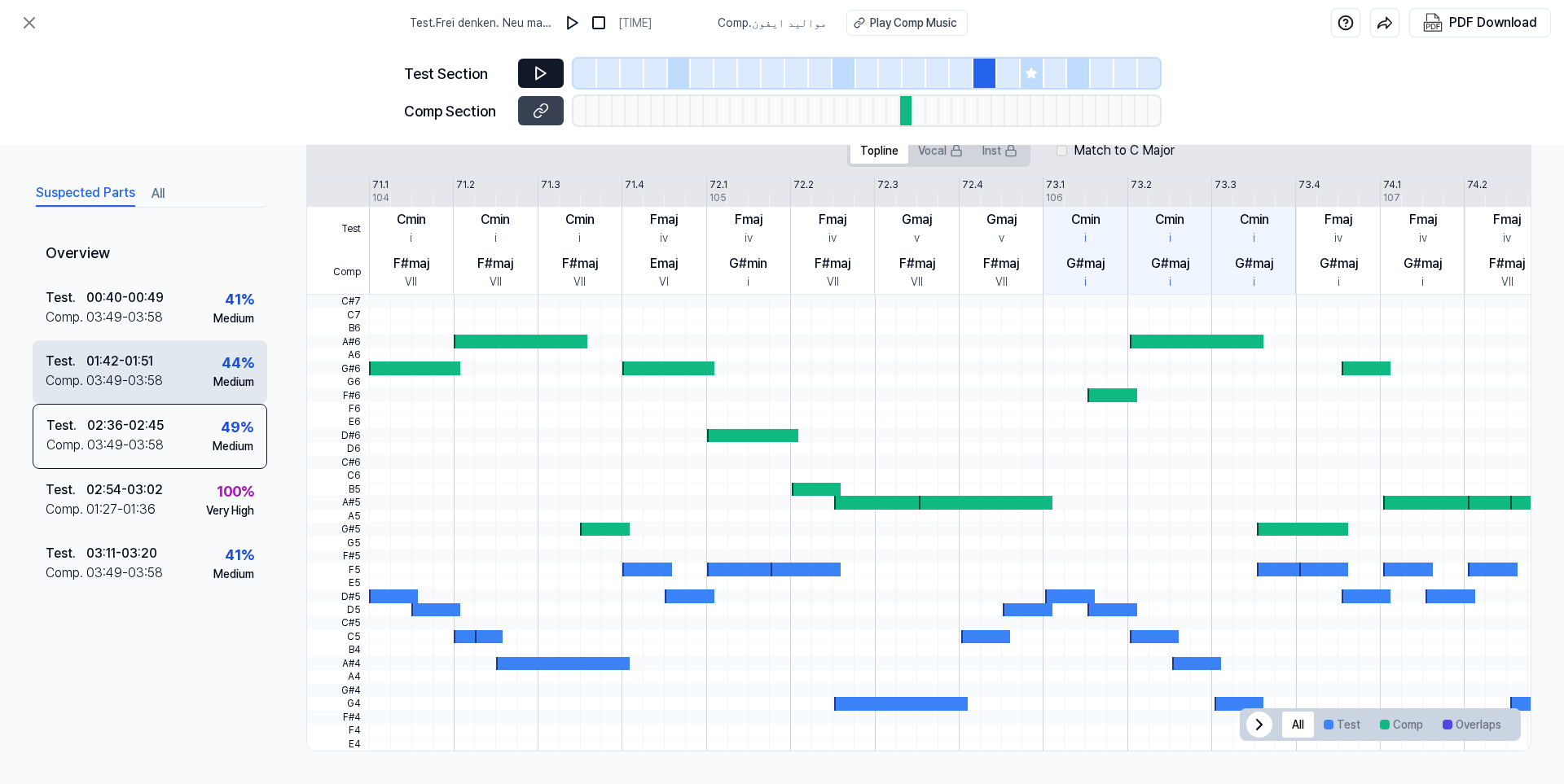 click on "Test . 01:42 - 01:51 Comp . 03:49 - 03:58 44 % Medium" at bounding box center [150, 372] 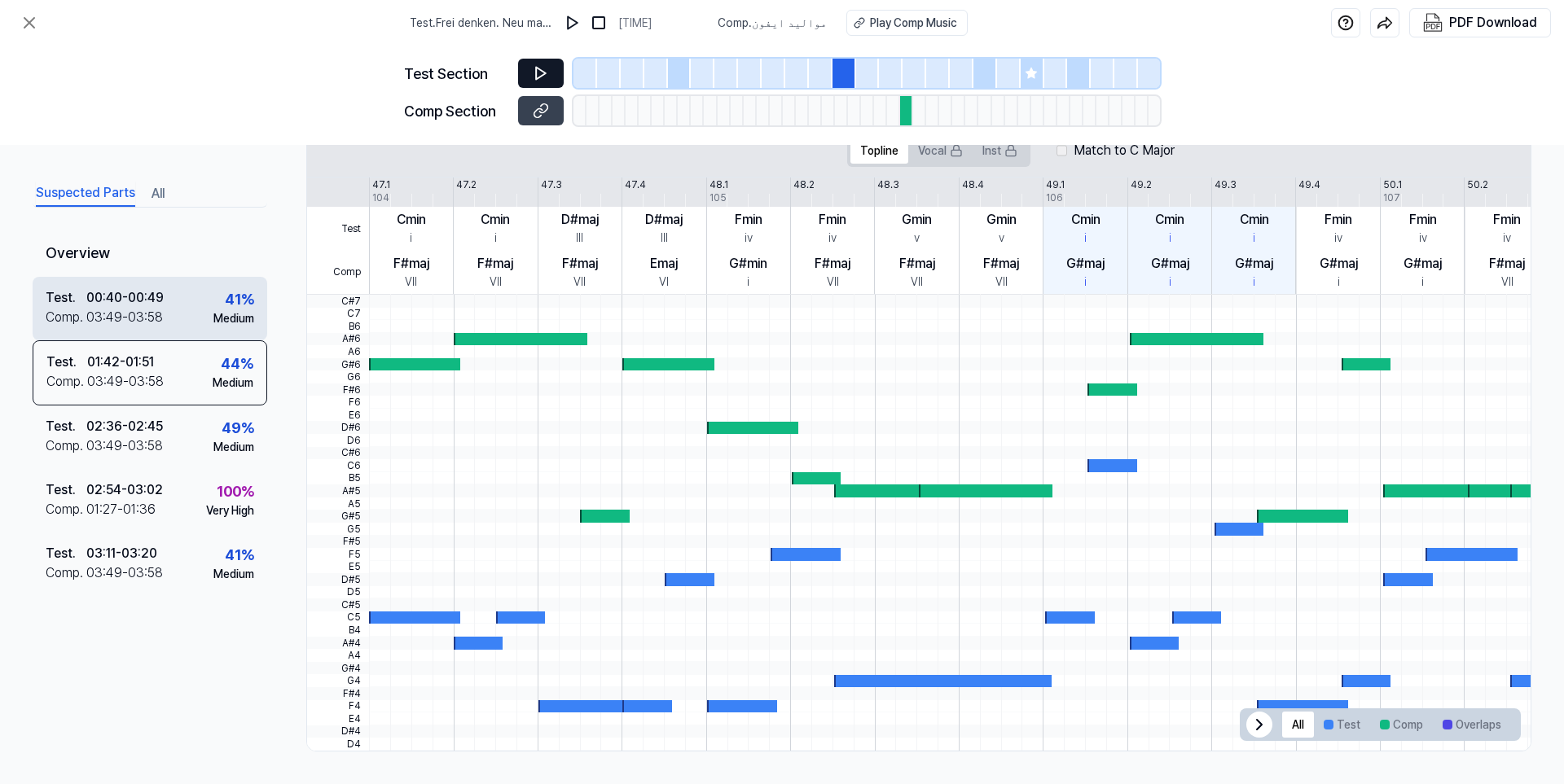 click on "Test . 00:40 - 00:49 Comp . 03:49 - 03:58 41 % Medium" at bounding box center (150, 309) 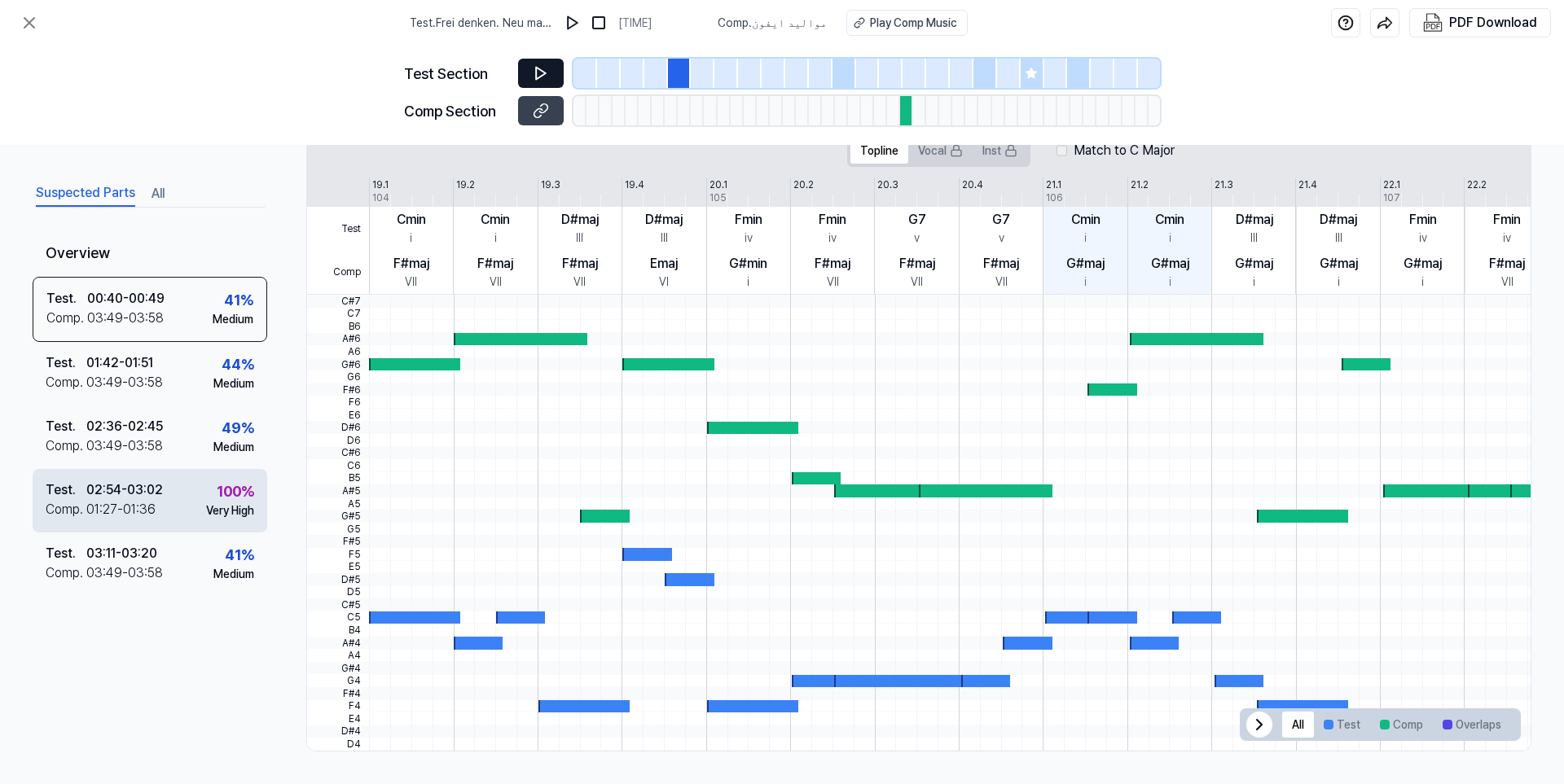 click on "01:27 - 01:36" at bounding box center [121, 510] 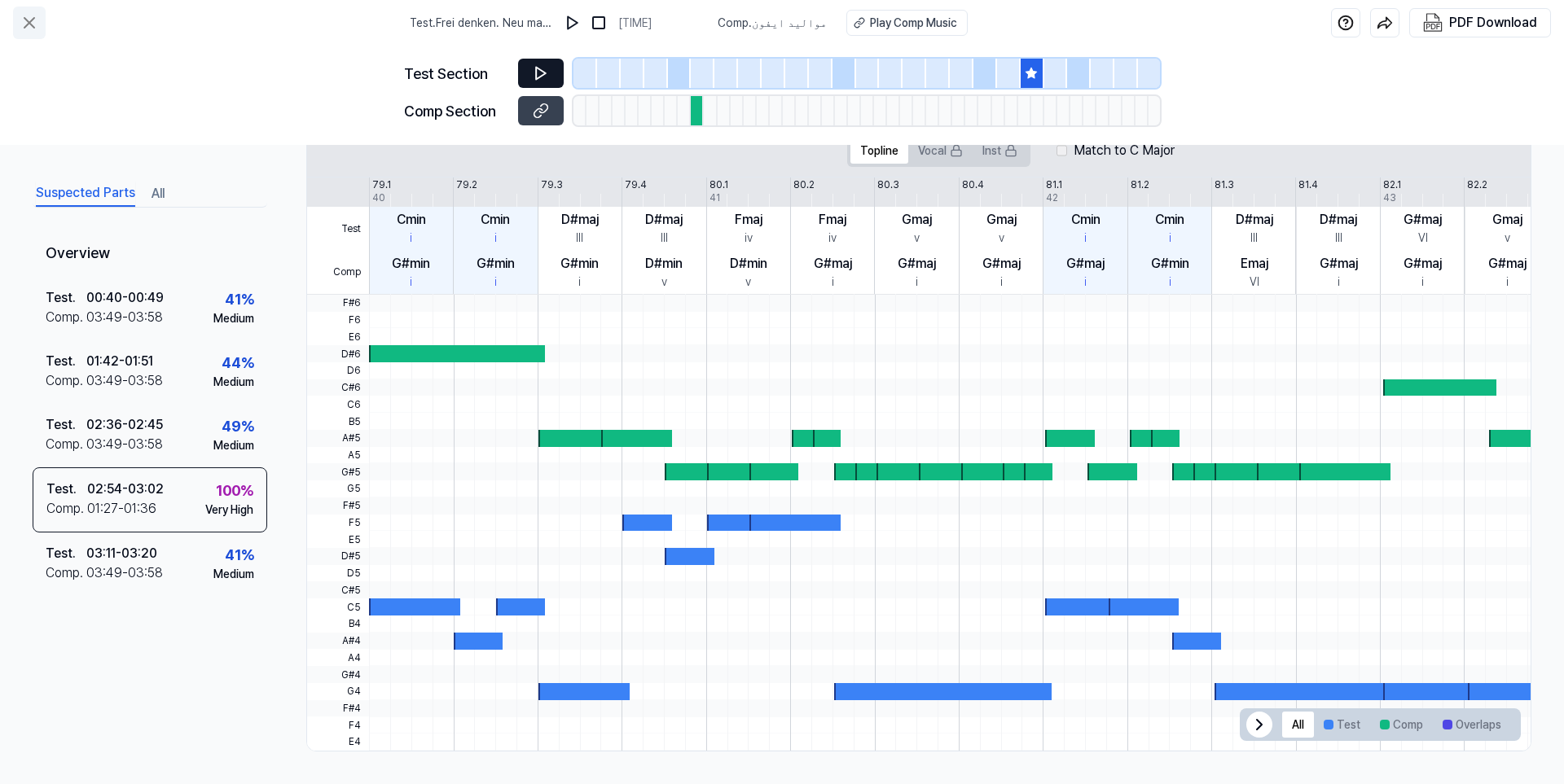 click 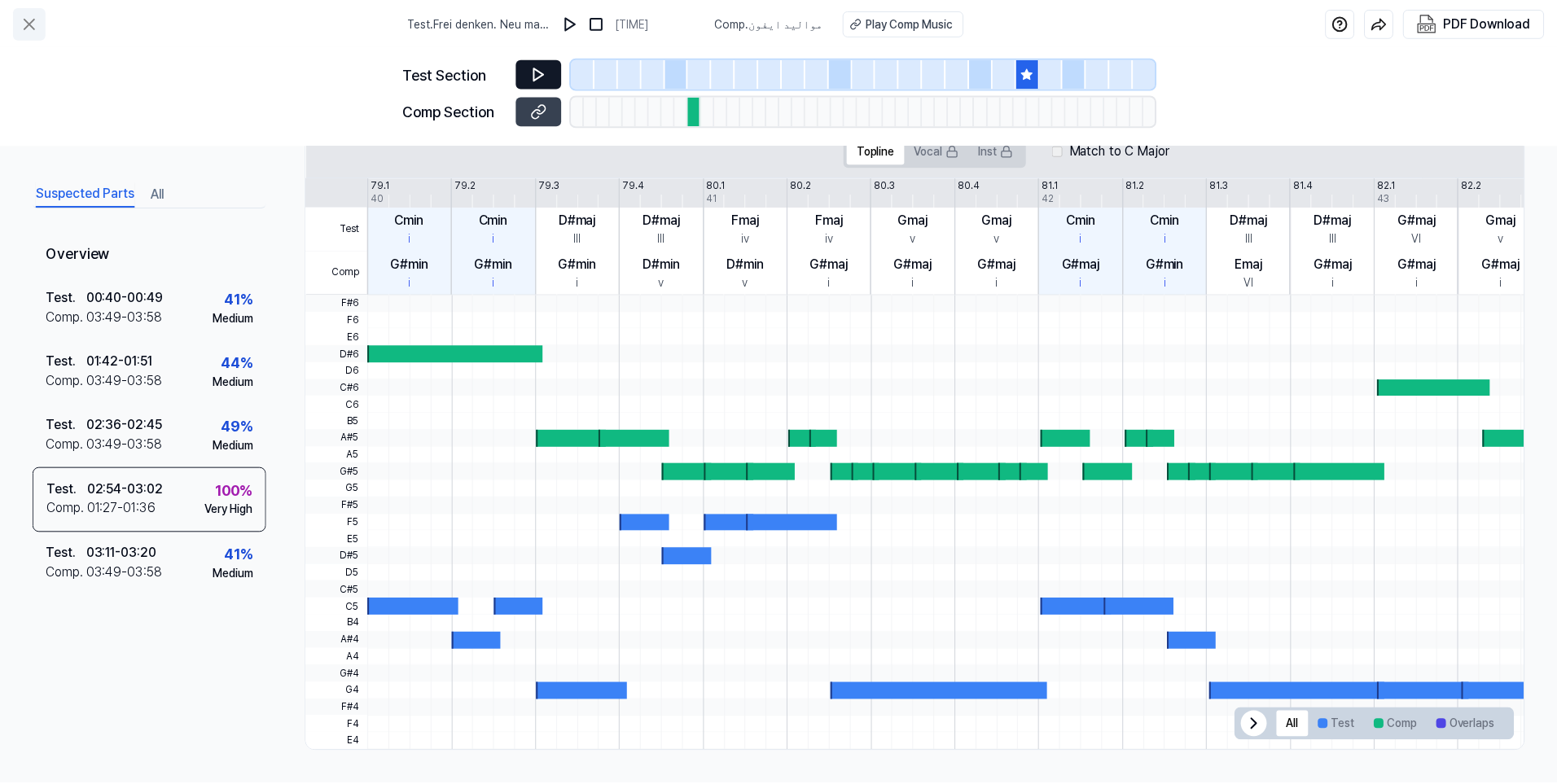 scroll, scrollTop: 37, scrollLeft: 0, axis: vertical 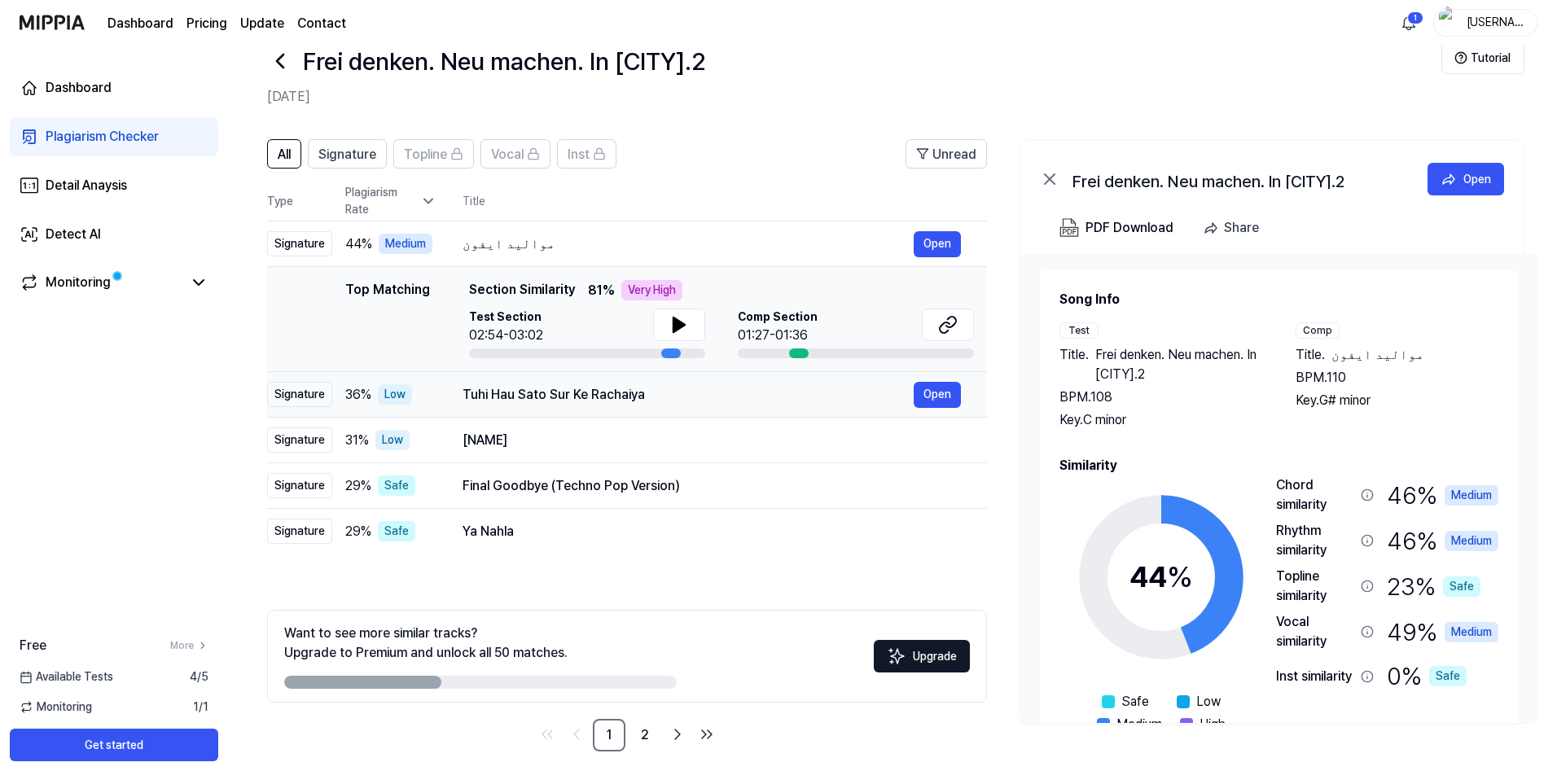 click on "Tuhi Hau Sato Sur Ke Rachaiya" at bounding box center (688, 395) 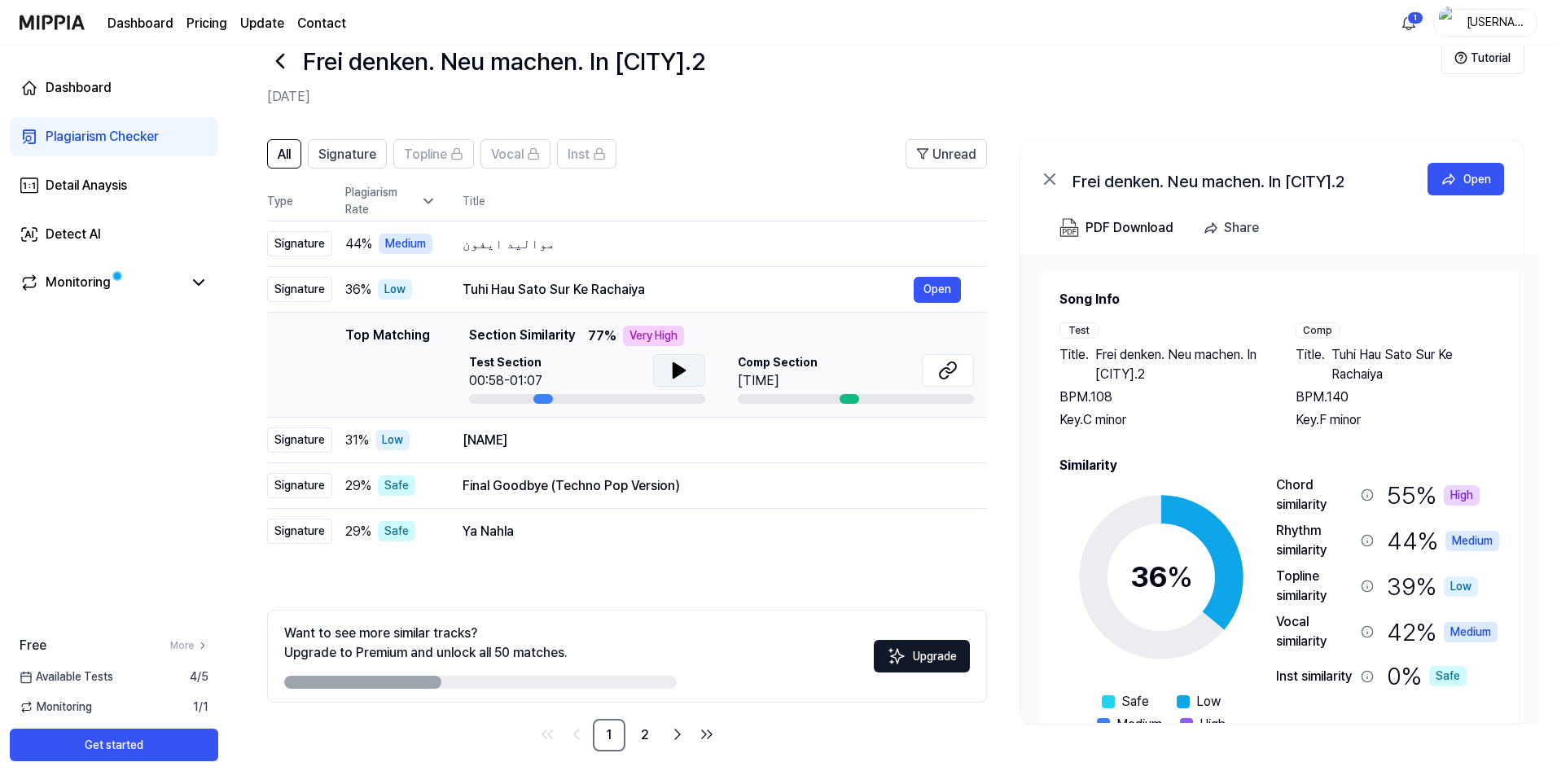 click 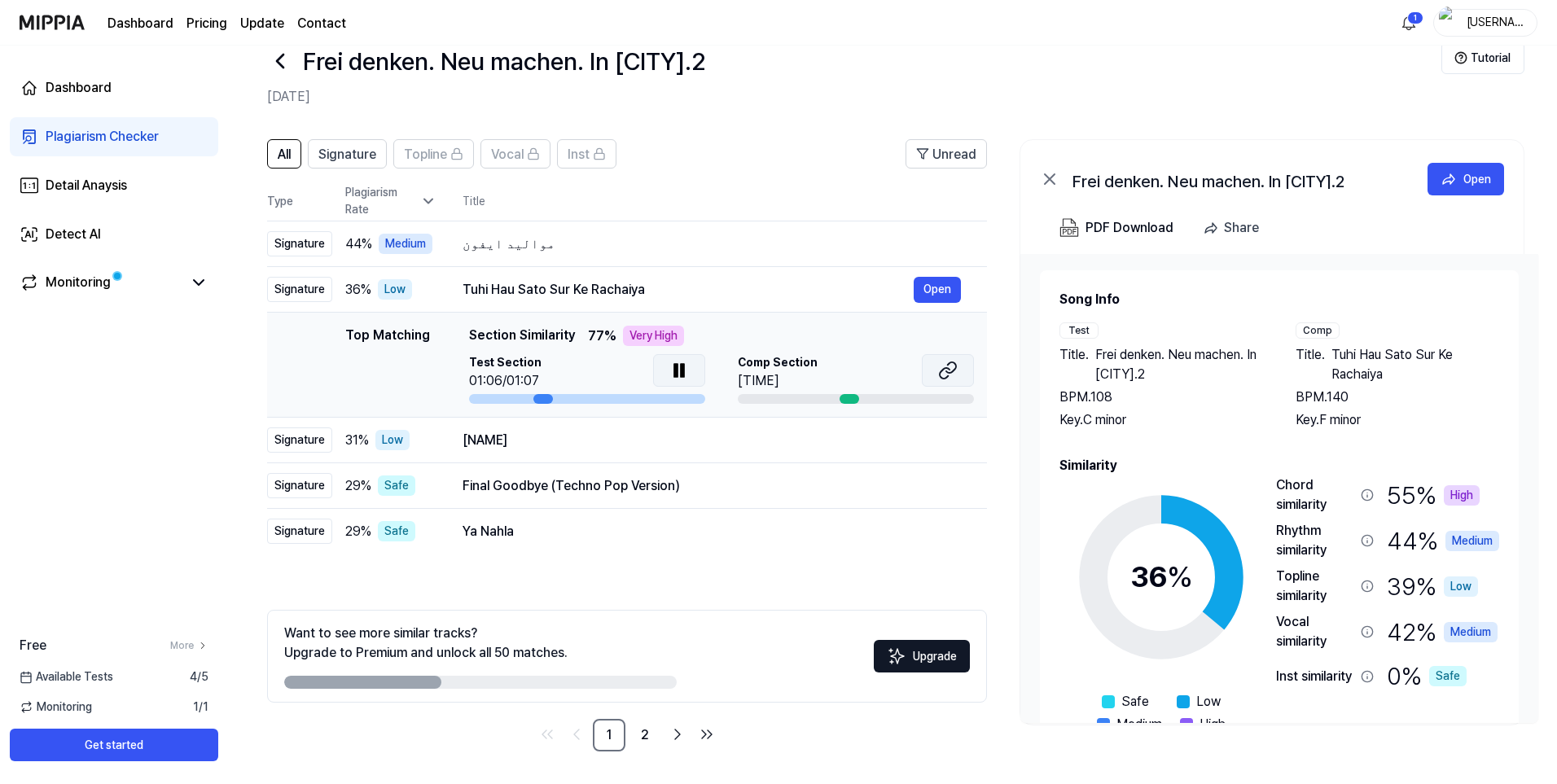 click 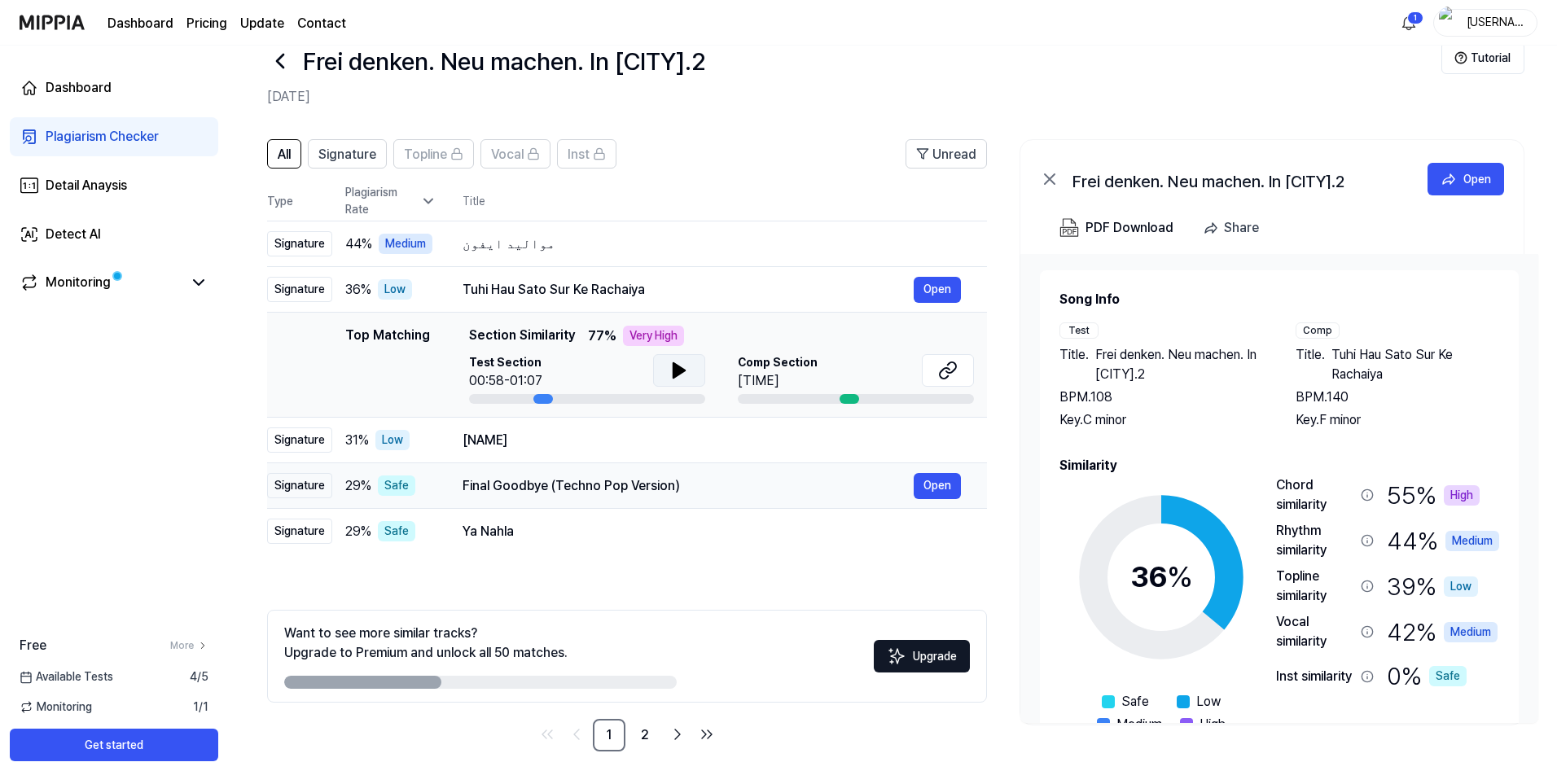 click on "Final Goodbye (Techno Pop Version) Open" at bounding box center [712, 486] 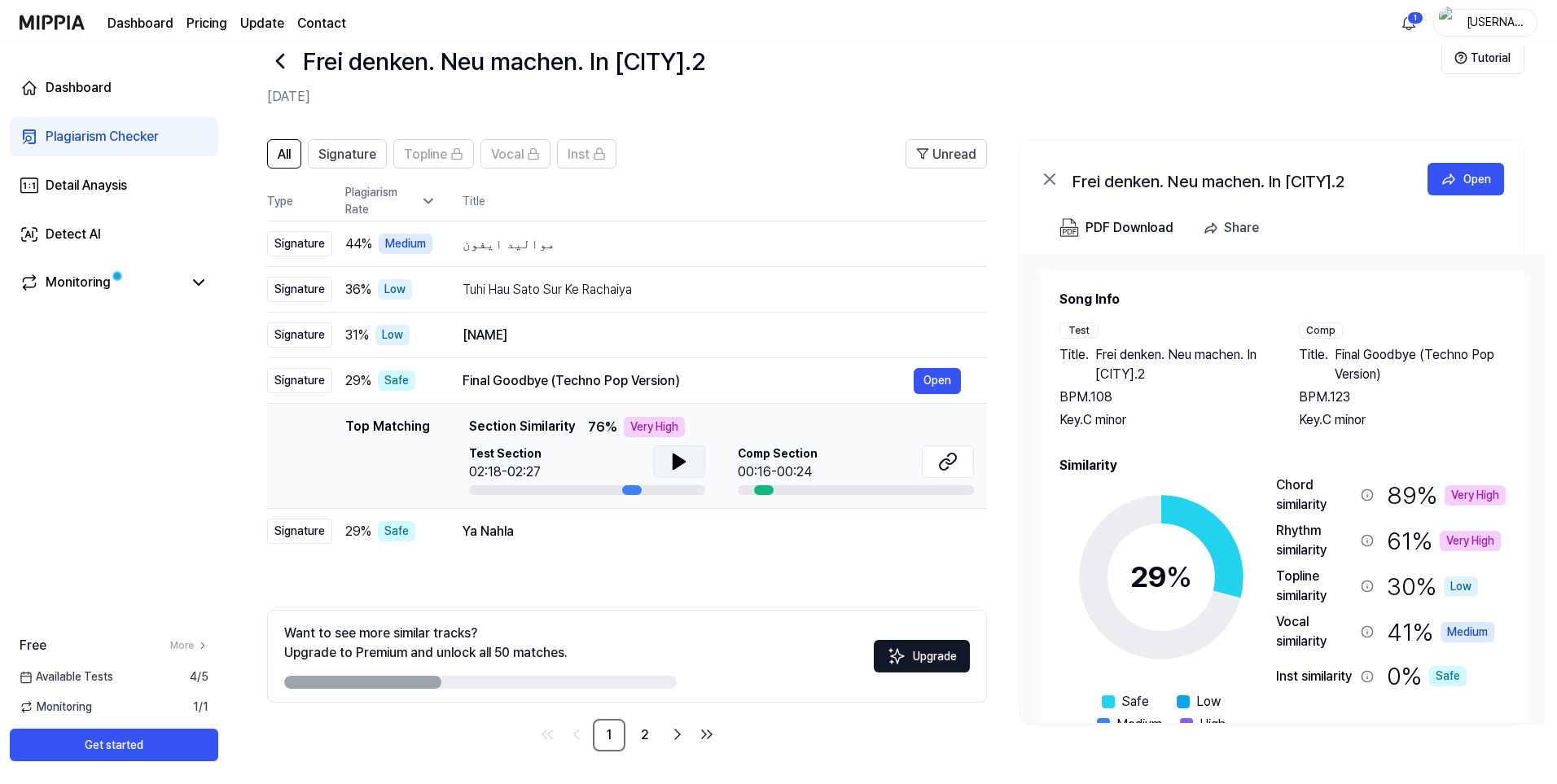 click 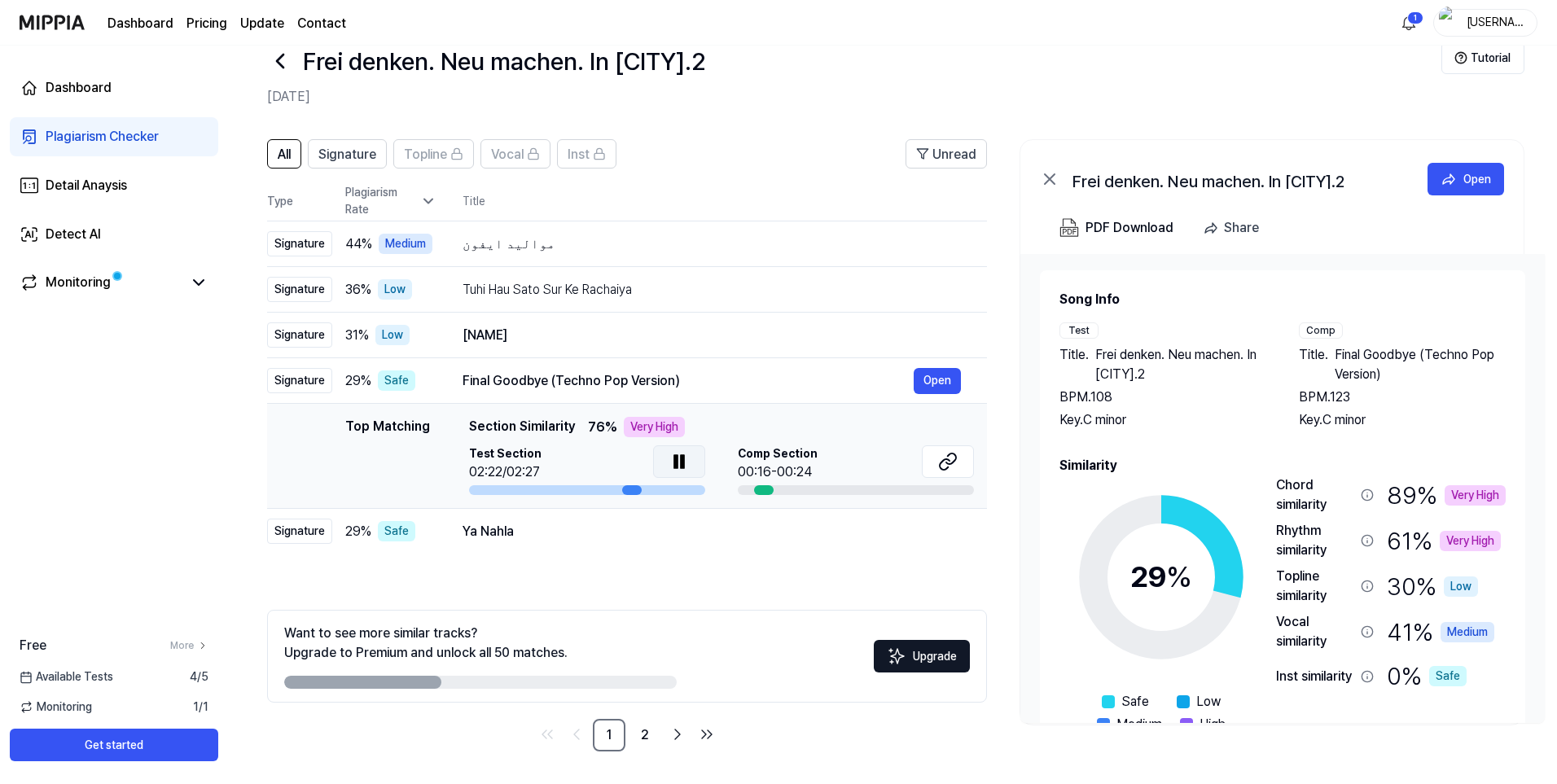 click 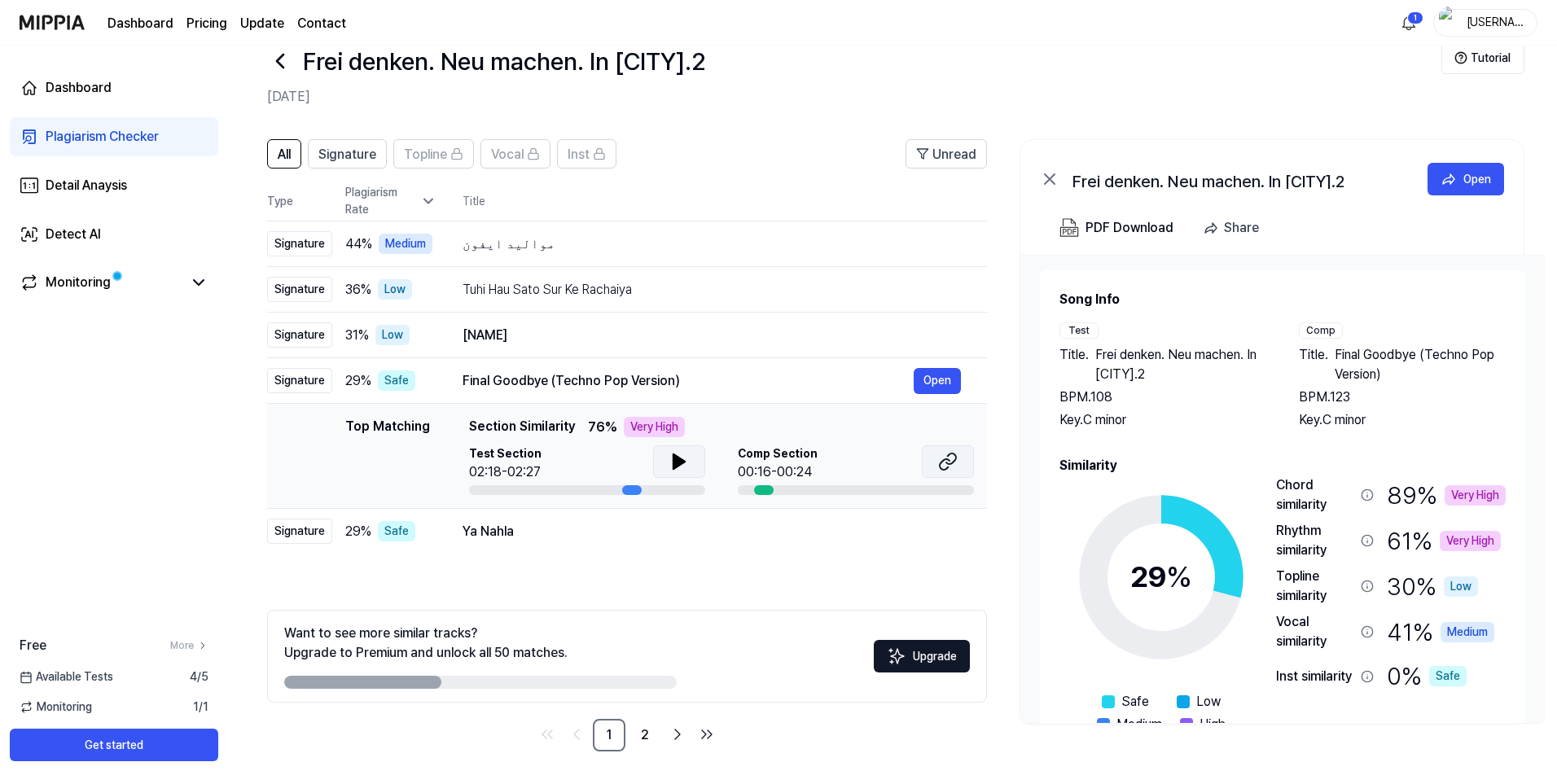 click 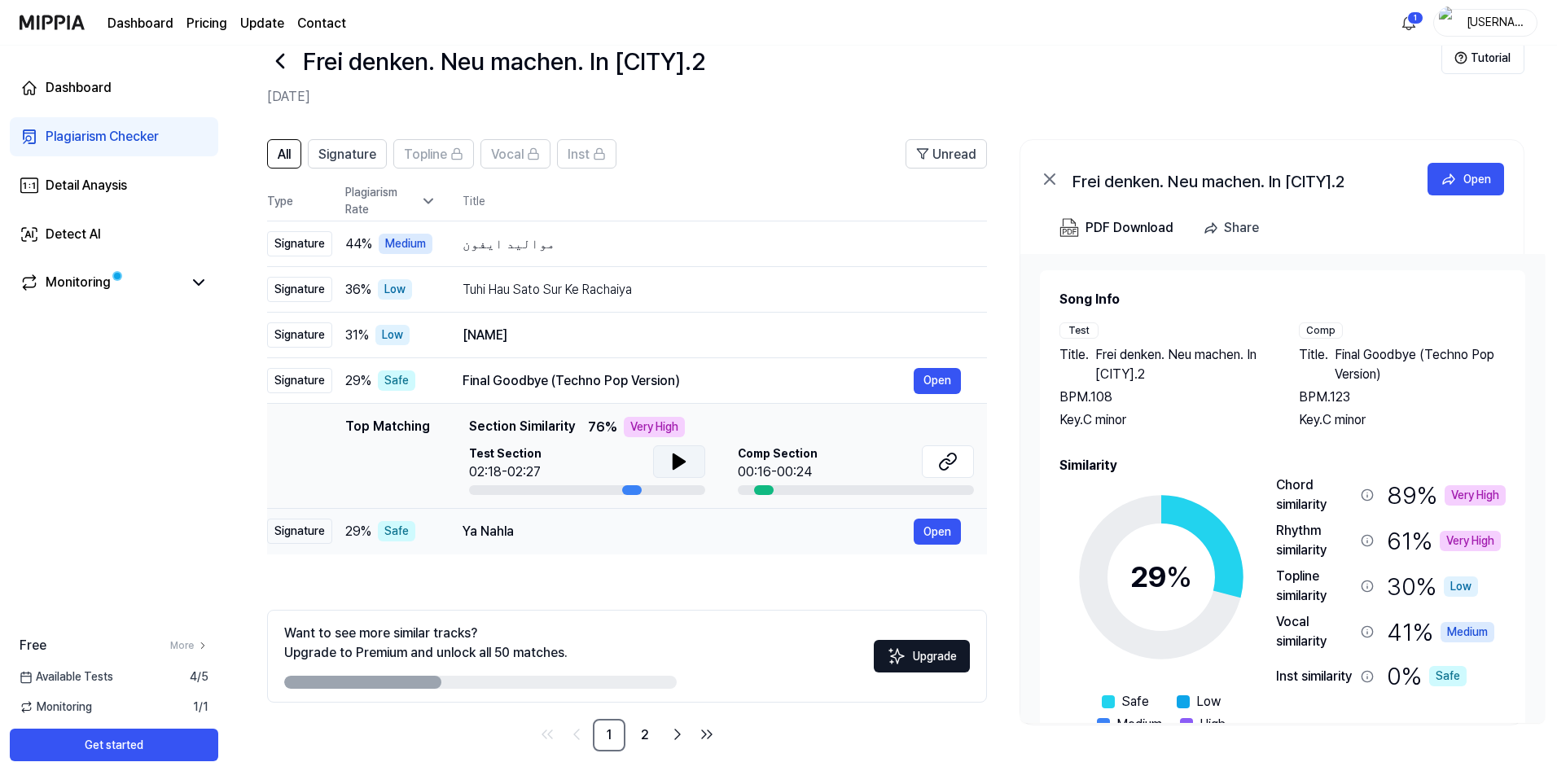 click on "Ya Nahla" at bounding box center [688, 532] 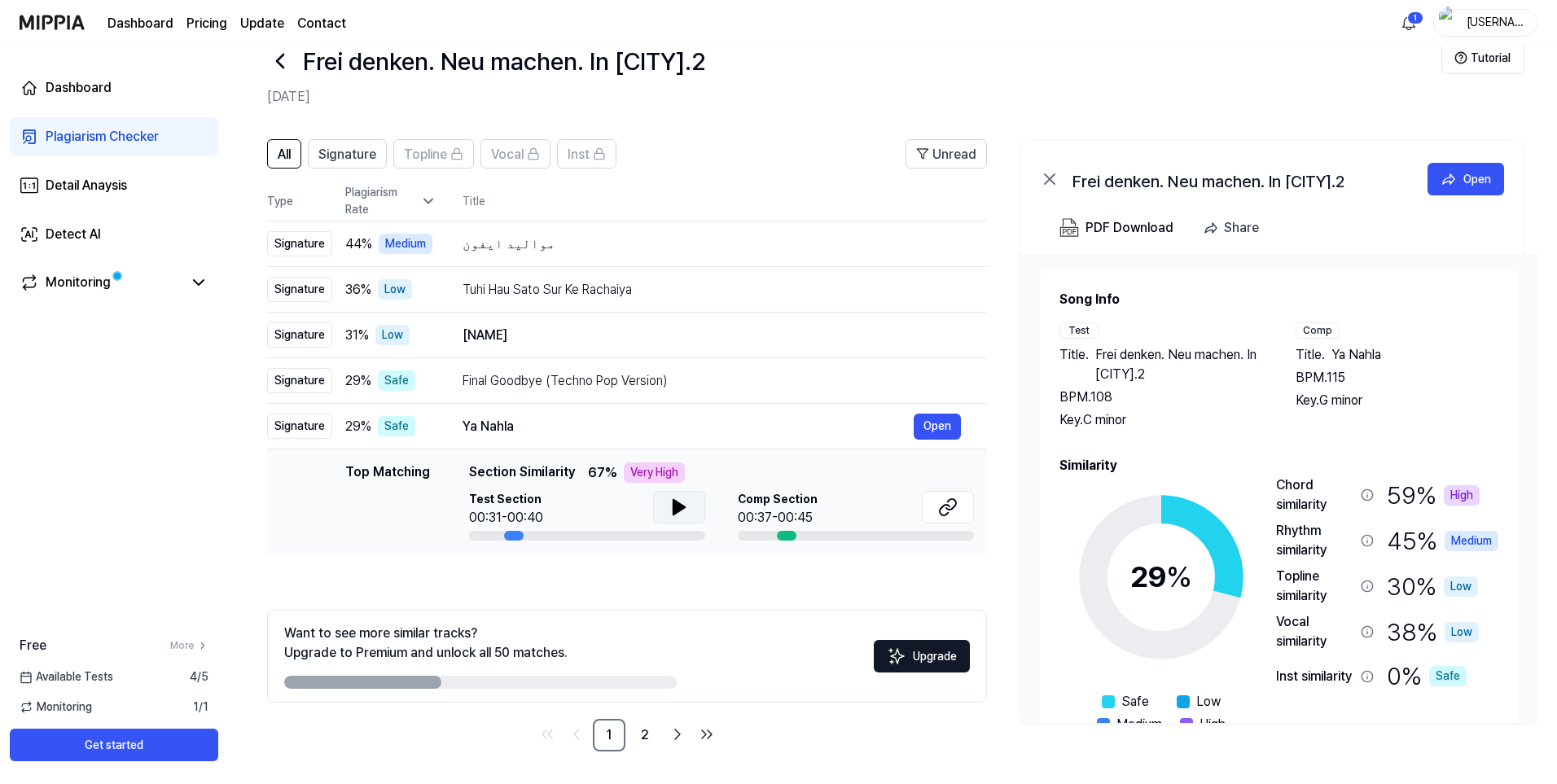 click 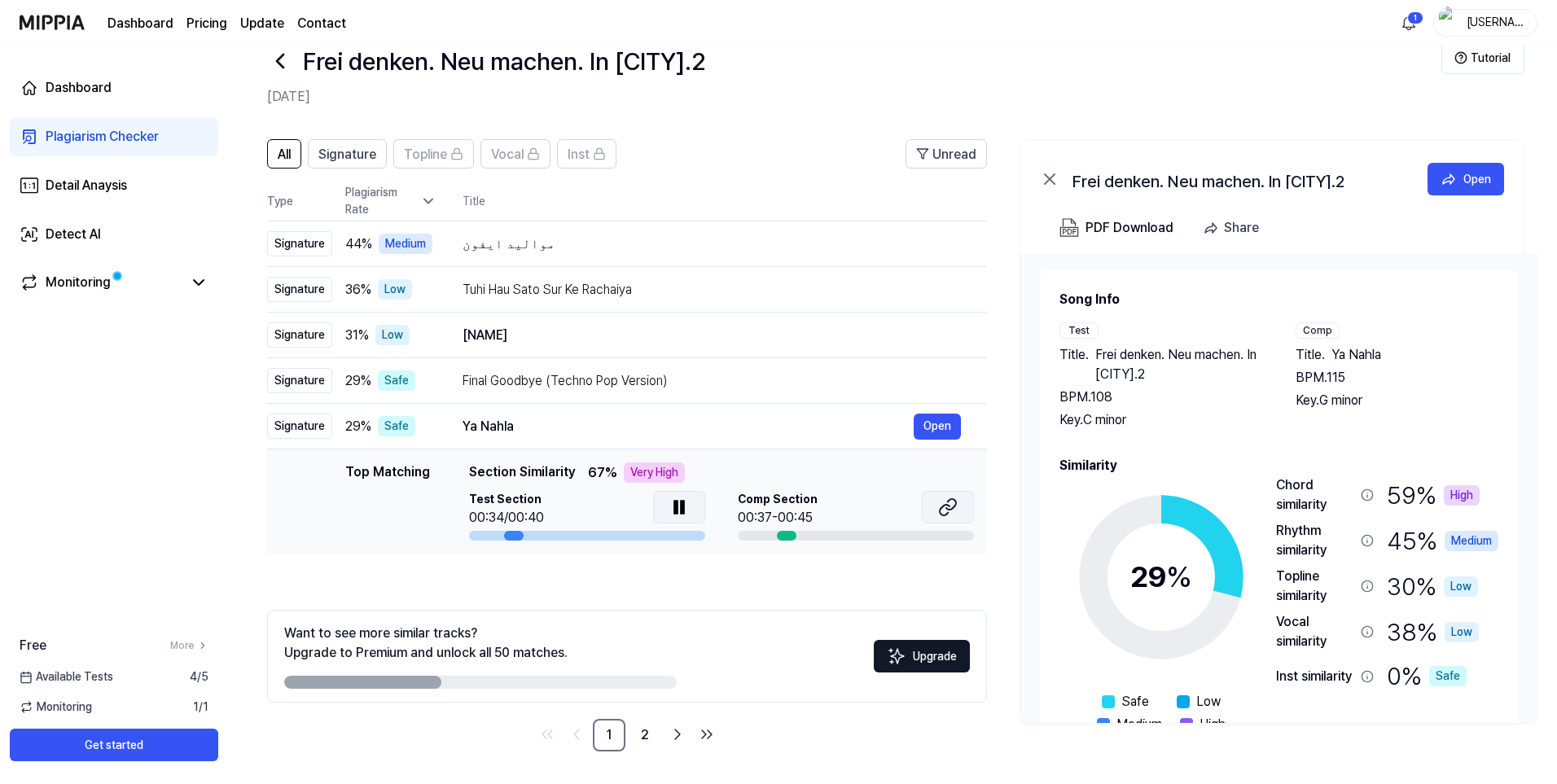 click 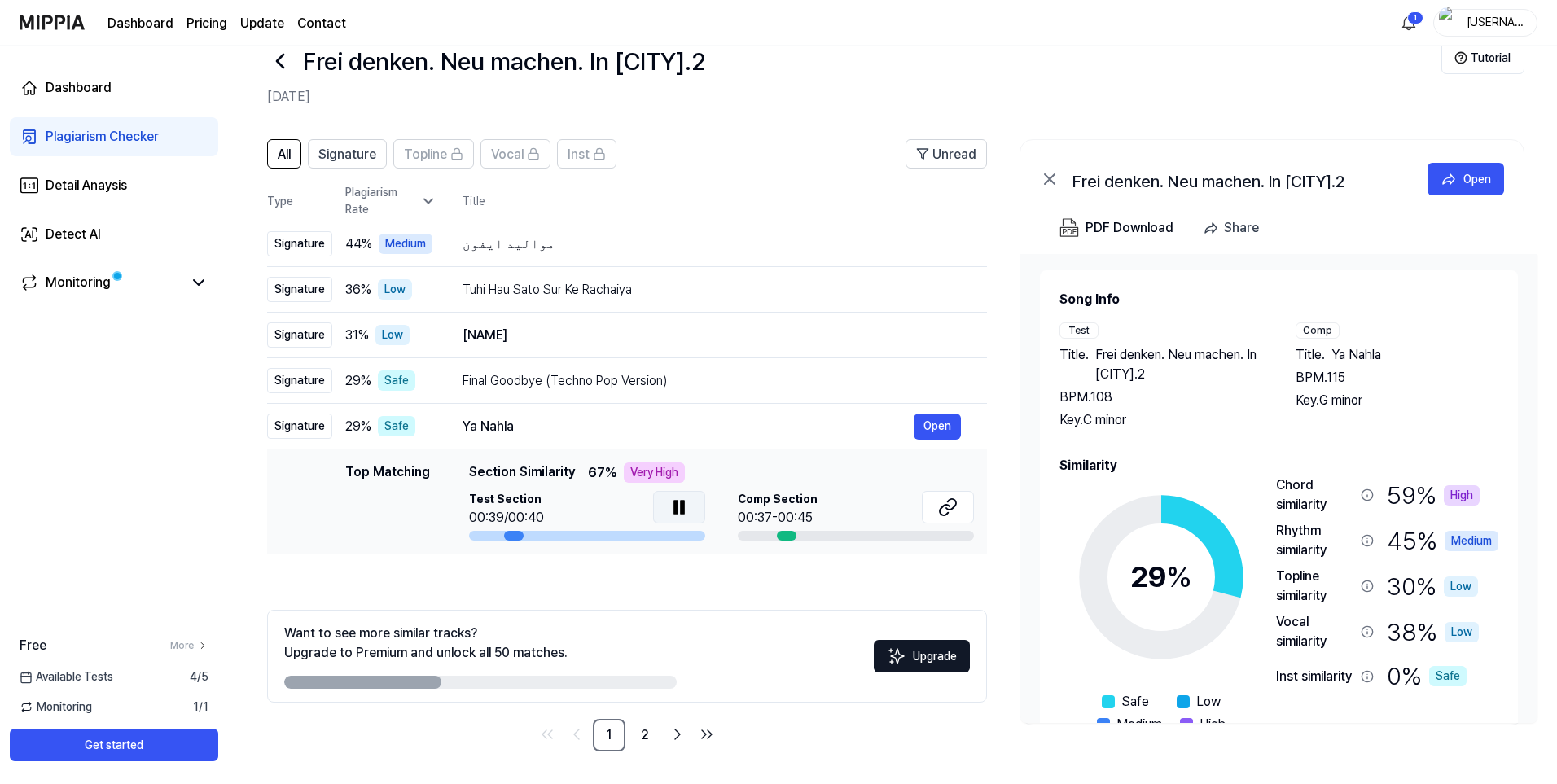 click 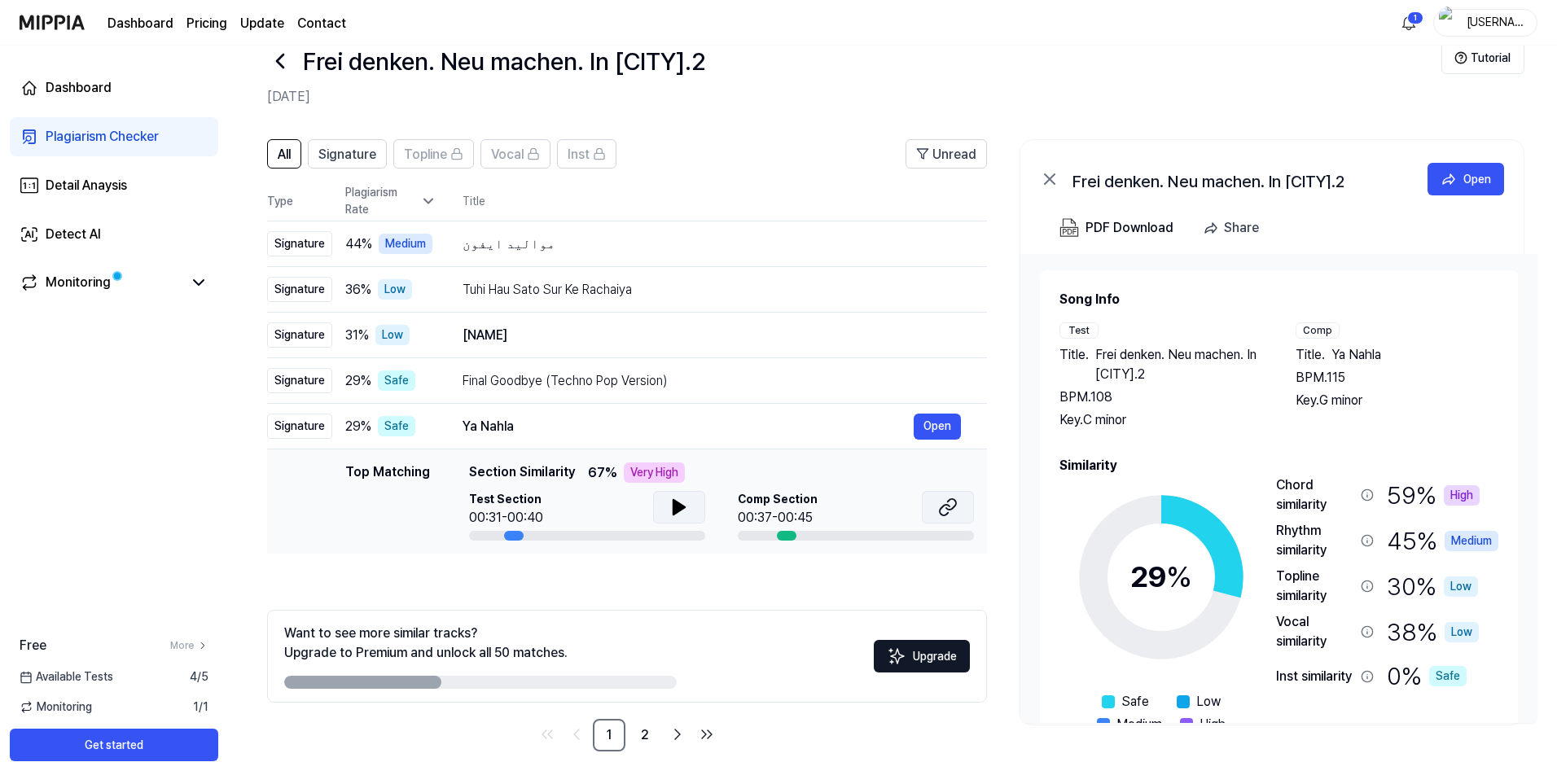 click 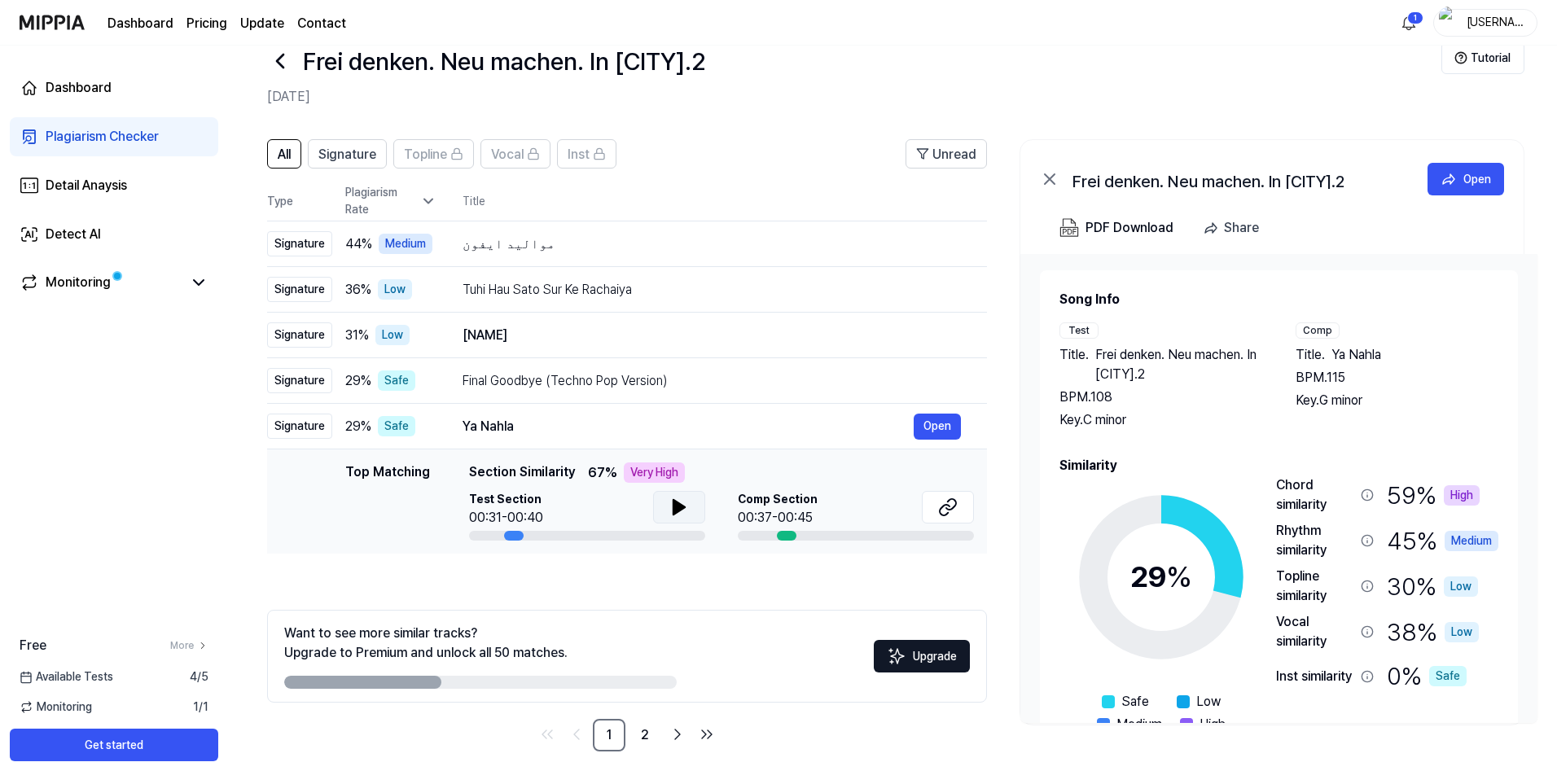 click on "Top Matching" at bounding box center [388, 501] 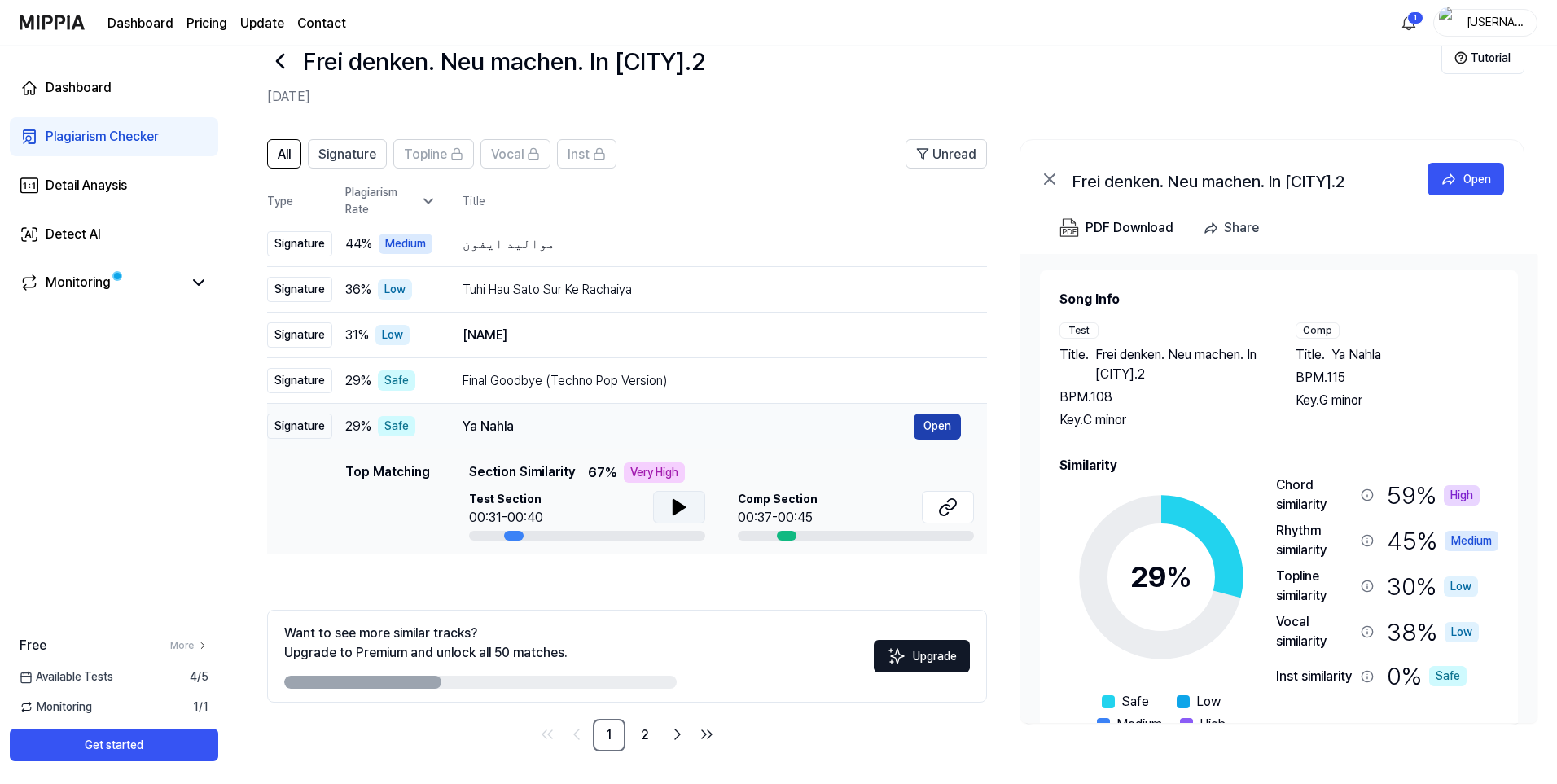 click on "Open" at bounding box center [937, 427] 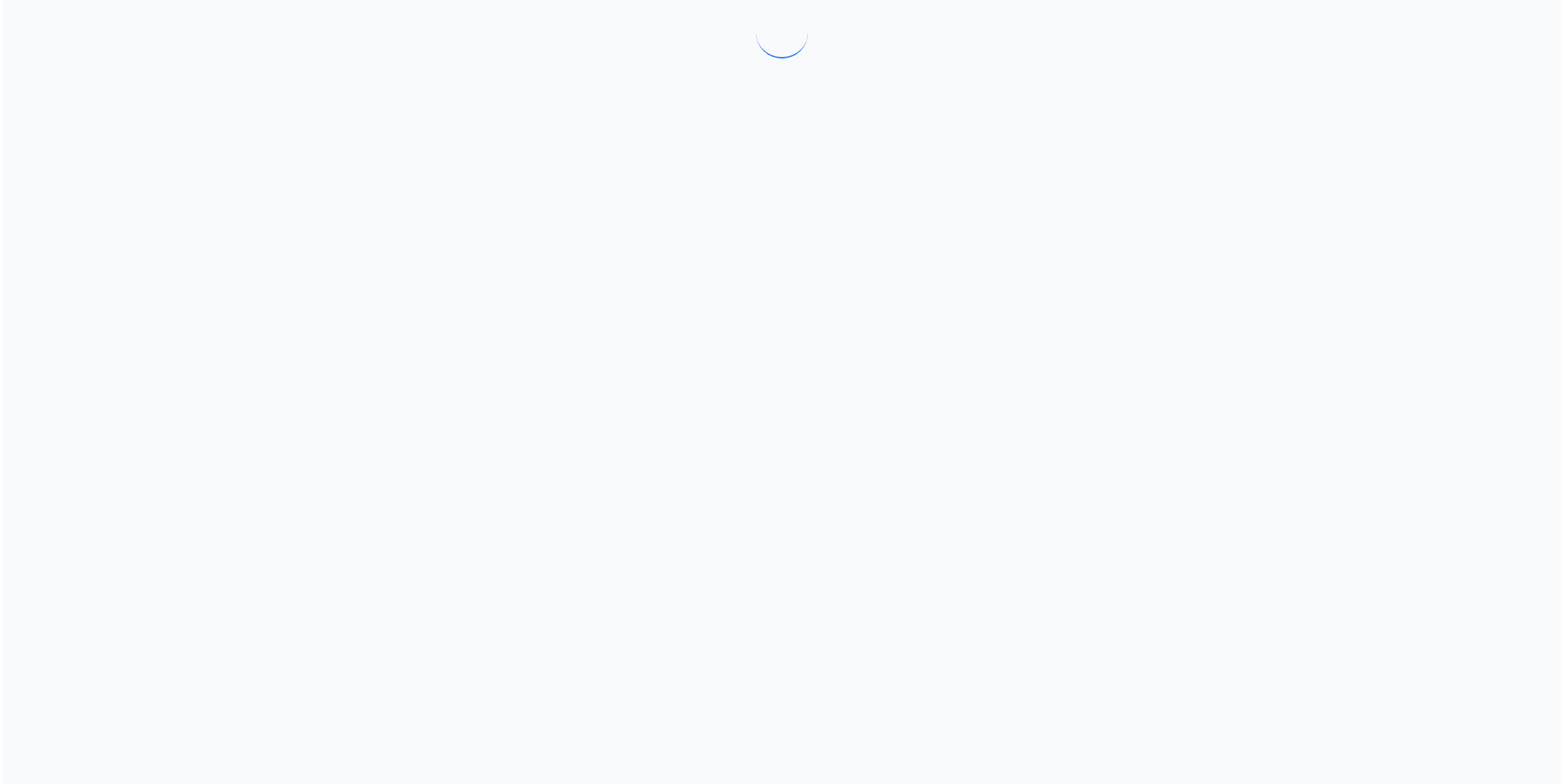 scroll, scrollTop: 0, scrollLeft: 0, axis: both 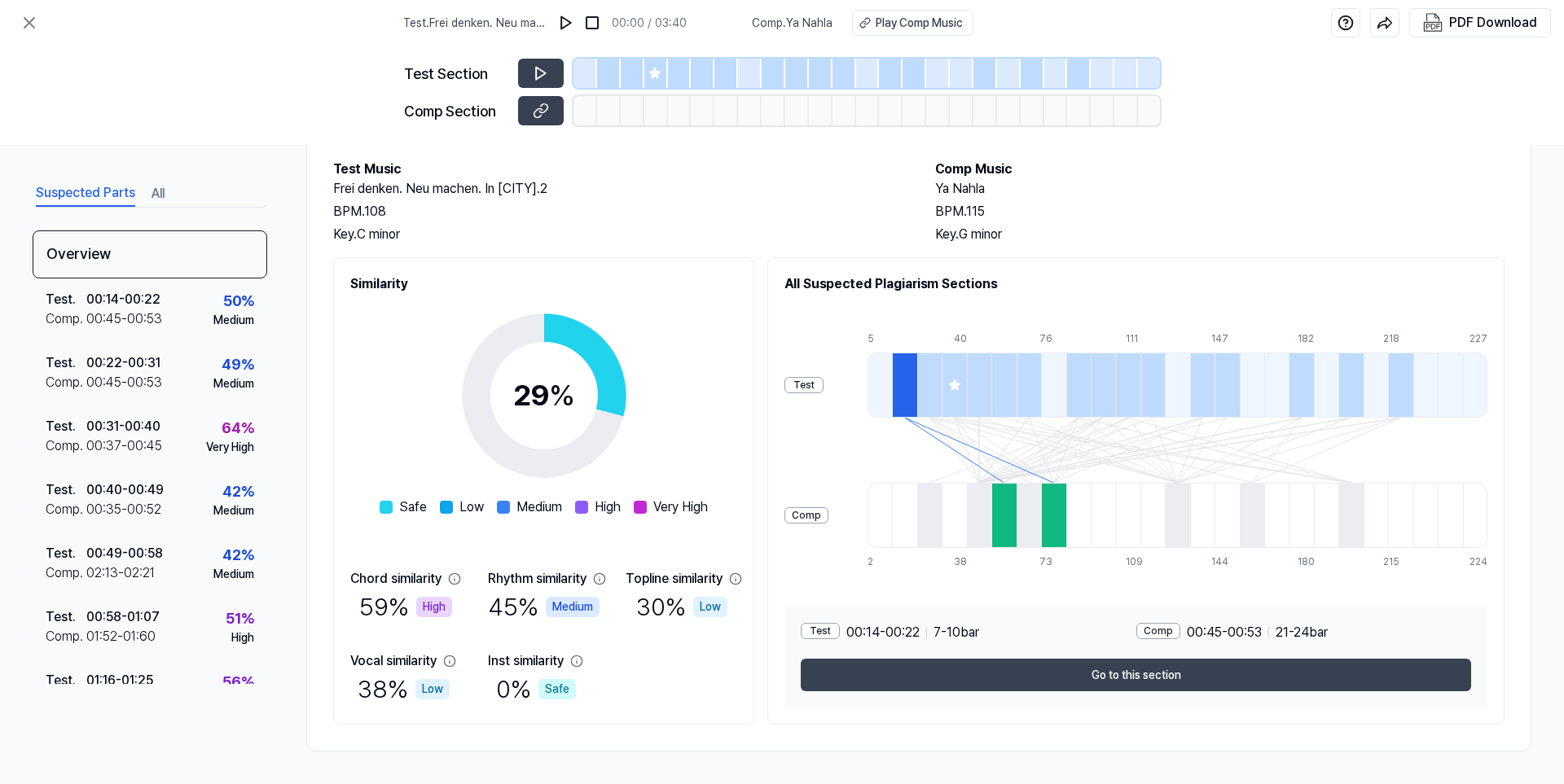click on "Test" at bounding box center (804, 385) 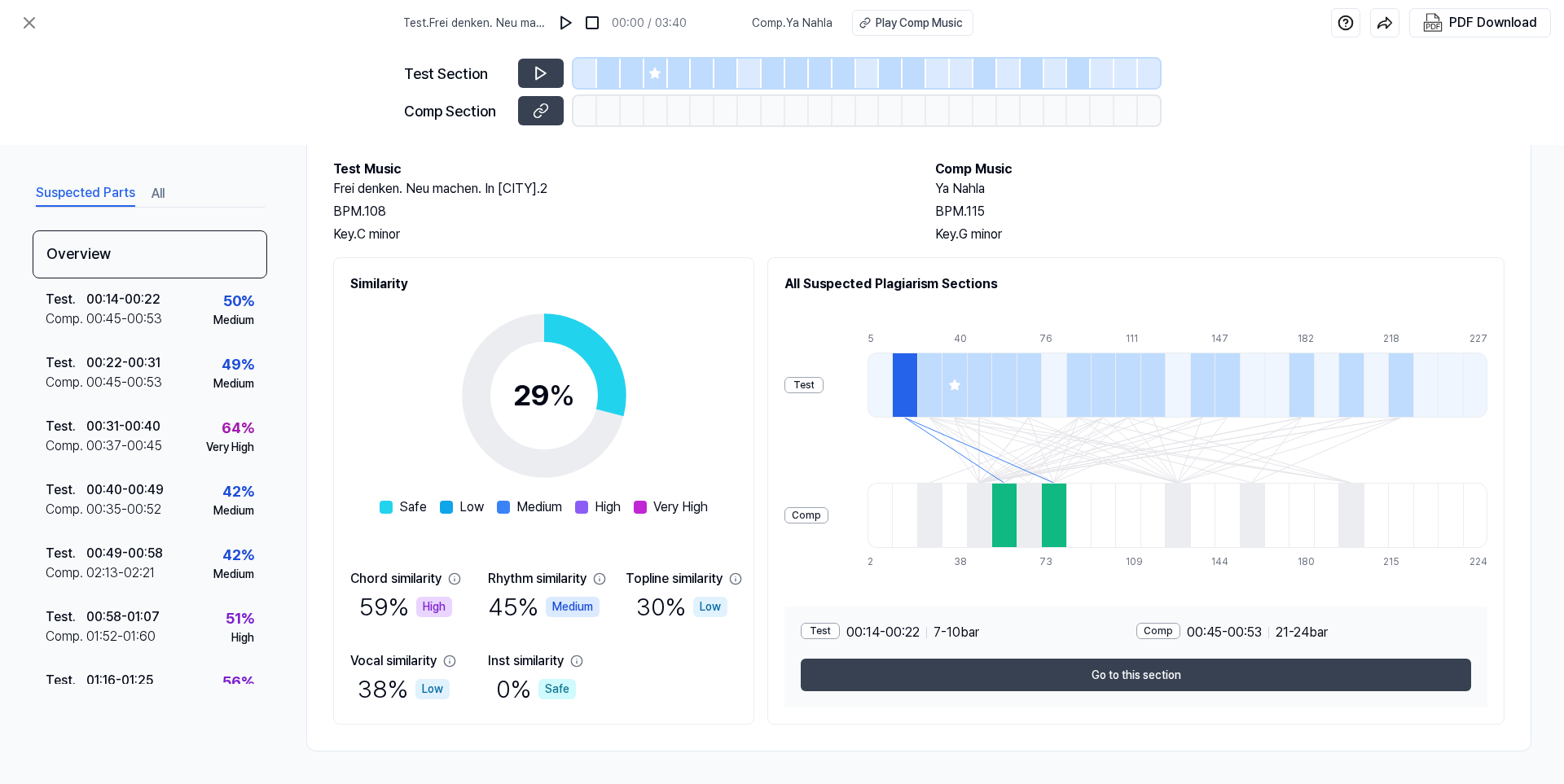 click at bounding box center [1004, 515] 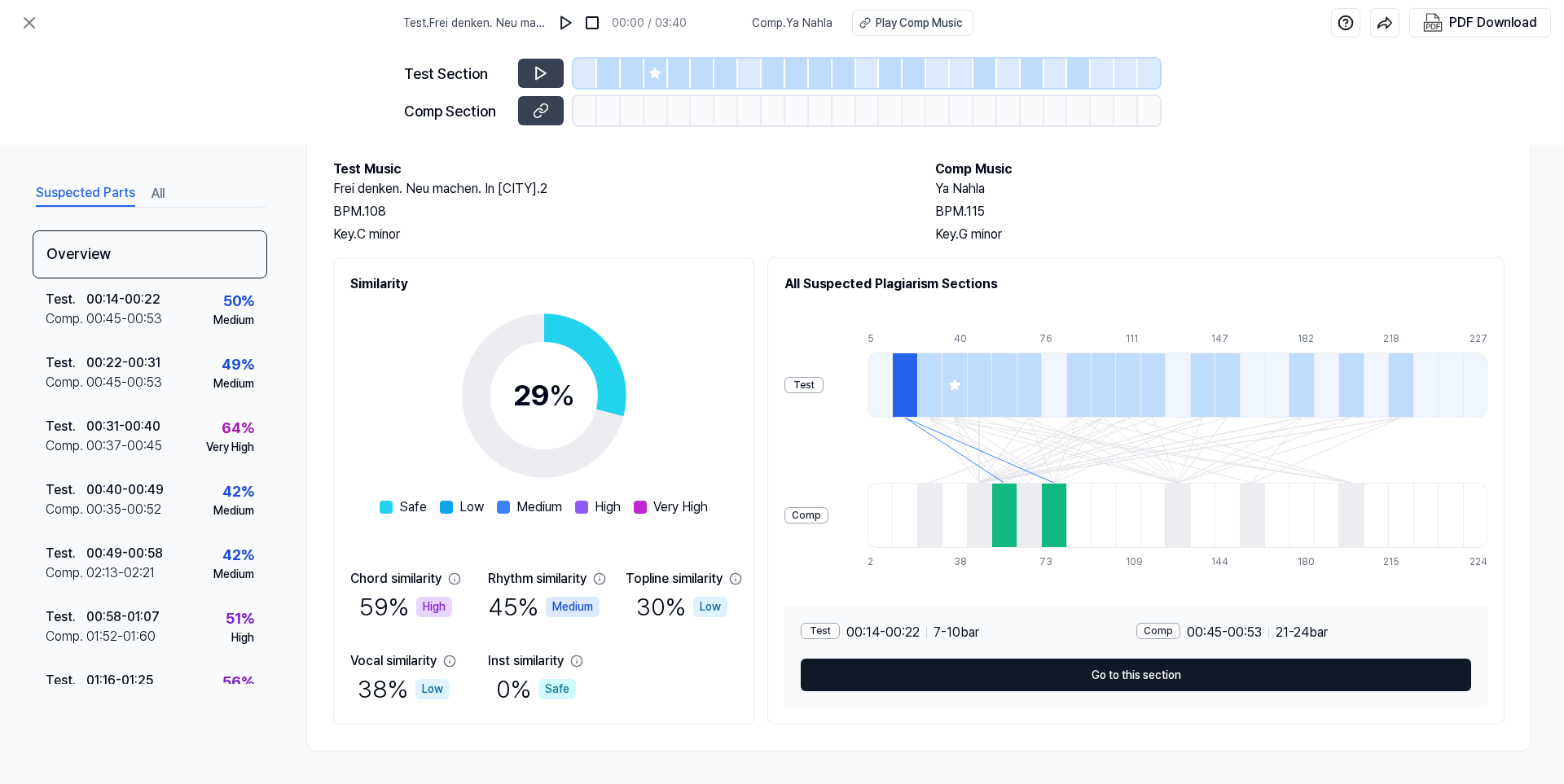 click on "Go to this section" at bounding box center [1136, 675] 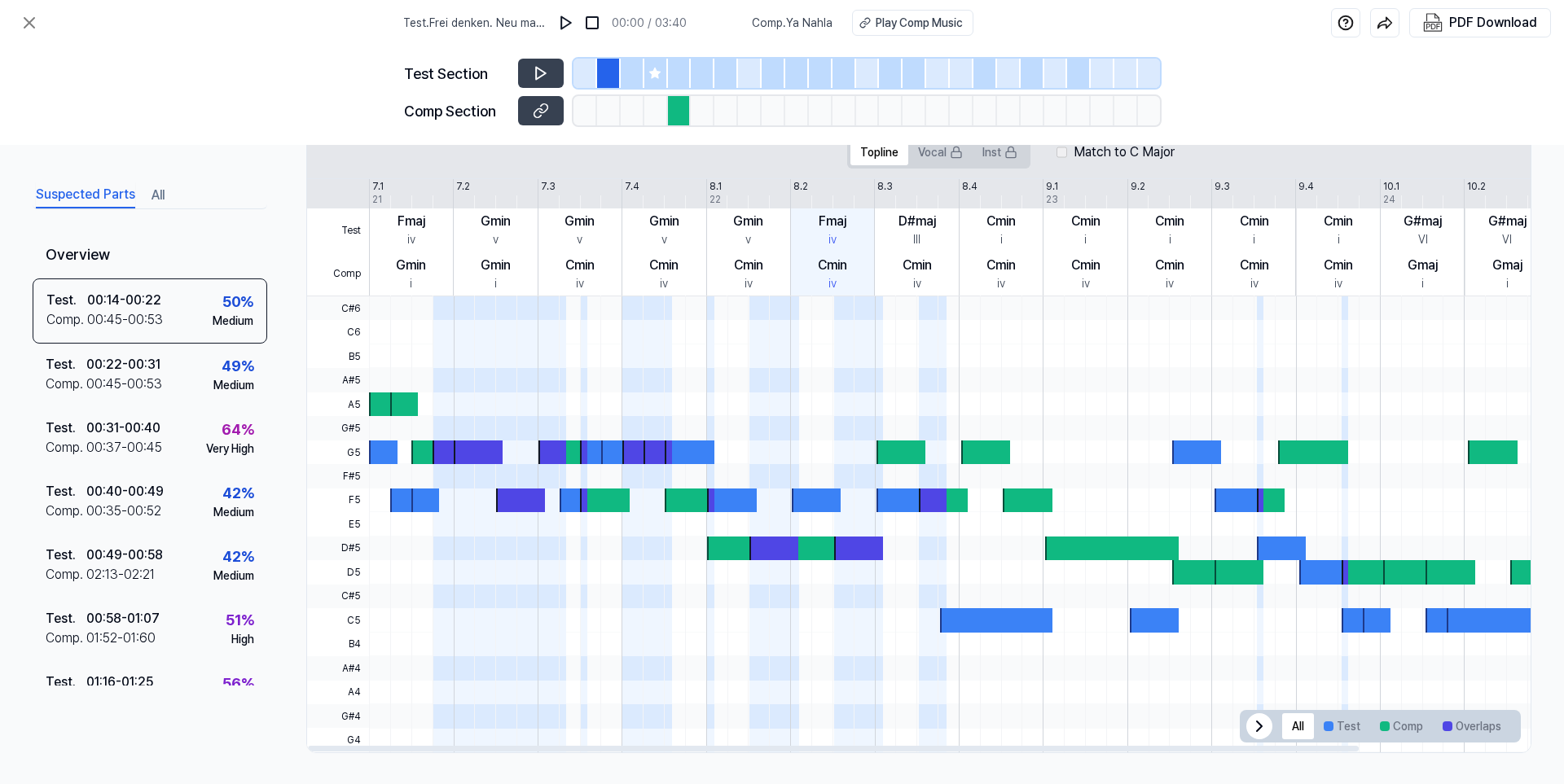 scroll, scrollTop: 333, scrollLeft: 0, axis: vertical 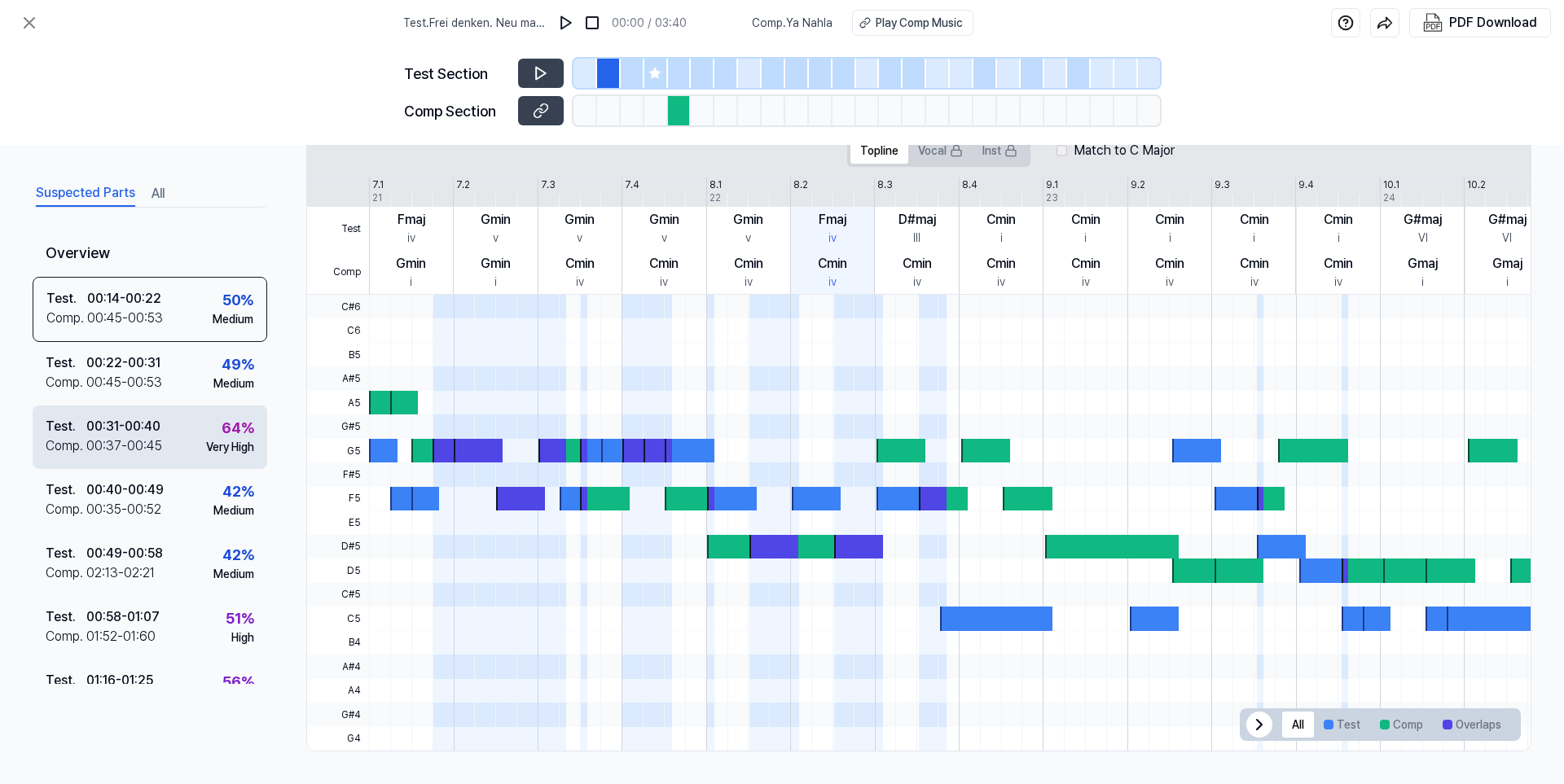 click on "64 % Very High" at bounding box center [230, 436] 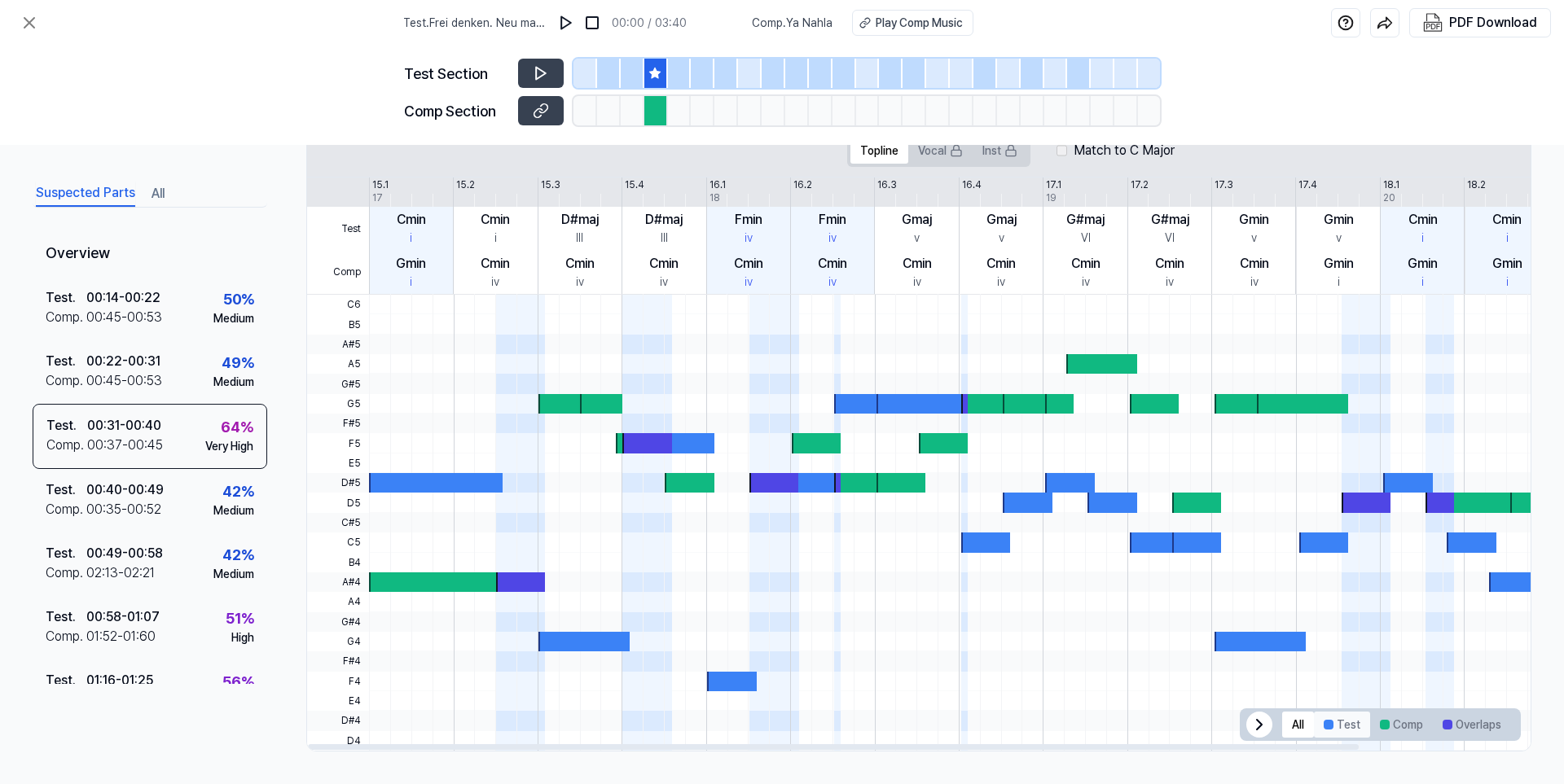 click on "Test" at bounding box center [1342, 725] 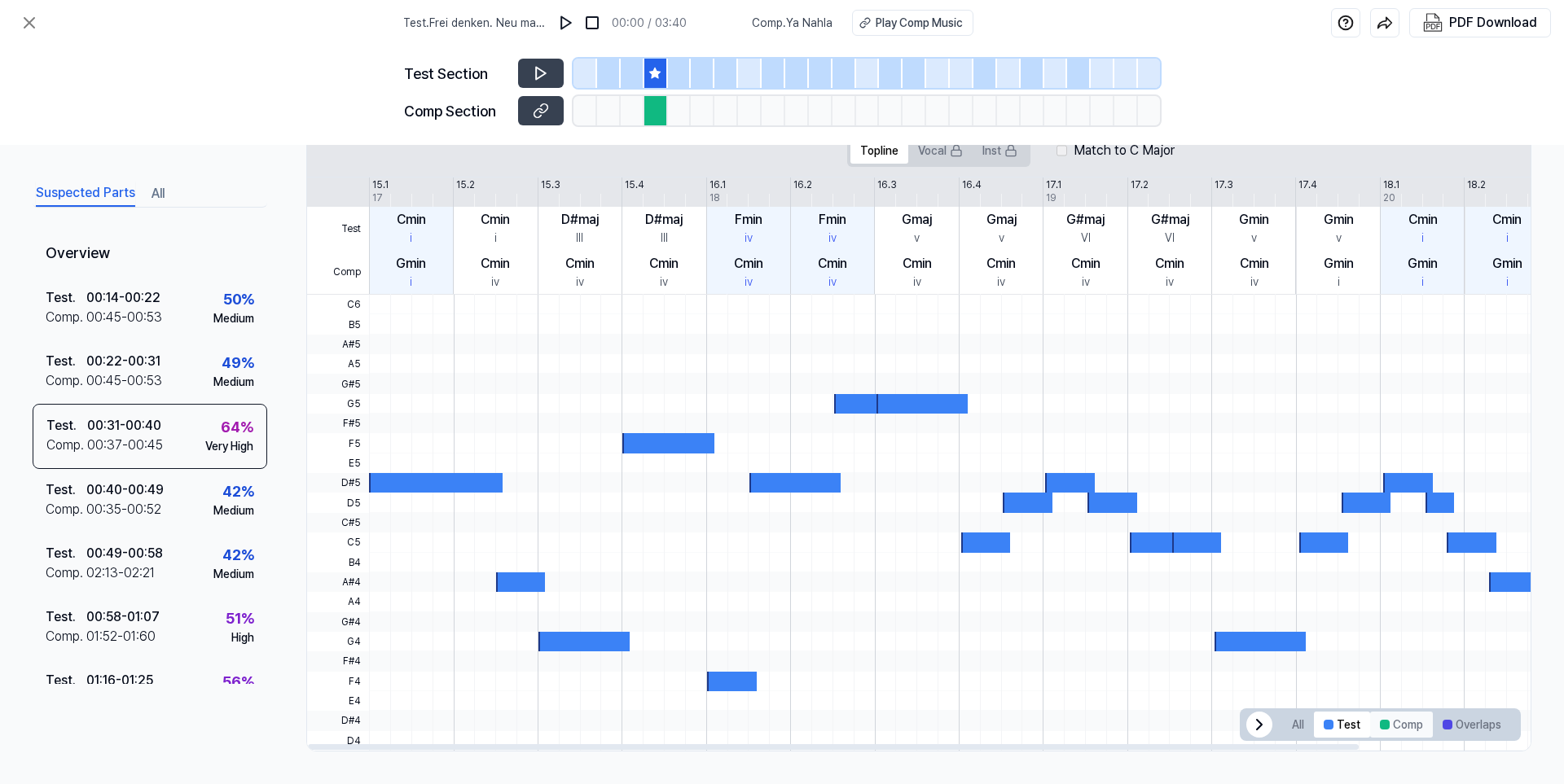 click on "Comp" at bounding box center [1401, 725] 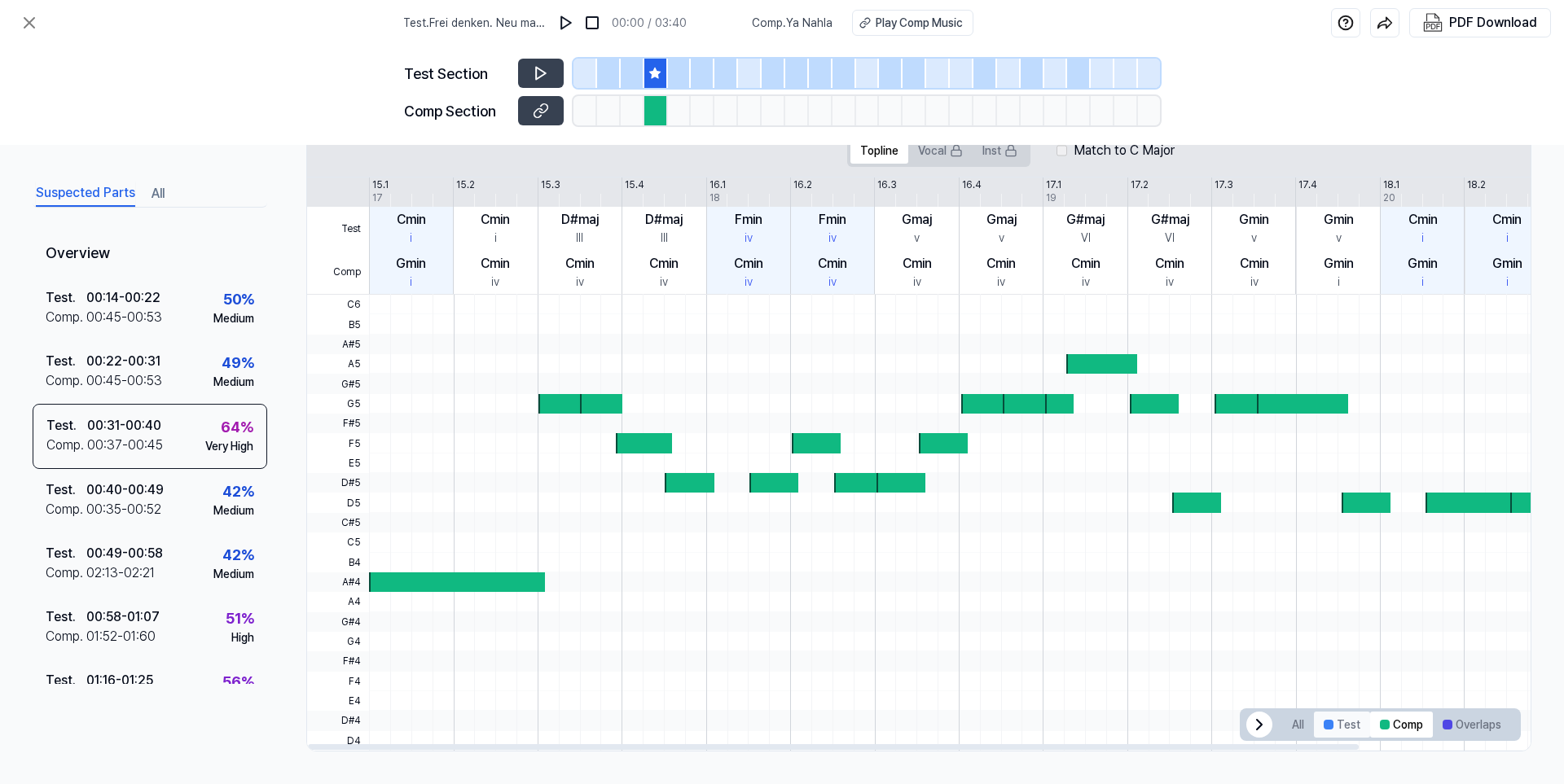 click on "Test" at bounding box center [1342, 725] 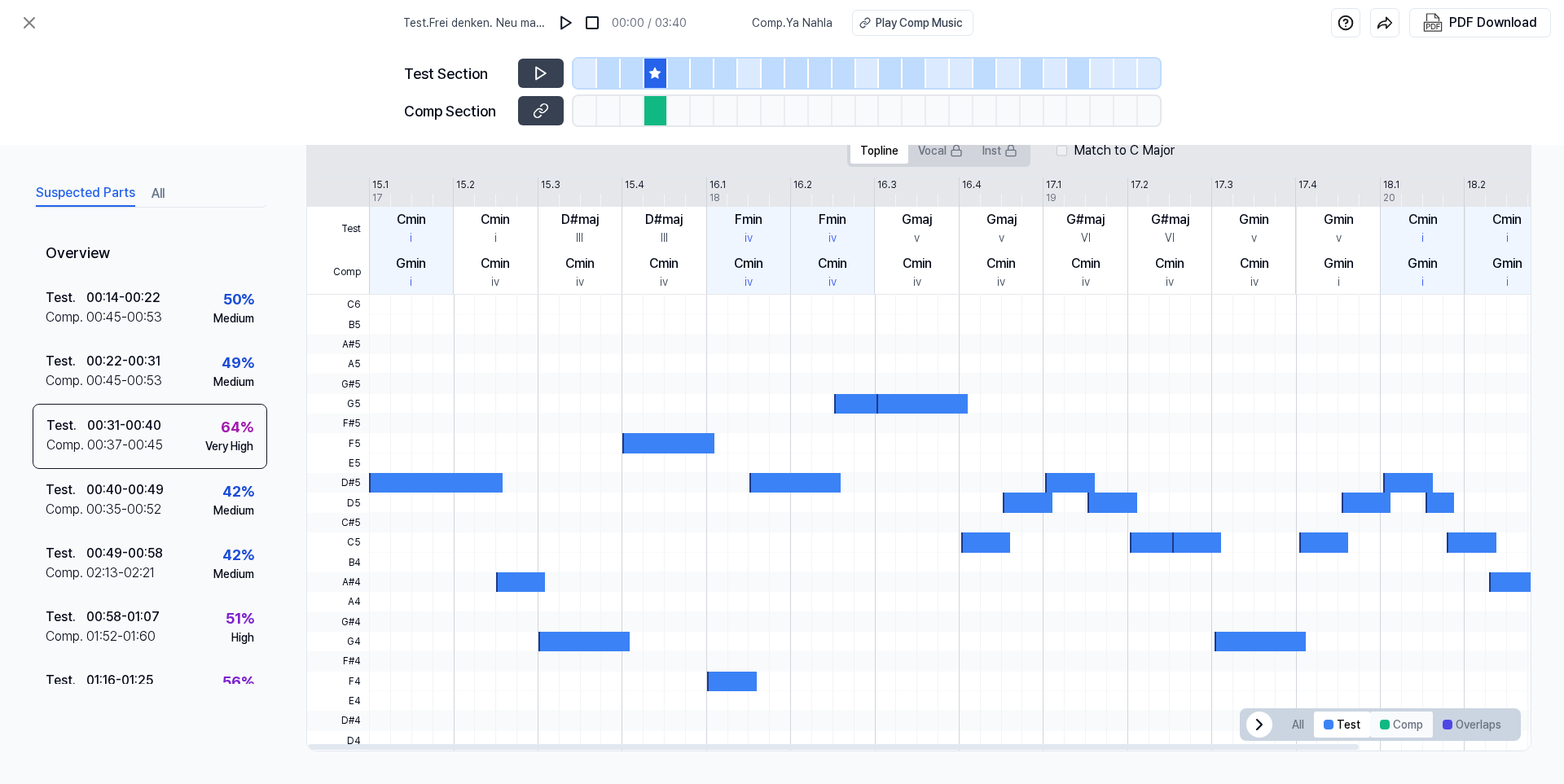 click on "Comp" at bounding box center [1401, 725] 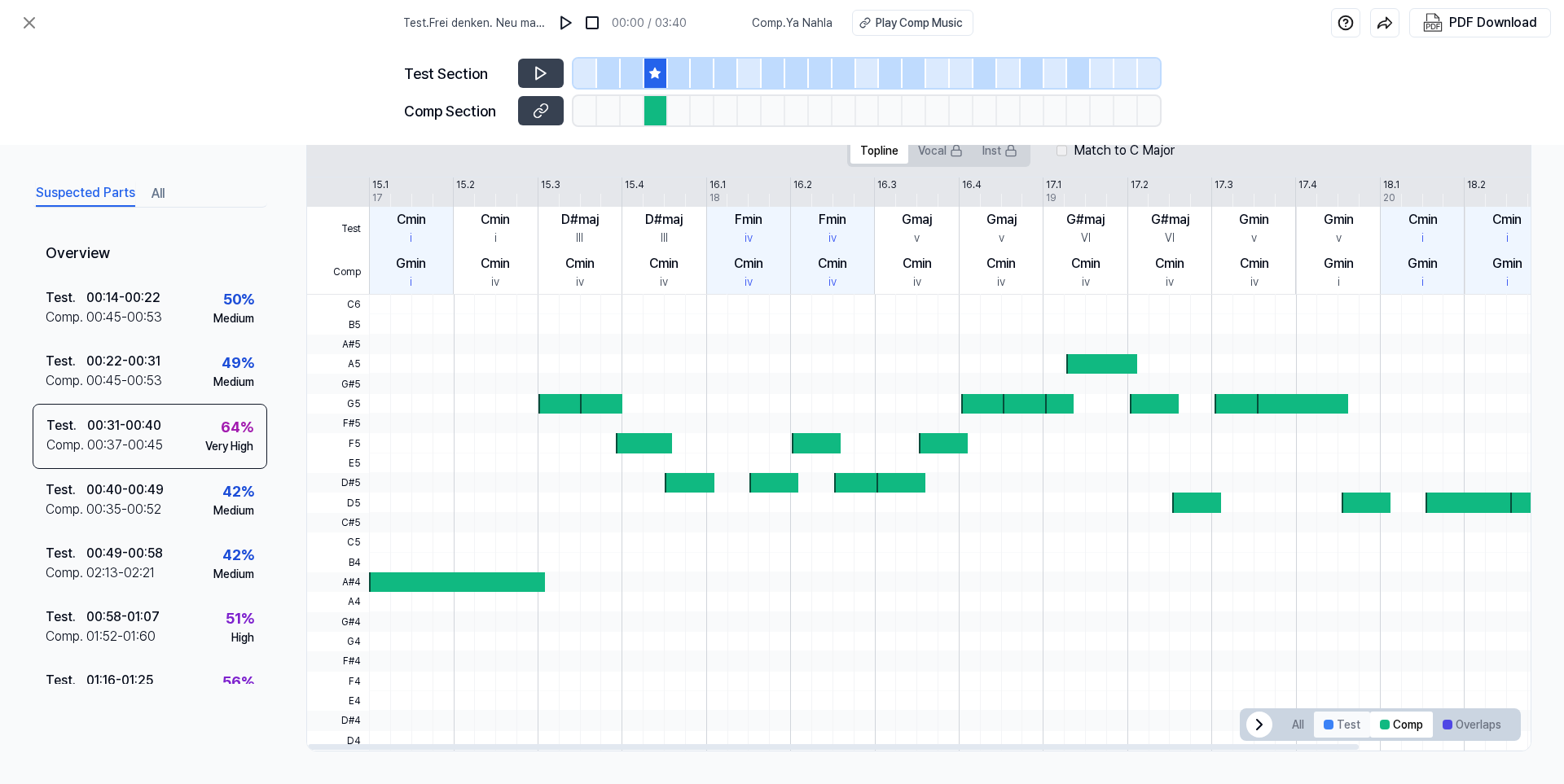 click on "Test" at bounding box center (1342, 725) 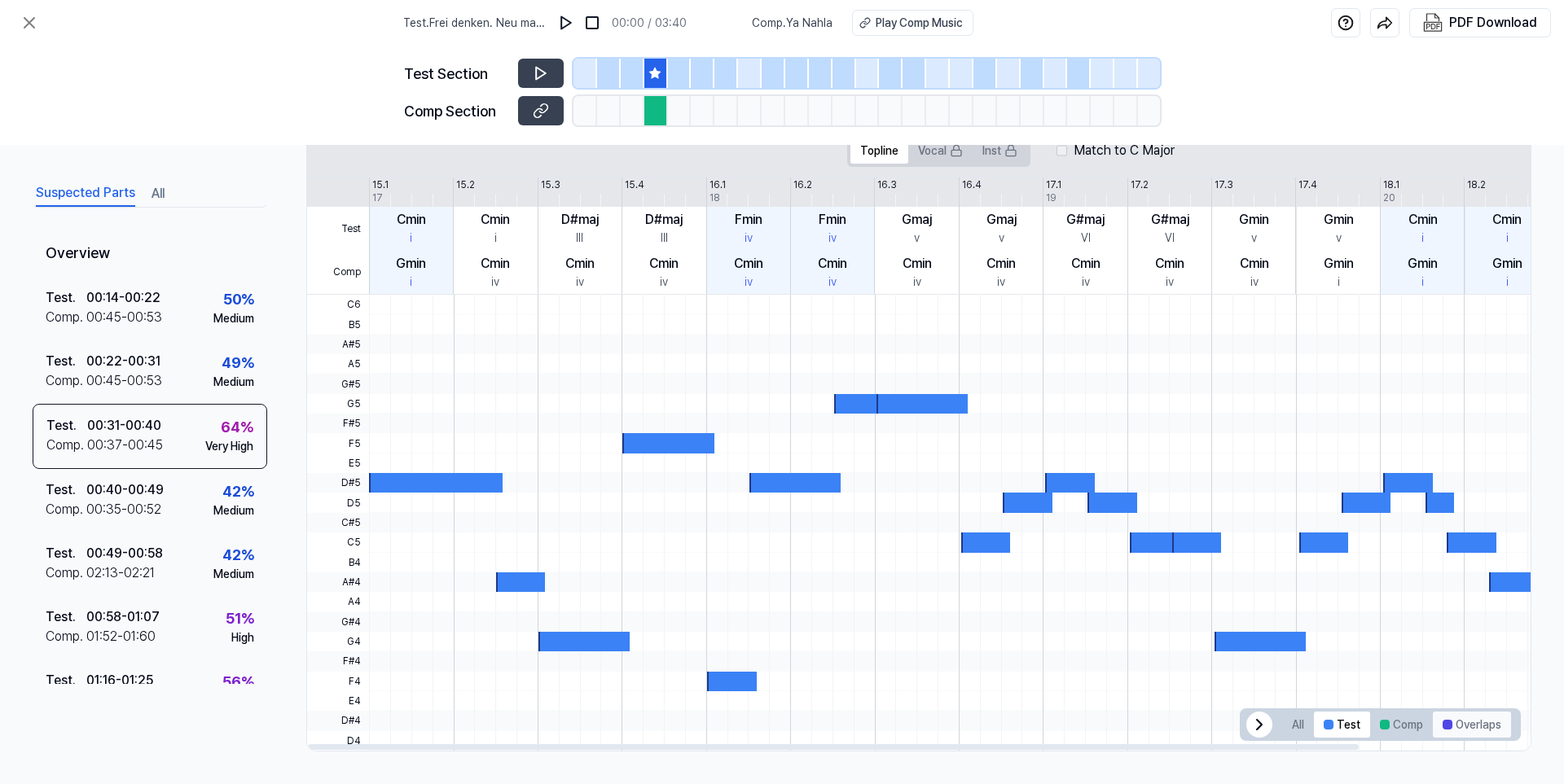 click on "Overlaps" at bounding box center [1472, 725] 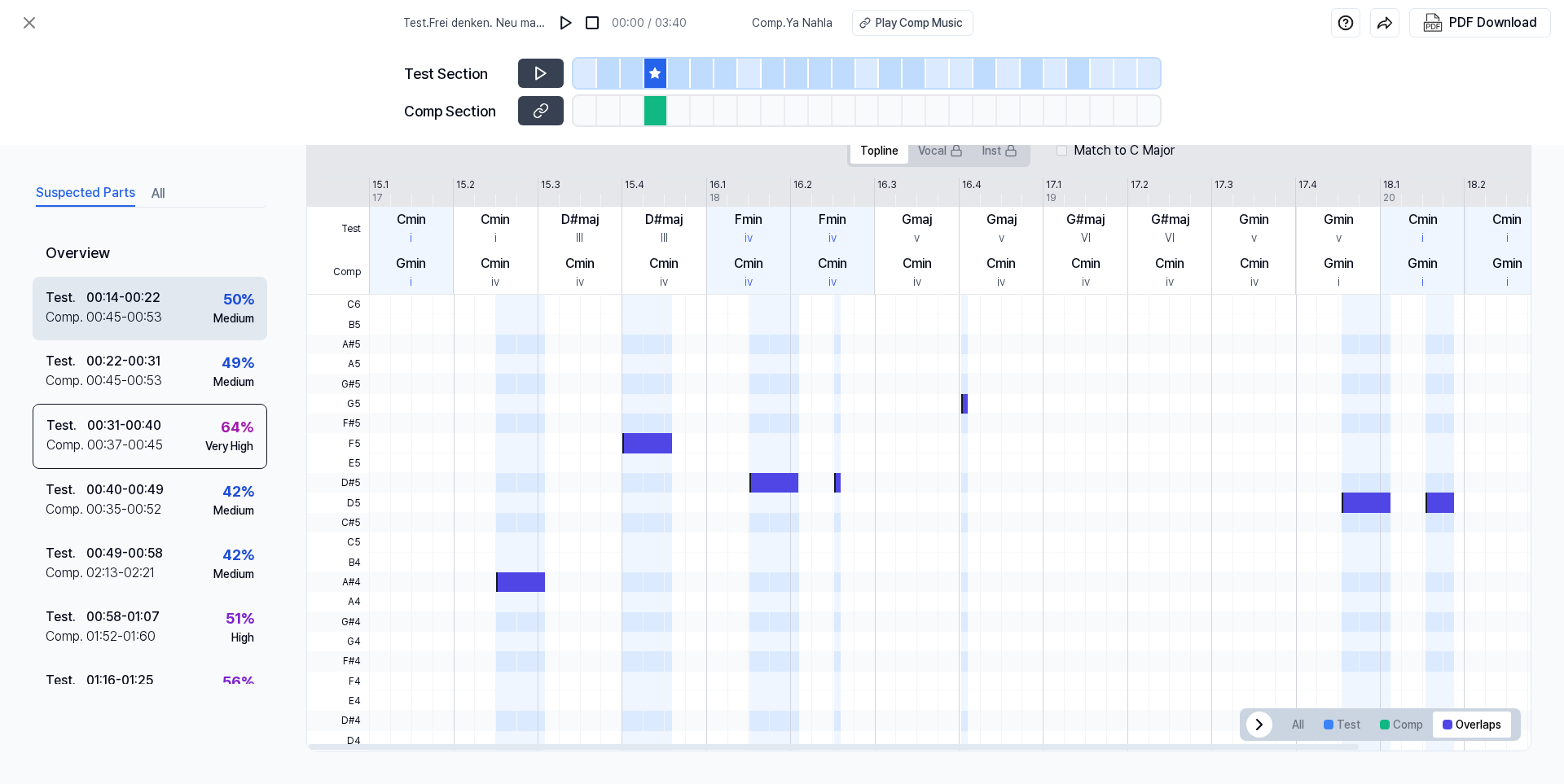 click on "Test . 00:14 - 00:22 Comp . 00:45 - 00:53 50 % Medium" at bounding box center [150, 309] 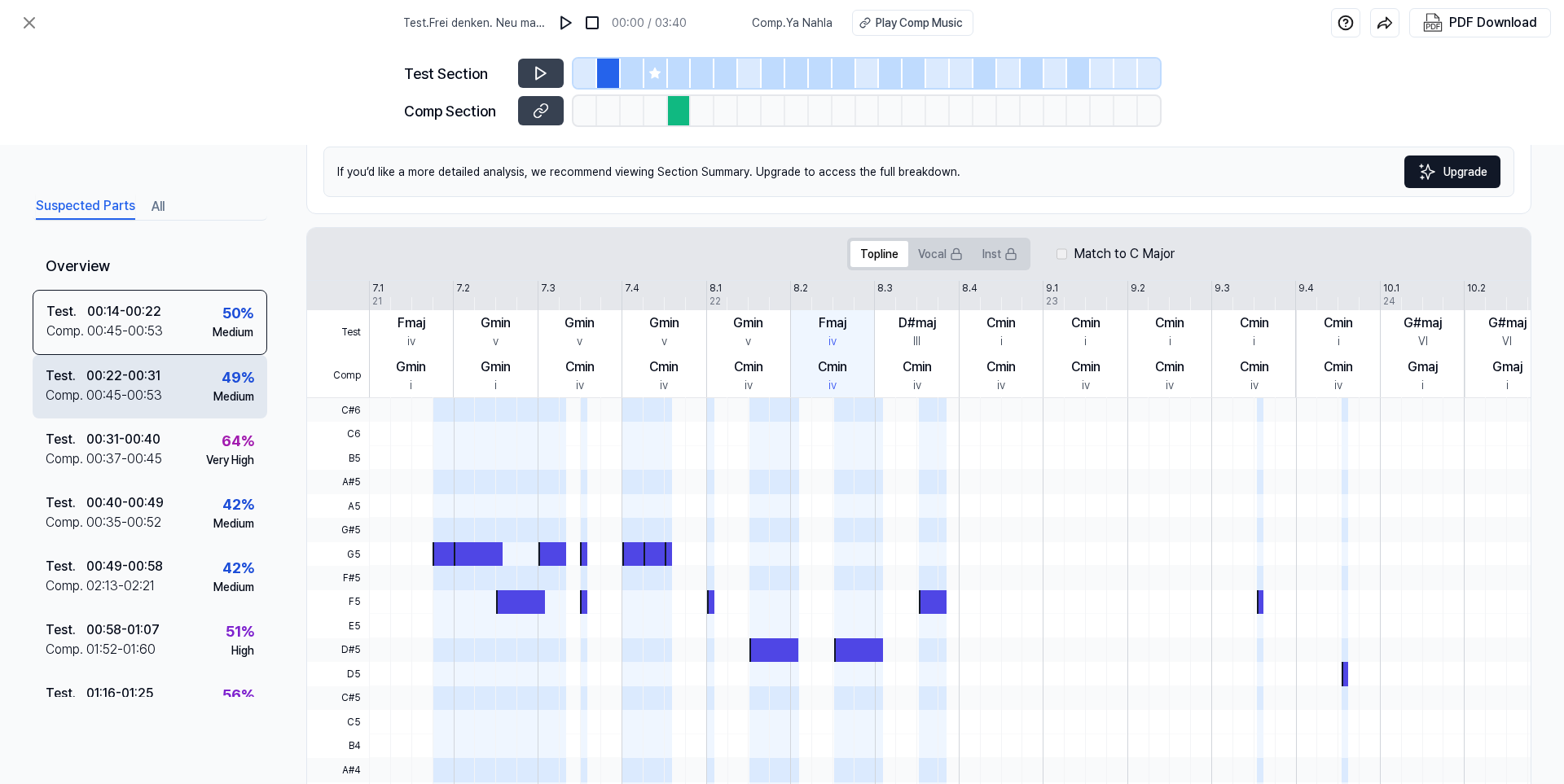 scroll, scrollTop: 333, scrollLeft: 0, axis: vertical 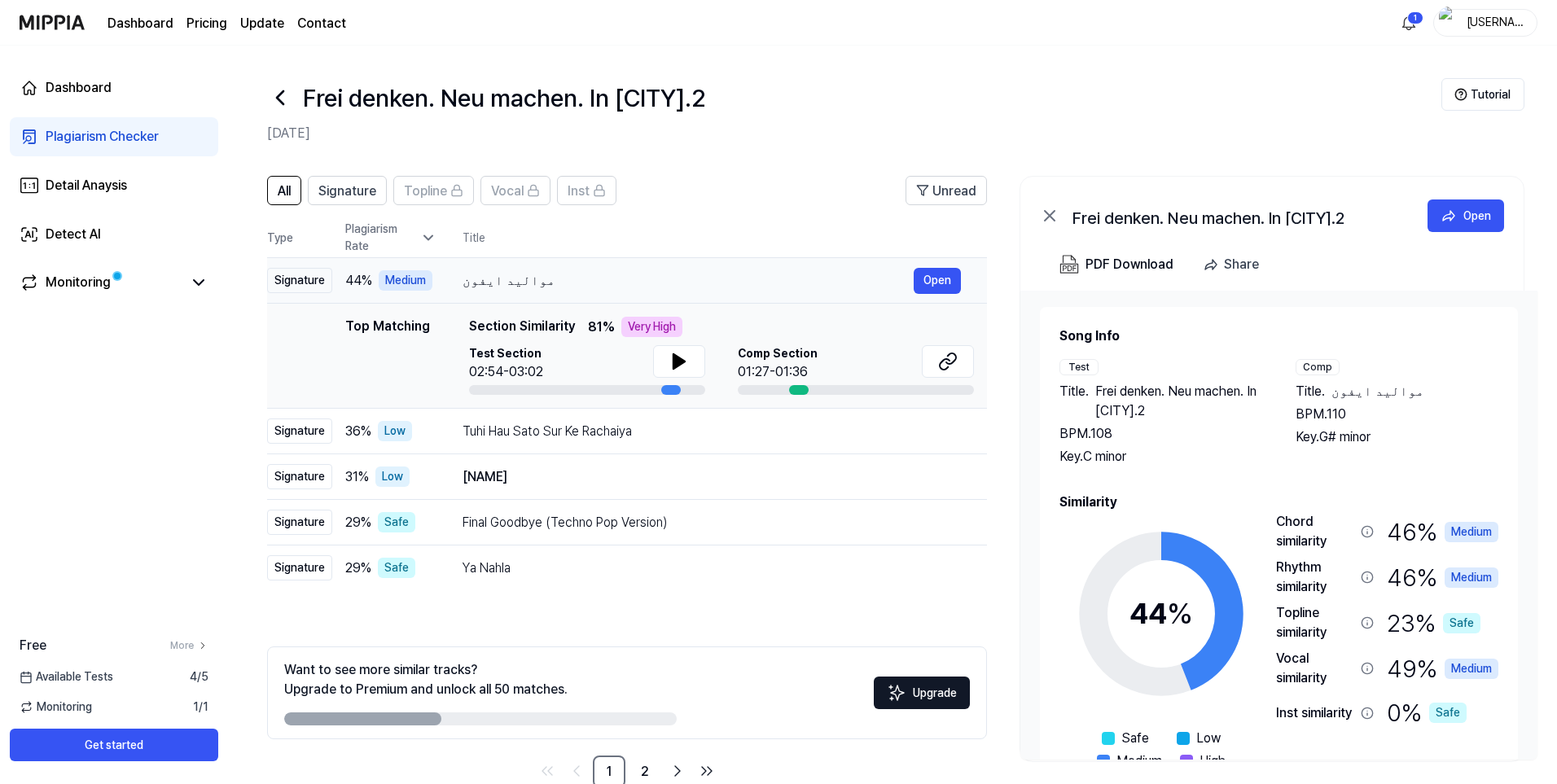 click on "مواليد ايفون" at bounding box center (688, 281) 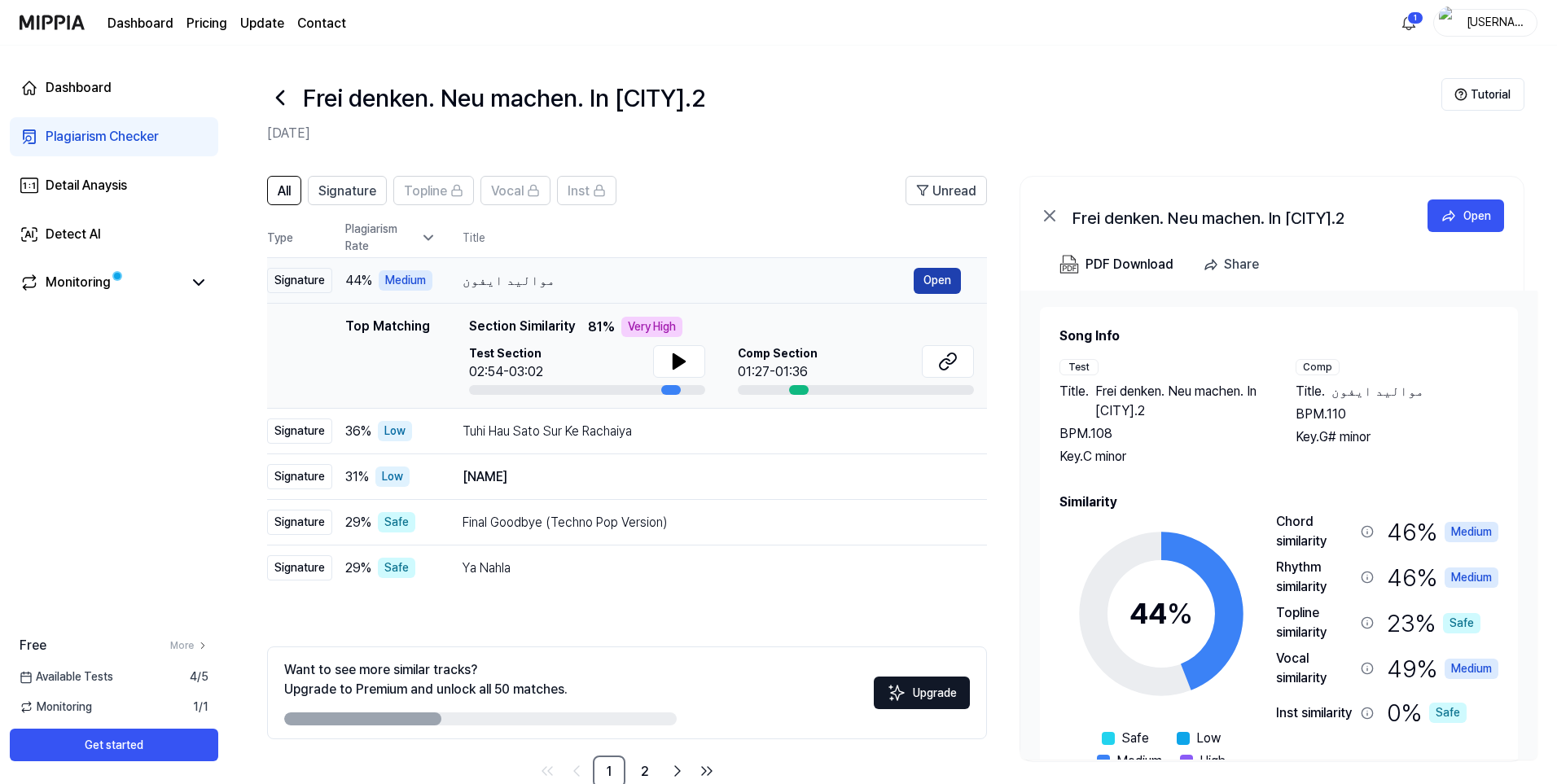 click on "Open" at bounding box center (937, 281) 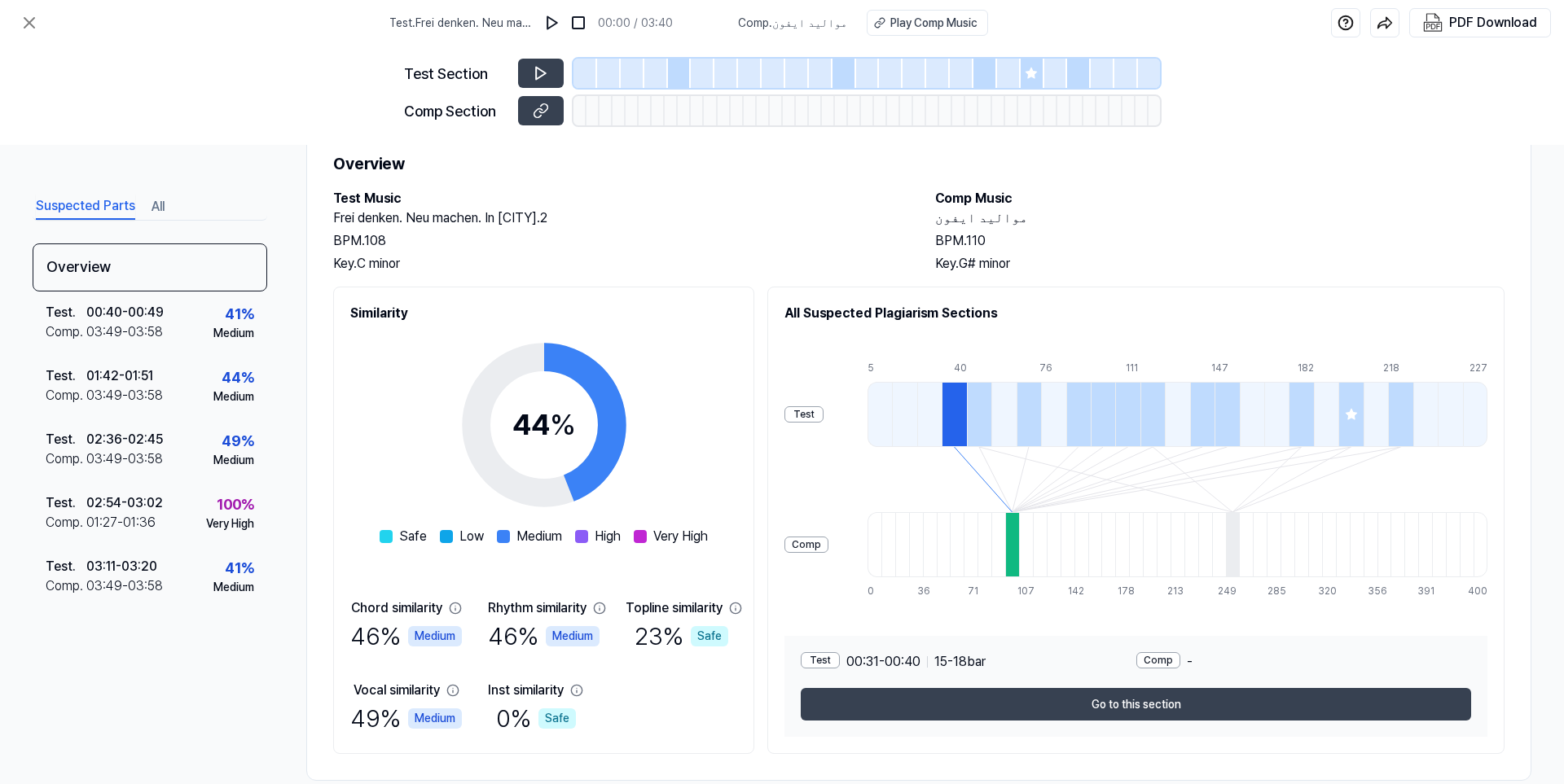scroll, scrollTop: 81, scrollLeft: 0, axis: vertical 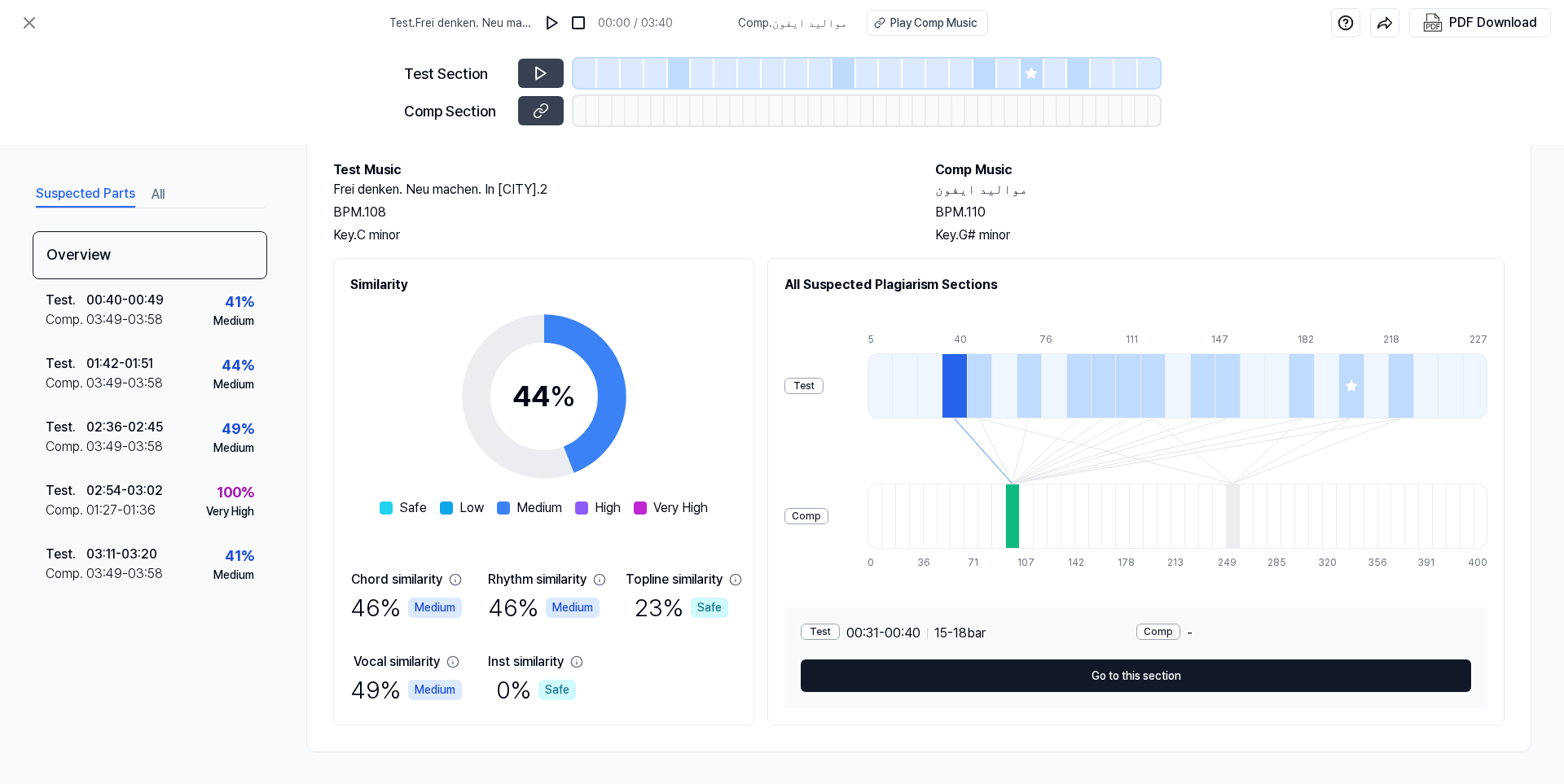 click on "Go to this section" at bounding box center [1136, 676] 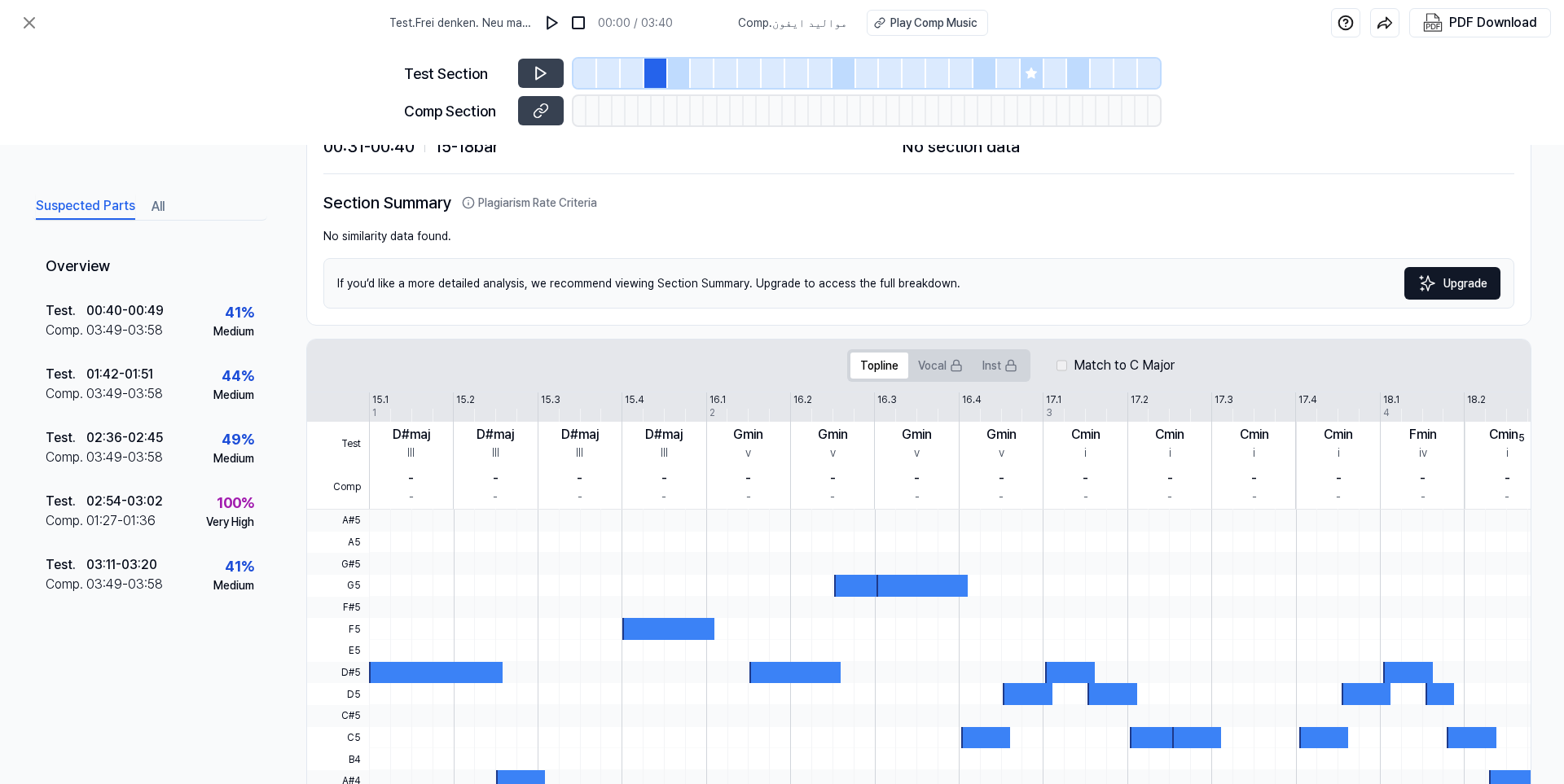 scroll, scrollTop: 296, scrollLeft: 0, axis: vertical 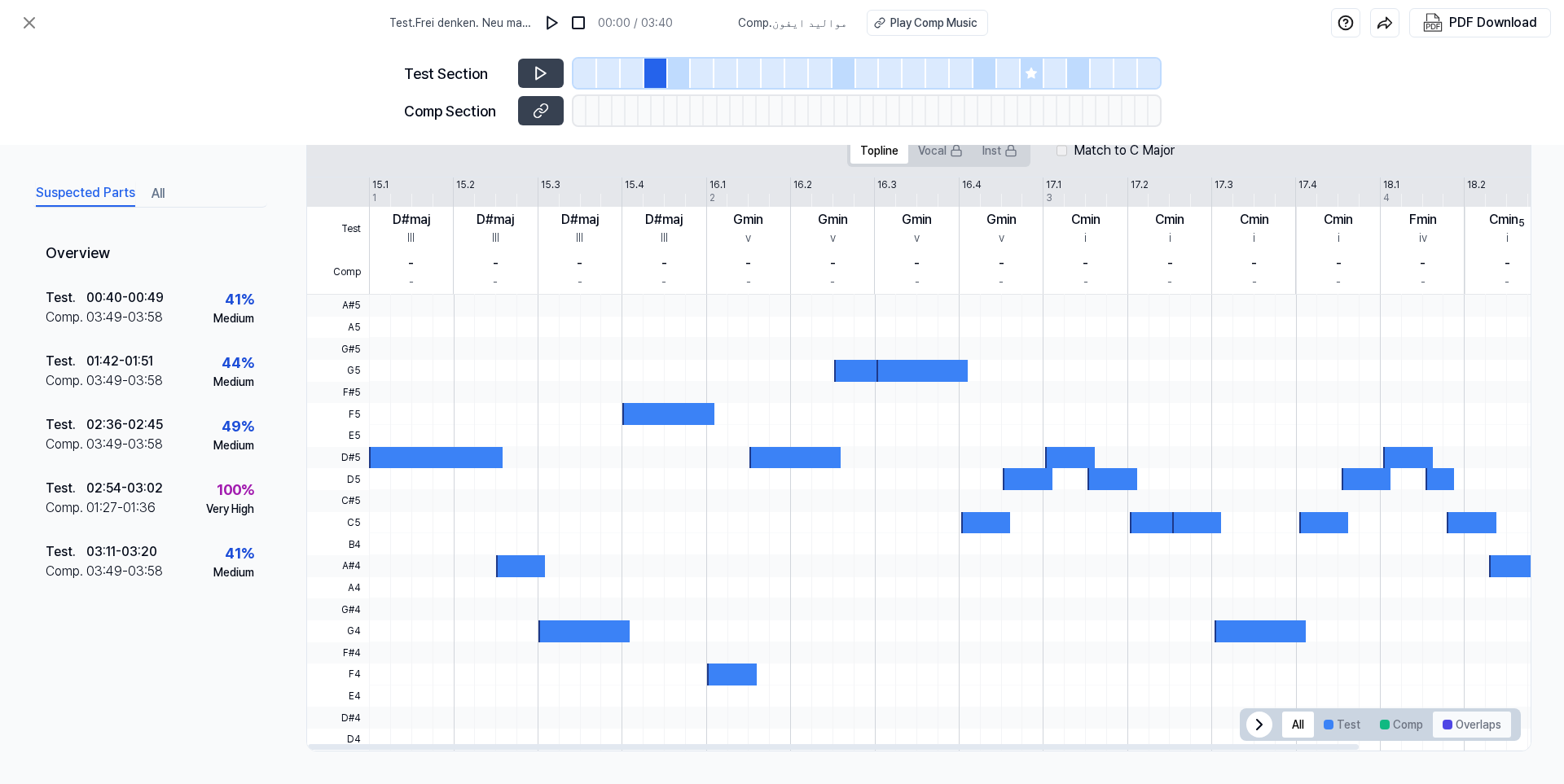 click on "Overlaps" at bounding box center [1472, 725] 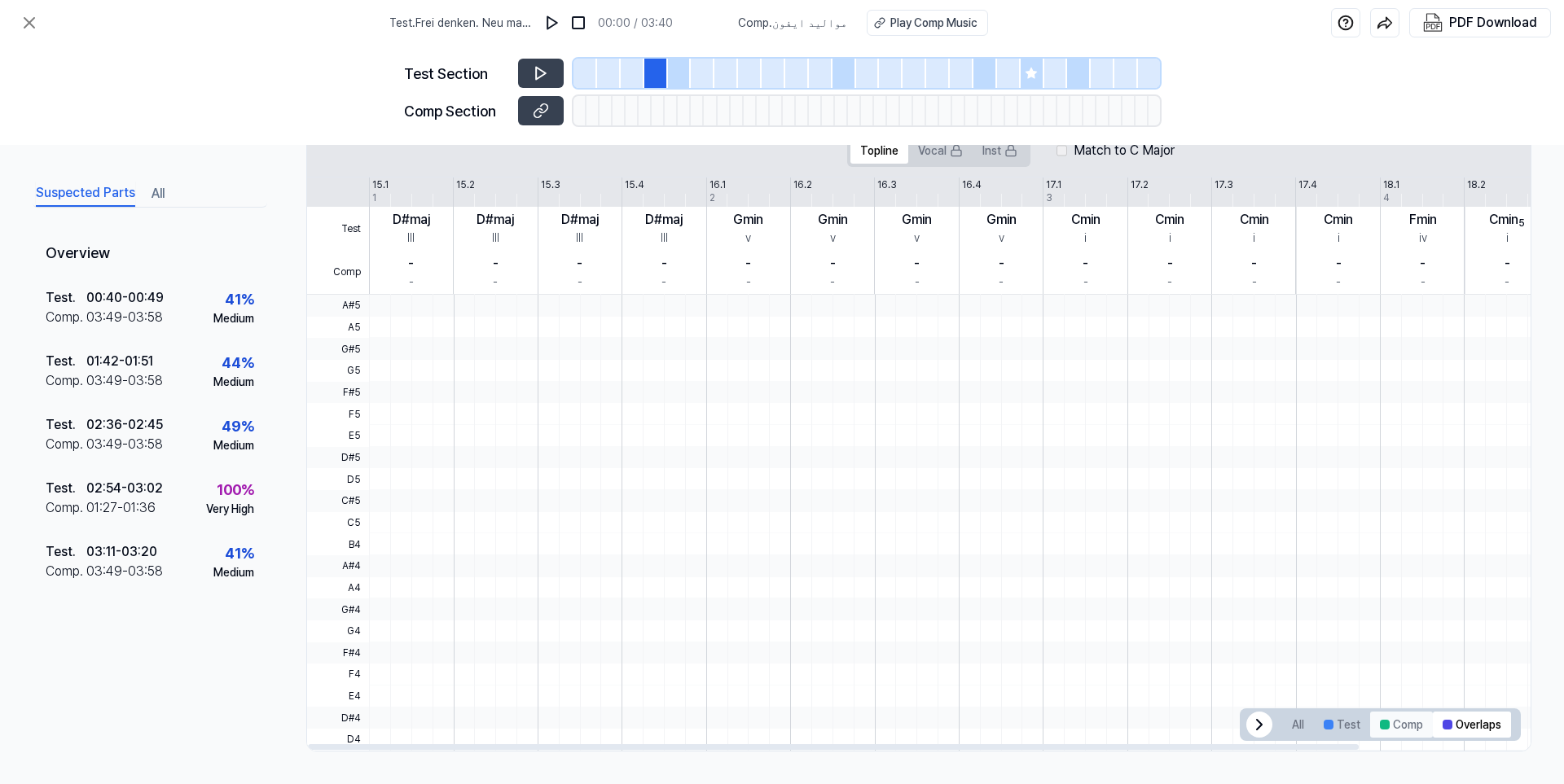 click on "Comp" at bounding box center (1401, 725) 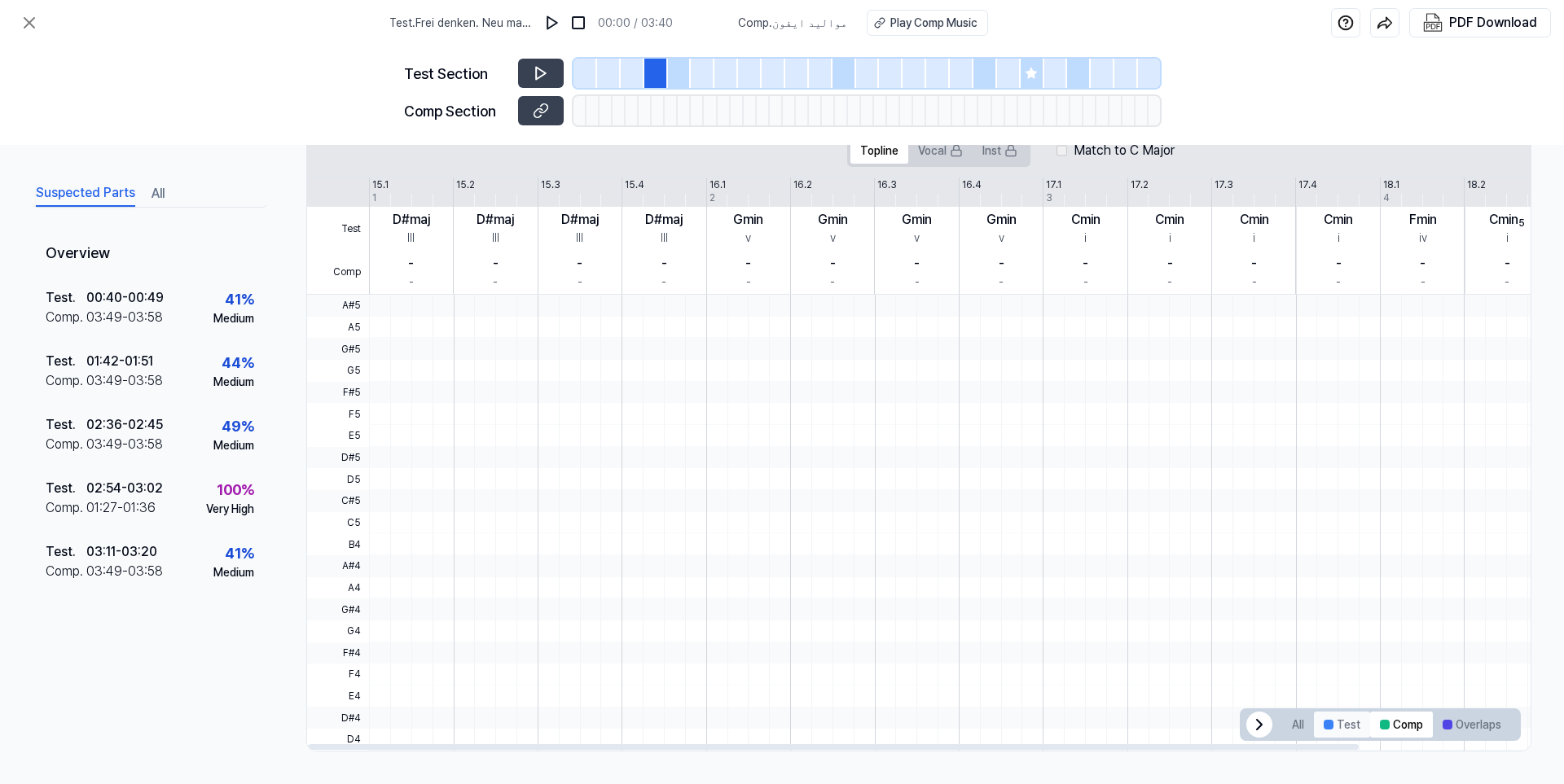 click on "Test" at bounding box center [1342, 725] 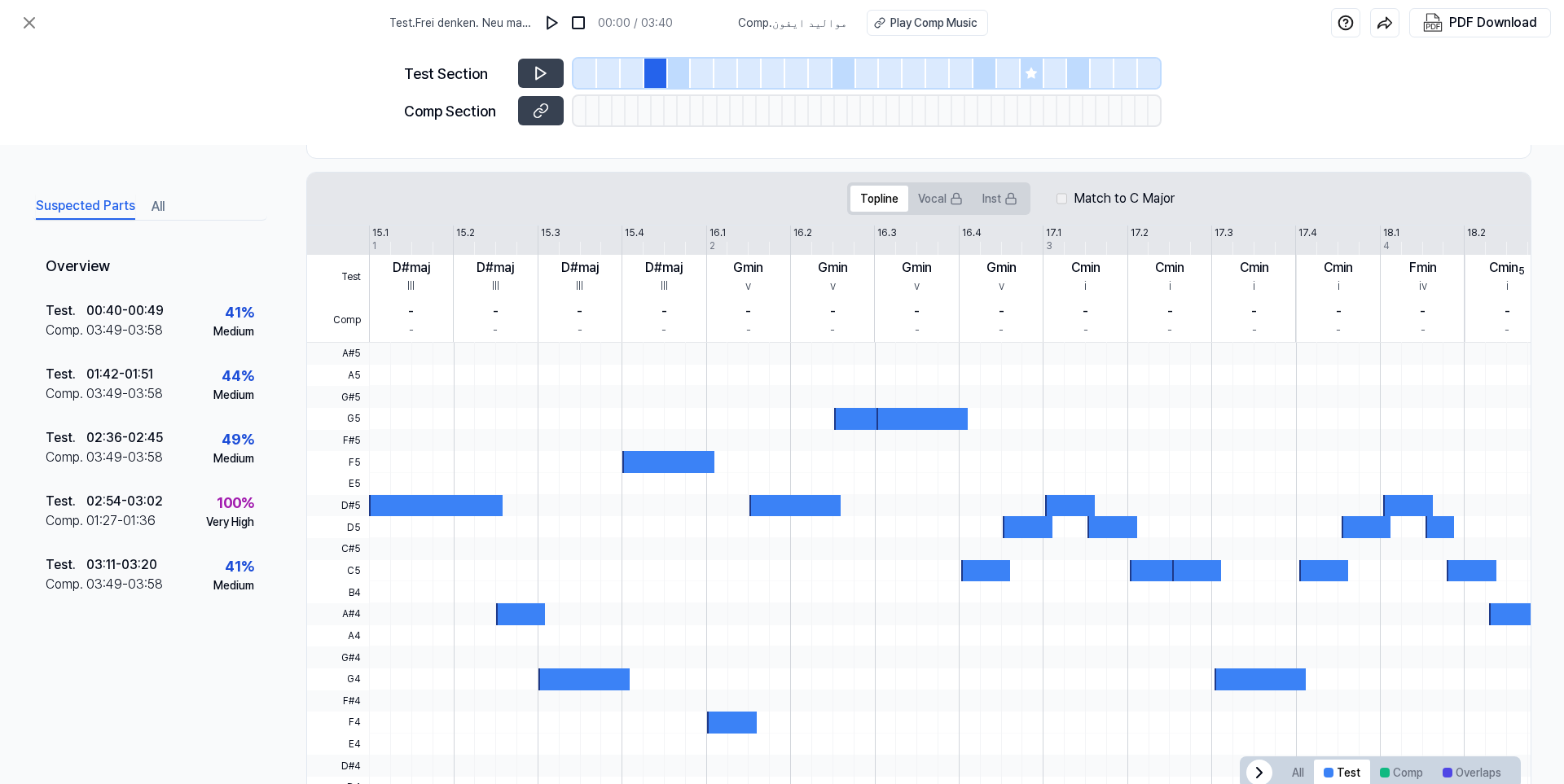 scroll, scrollTop: 134, scrollLeft: 0, axis: vertical 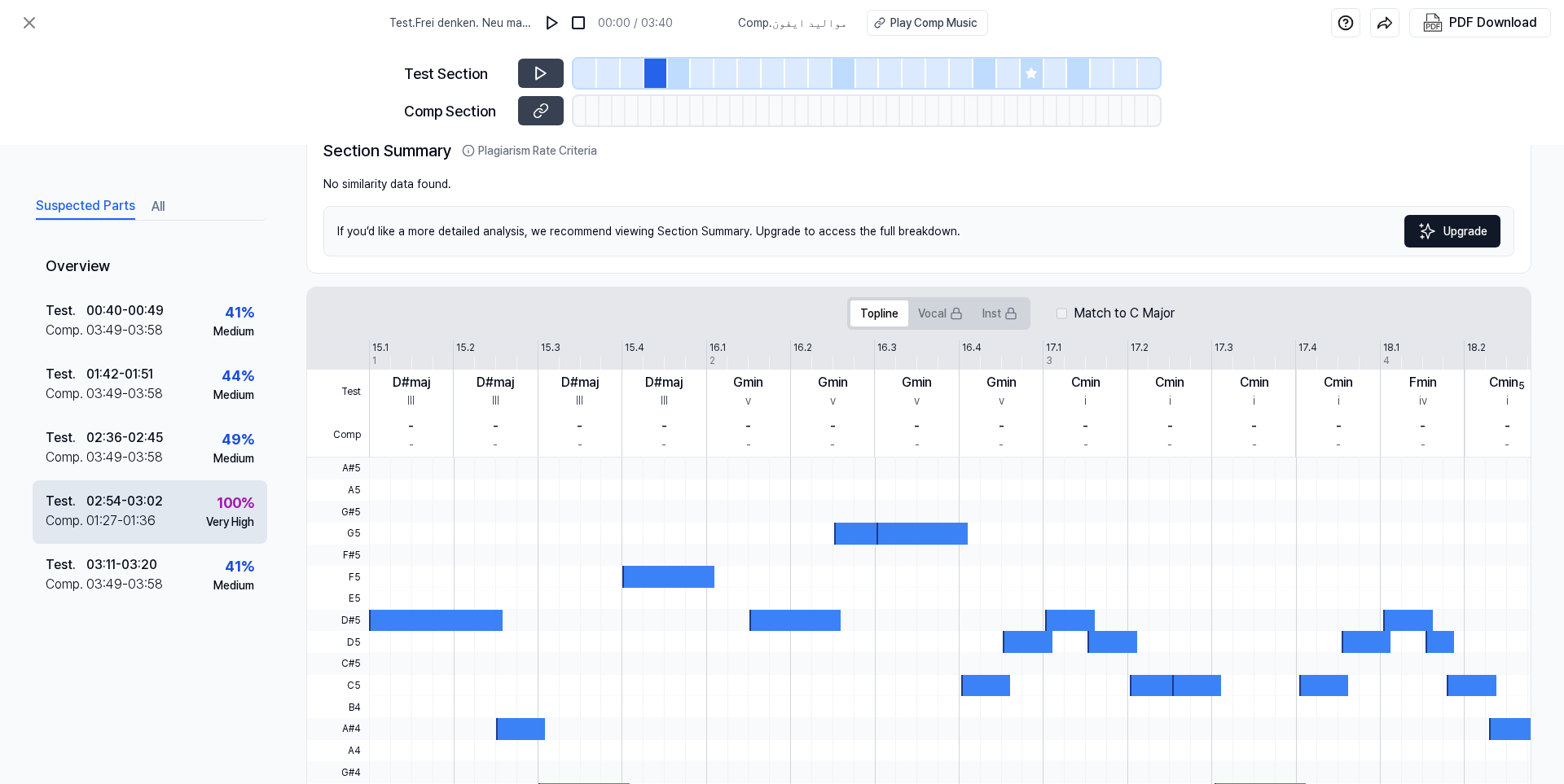 click on "Test . 02:54 - 03:02 Comp . 01:27 - 01:36 100 % Very High" at bounding box center [150, 512] 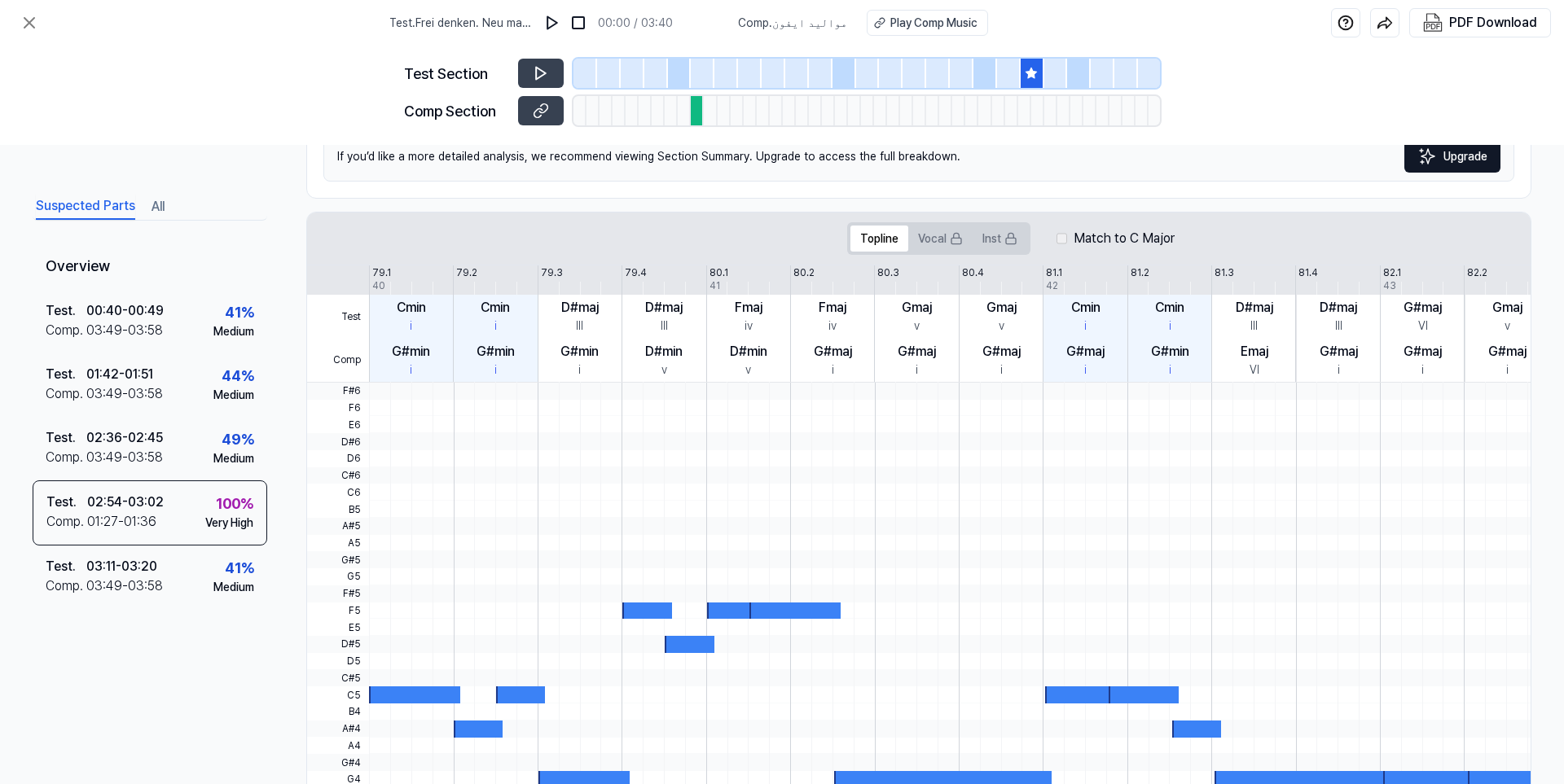scroll, scrollTop: 333, scrollLeft: 0, axis: vertical 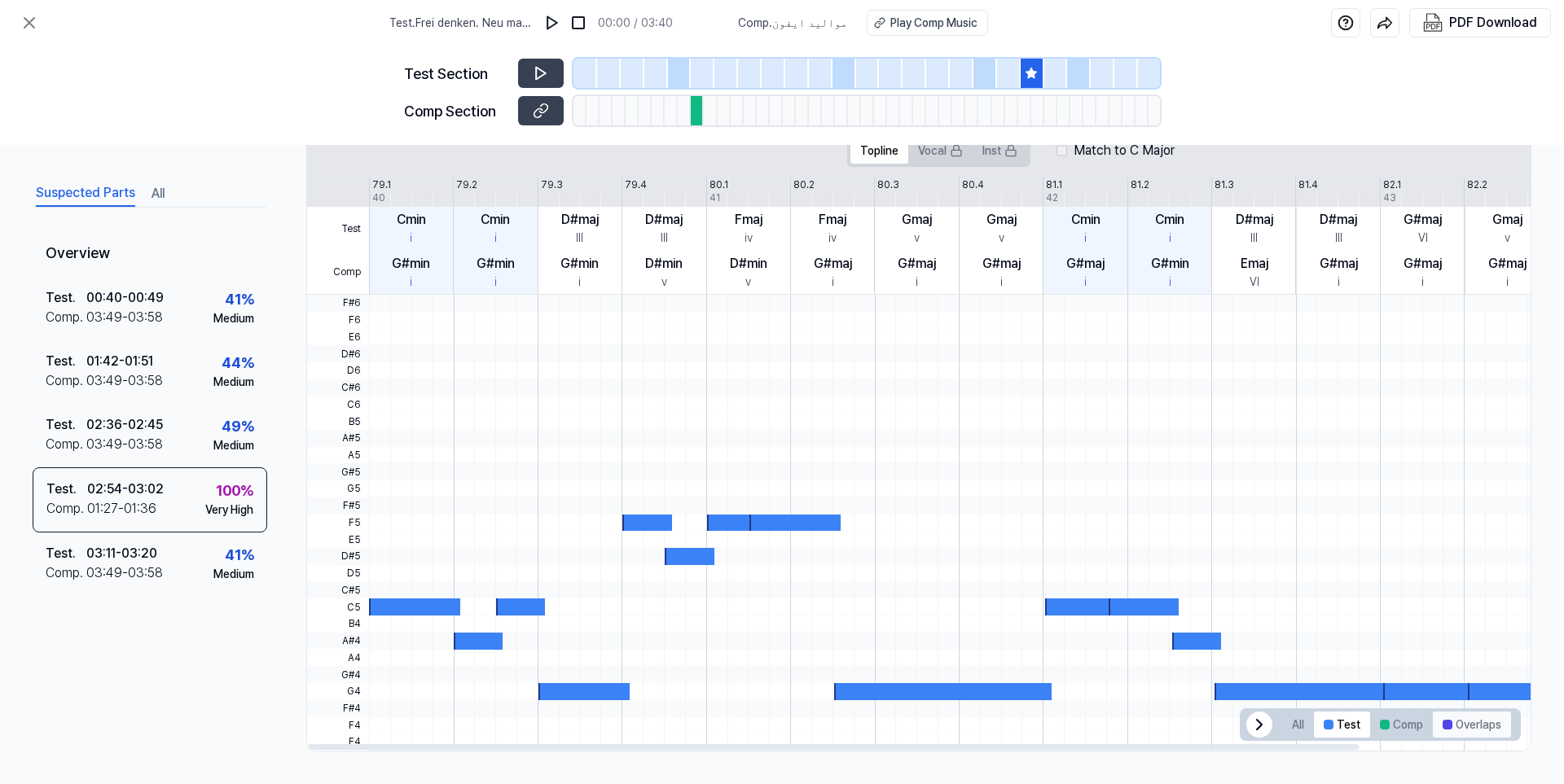 click on "Overlaps" at bounding box center (1472, 725) 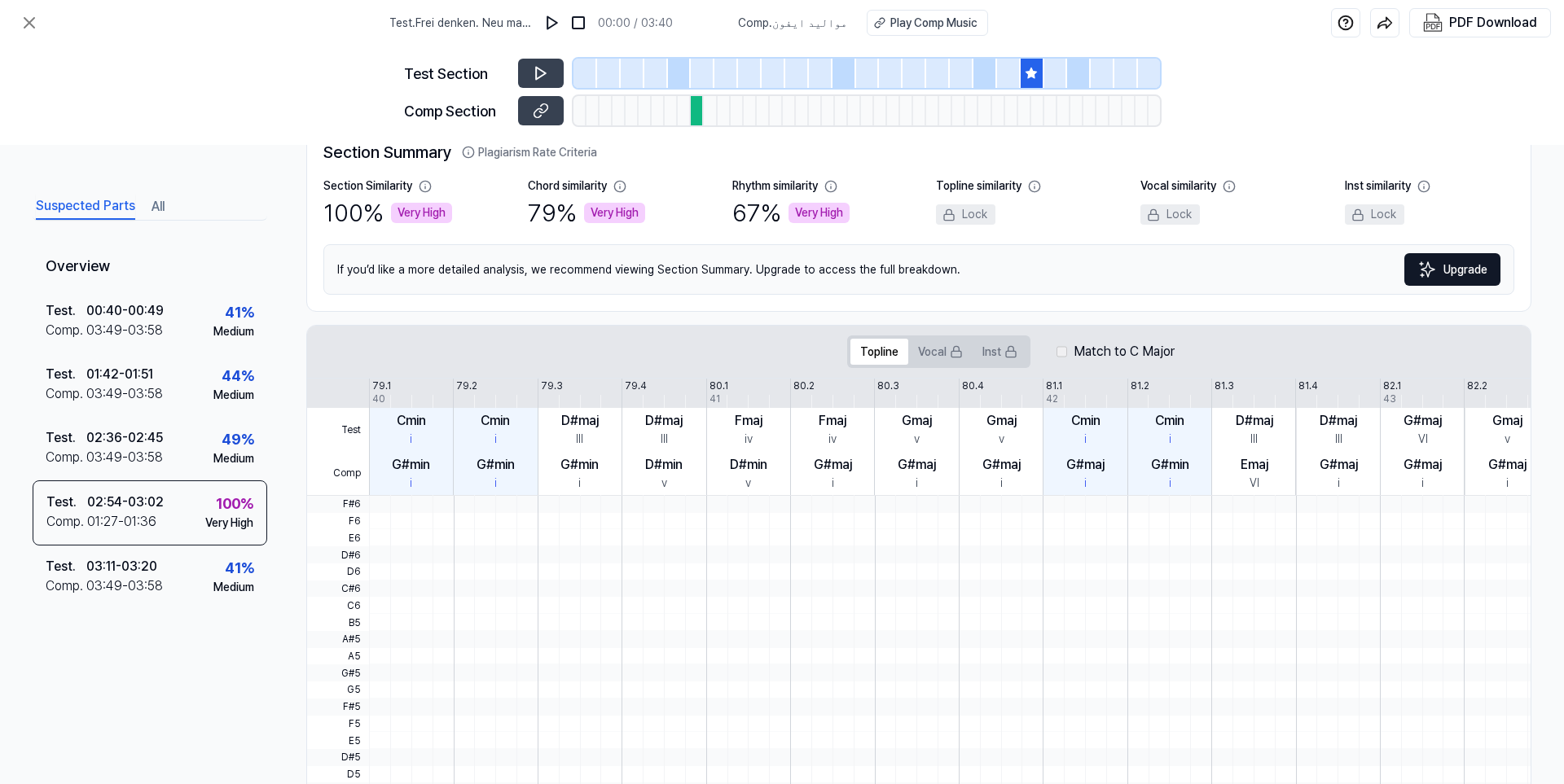 scroll, scrollTop: 326, scrollLeft: 0, axis: vertical 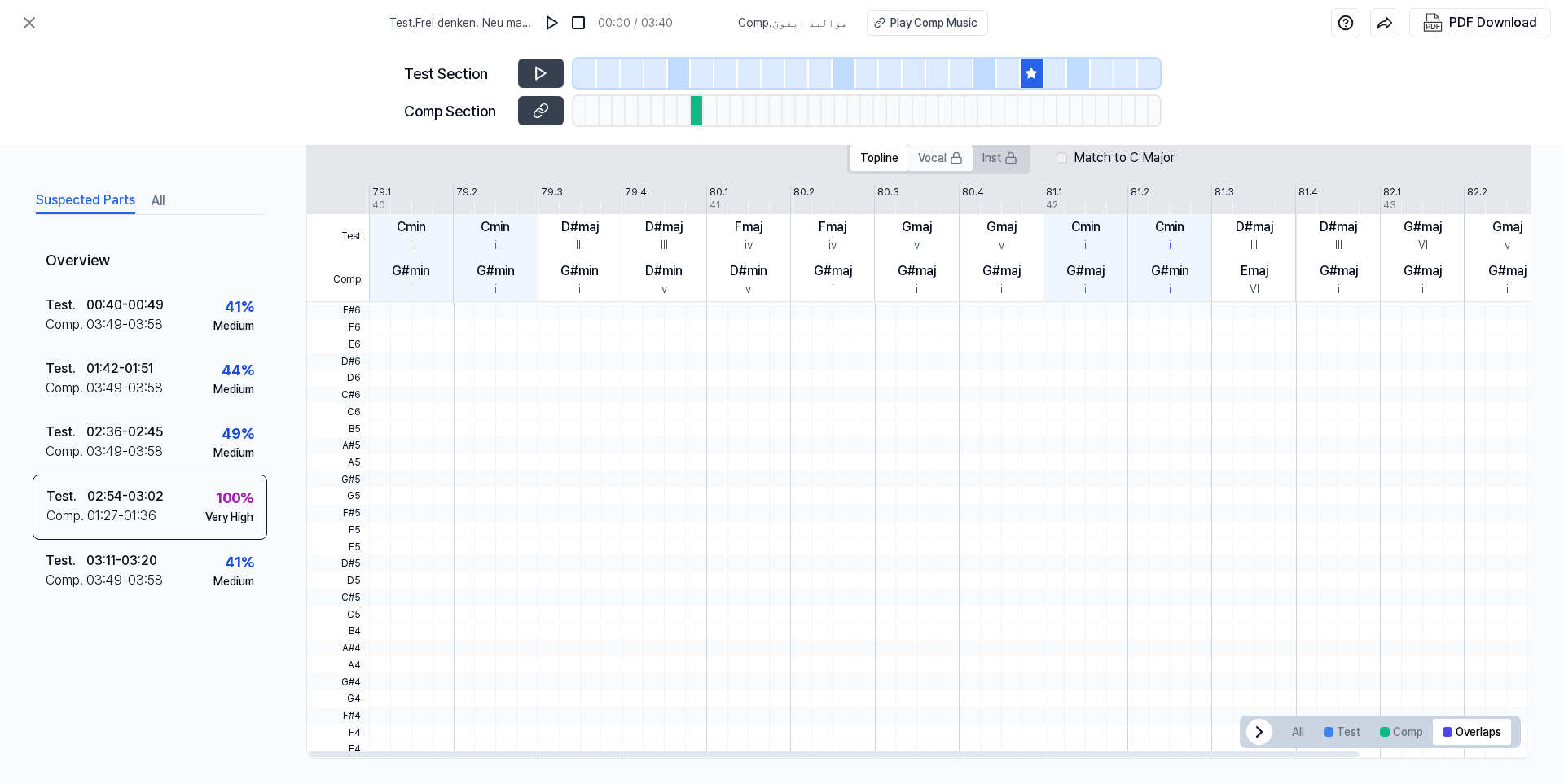 click on "Vocal" at bounding box center (940, 158) 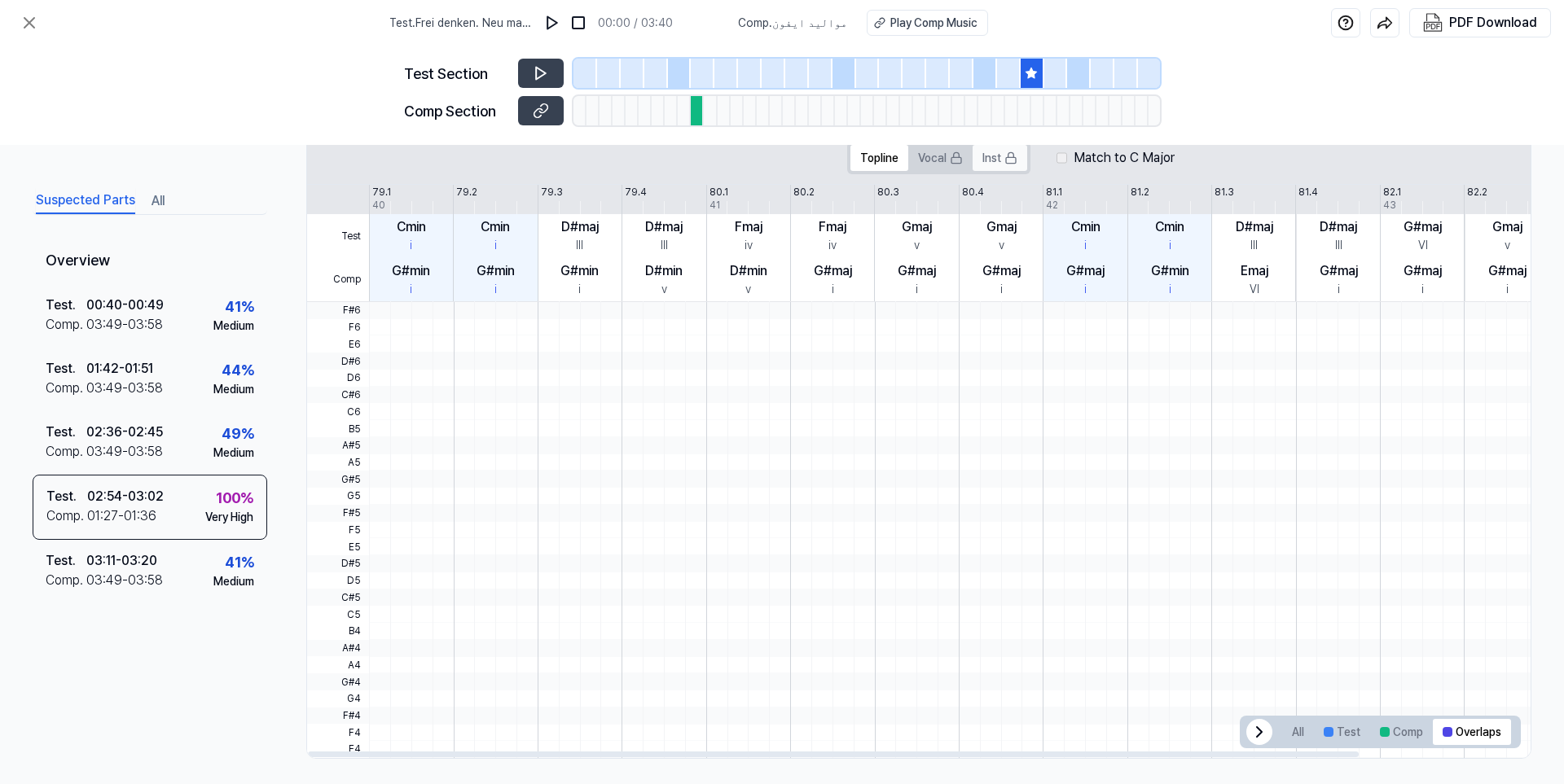 click on "Inst" at bounding box center (999, 158) 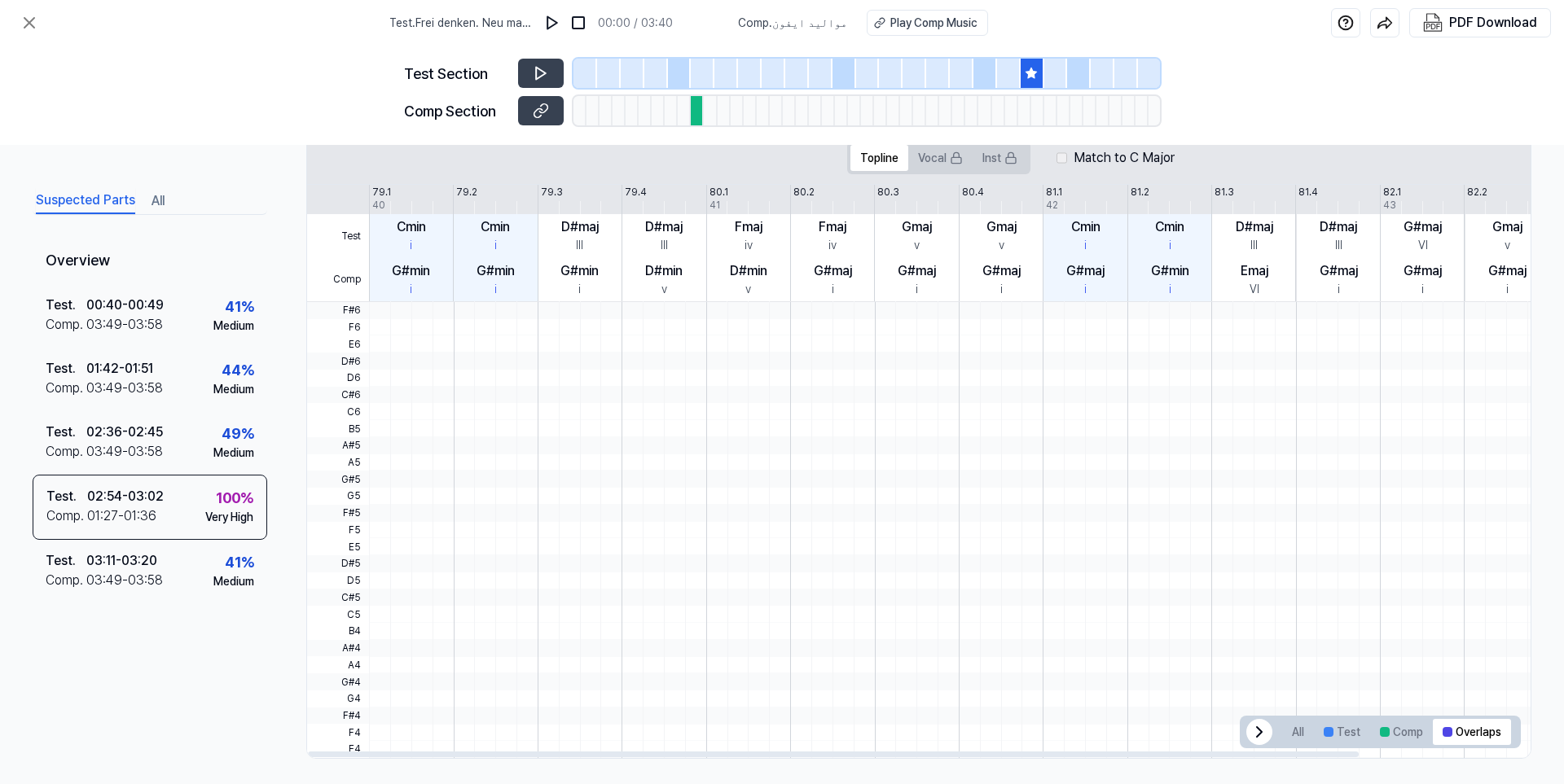 scroll, scrollTop: 0, scrollLeft: 4, axis: horizontal 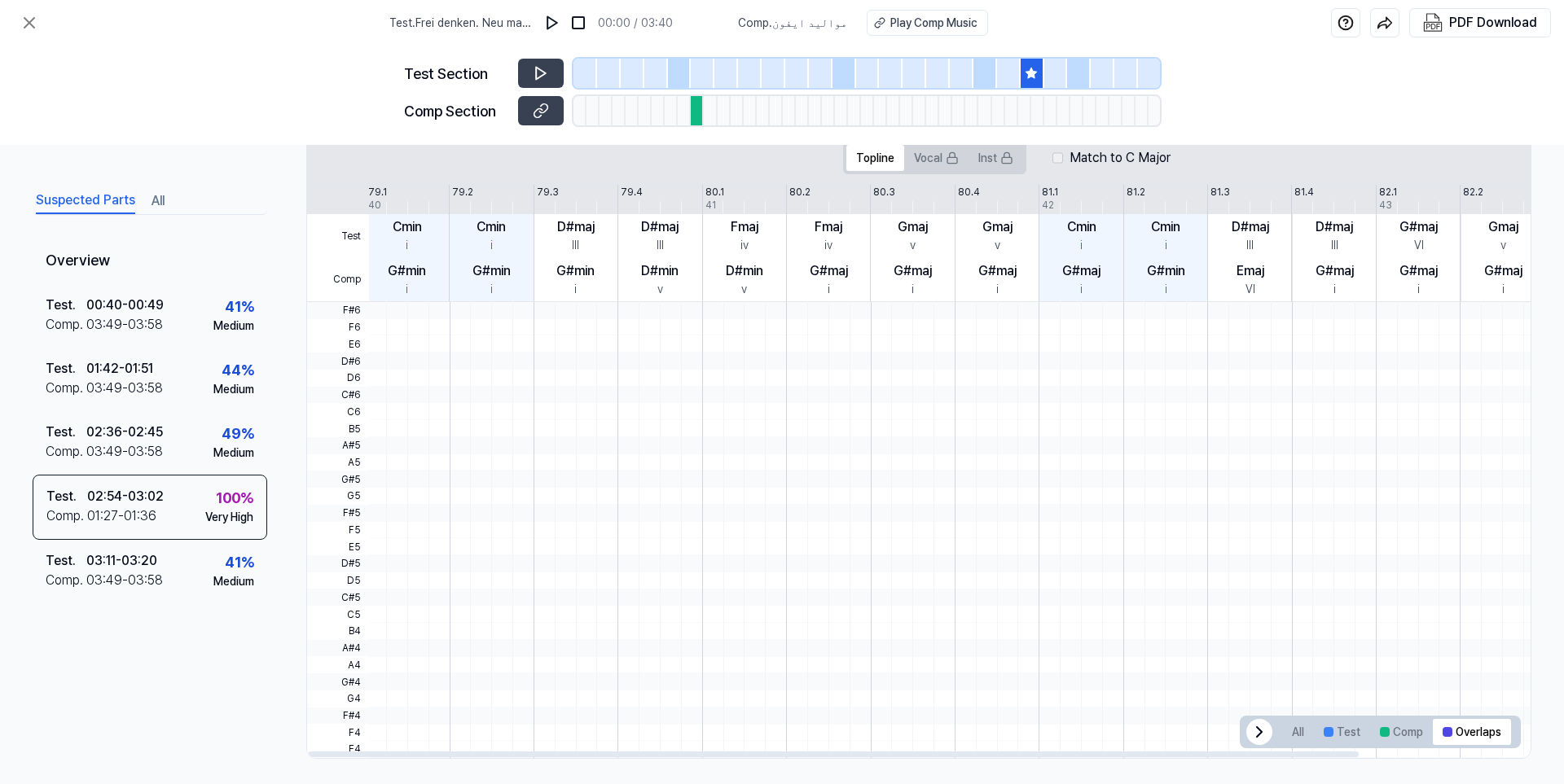click on "Match to C Major" at bounding box center (1111, 158) 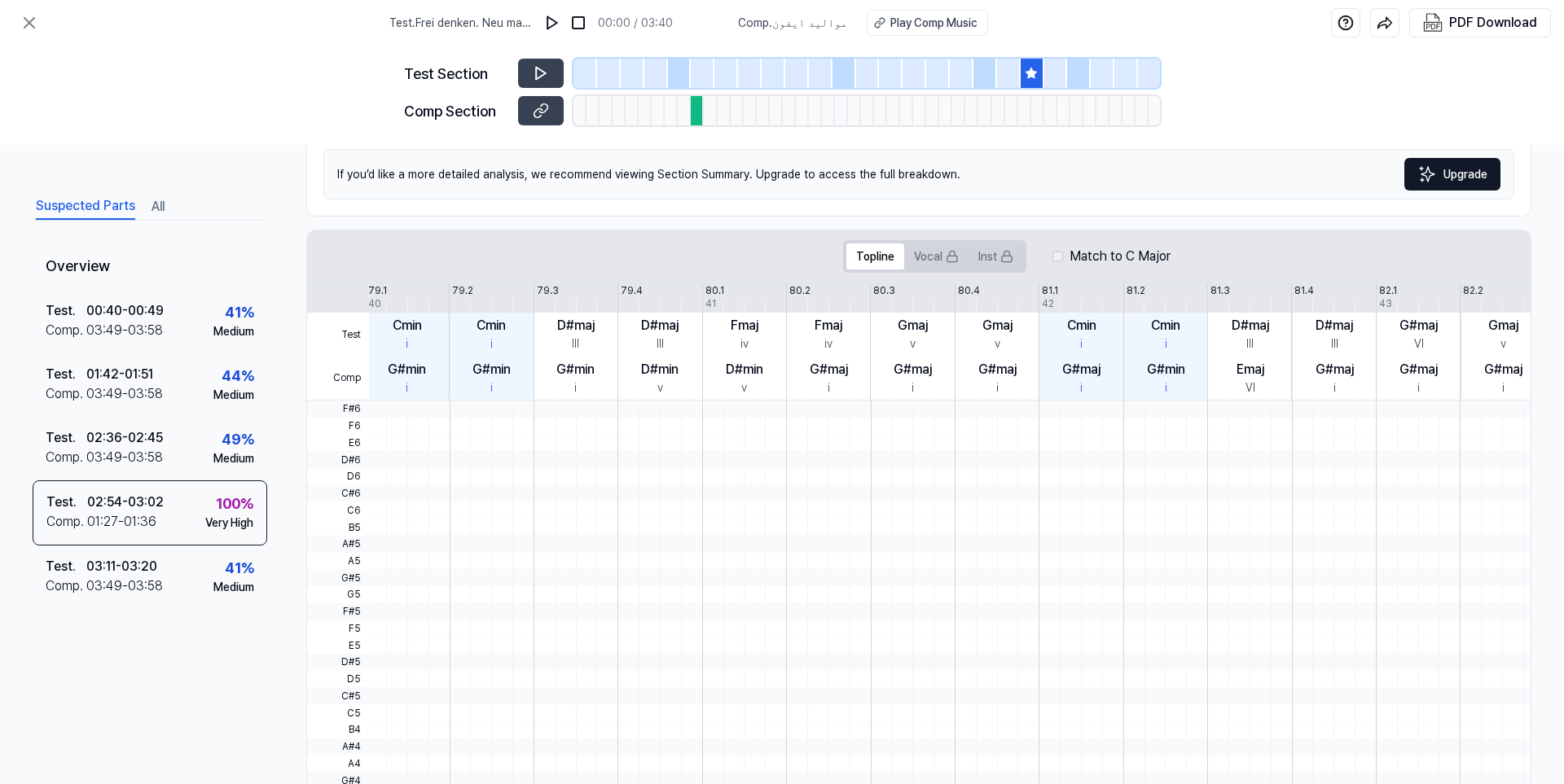 scroll, scrollTop: 81, scrollLeft: 0, axis: vertical 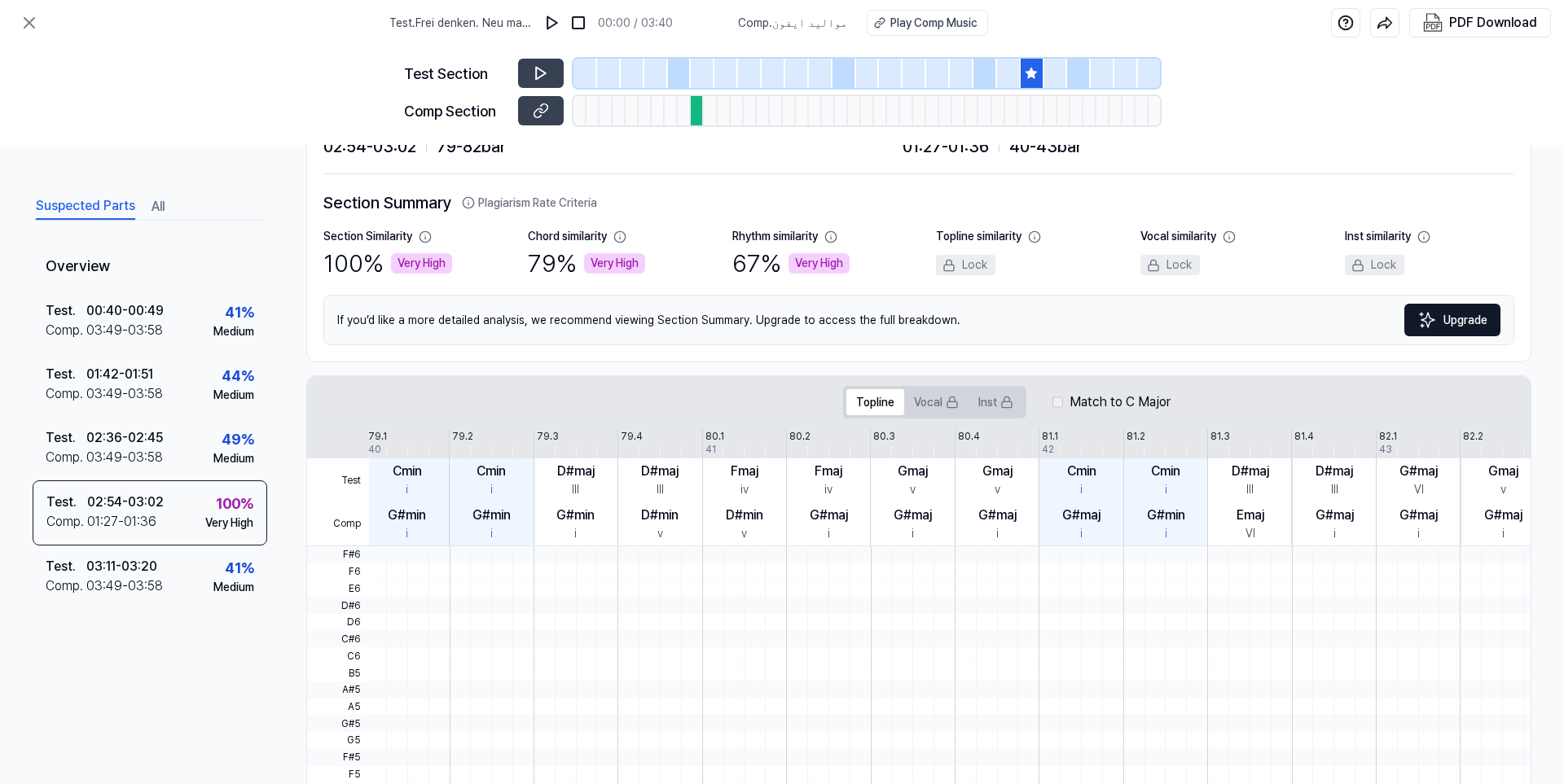 click on "Very High" at bounding box center (421, 263) 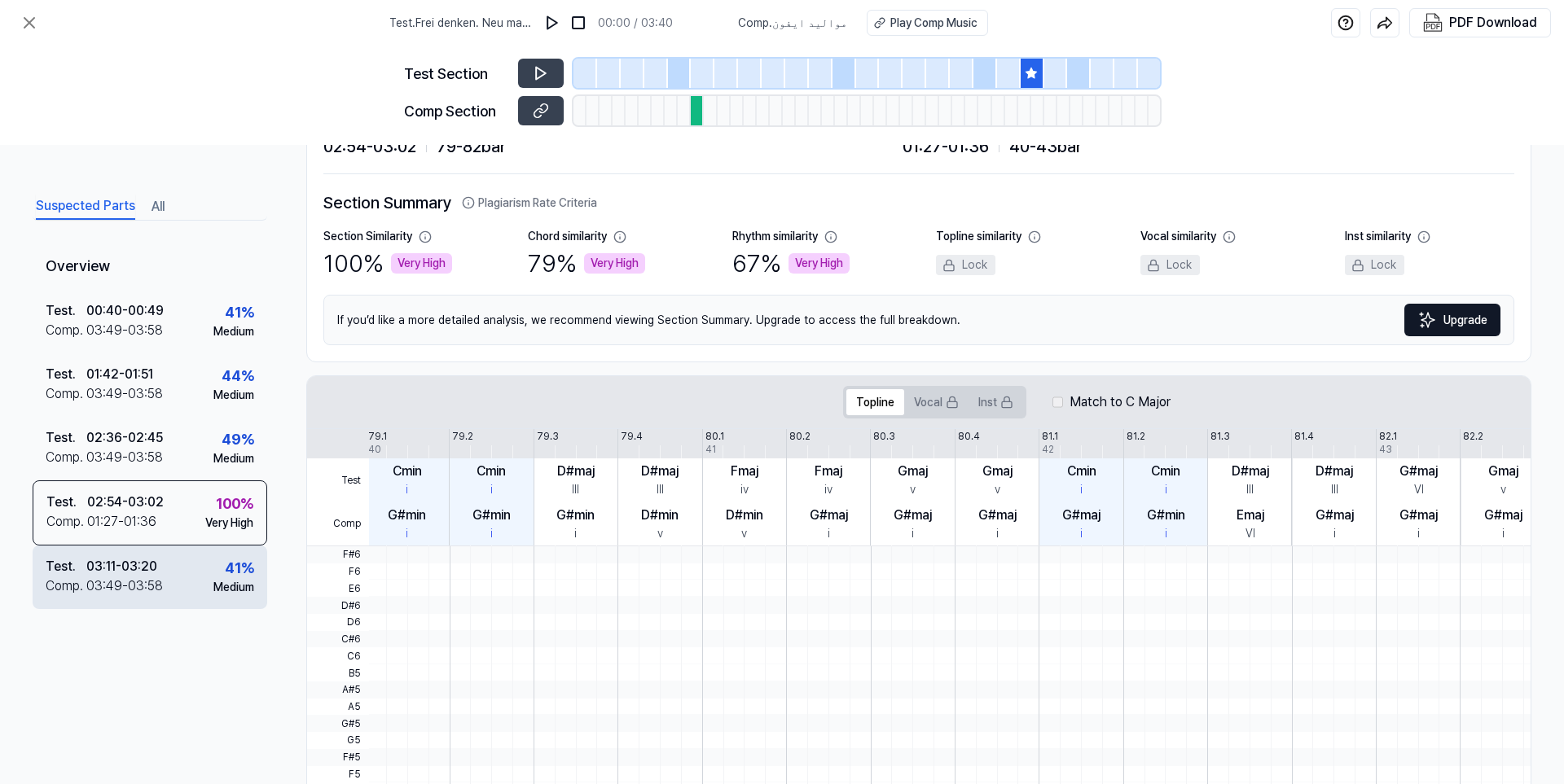click on "03:49 - 03:58" at bounding box center (125, 586) 